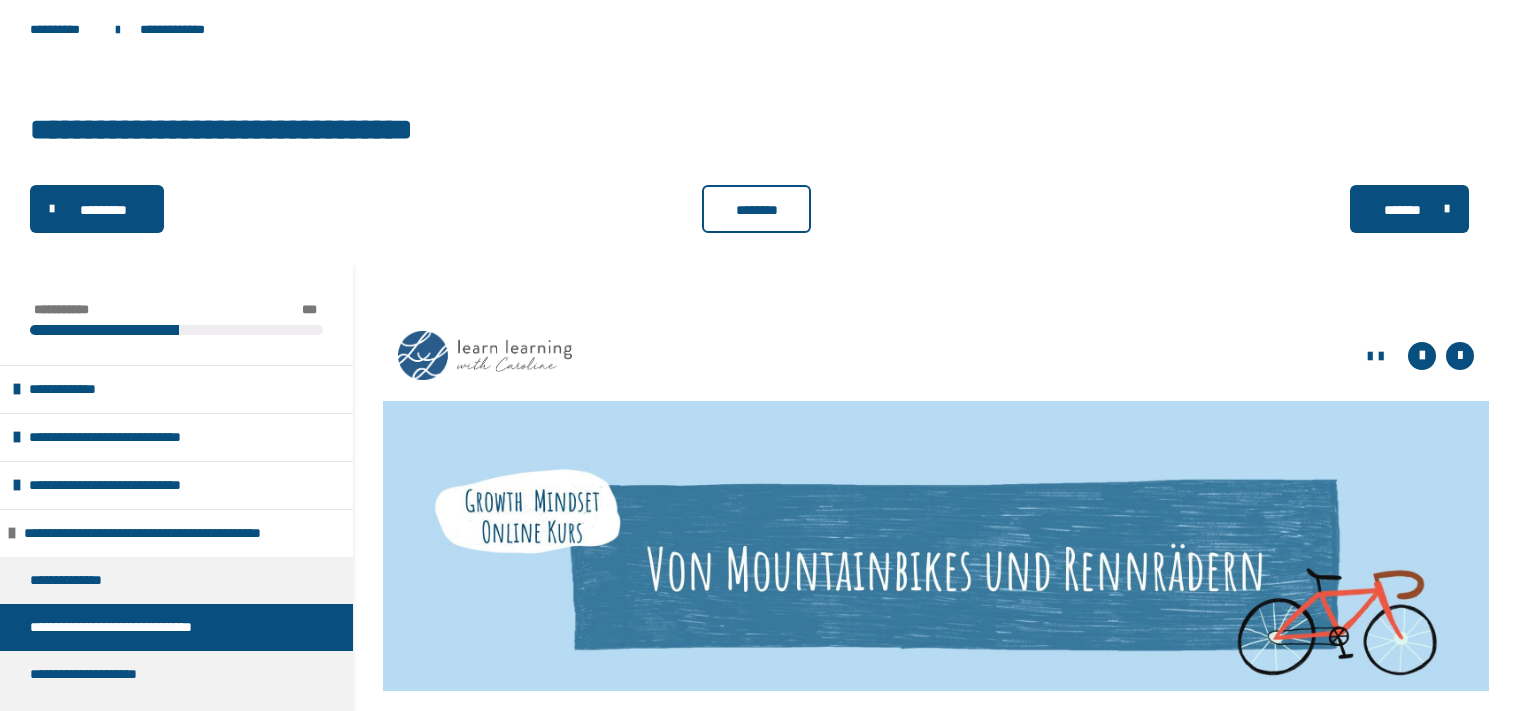 scroll, scrollTop: 0, scrollLeft: 0, axis: both 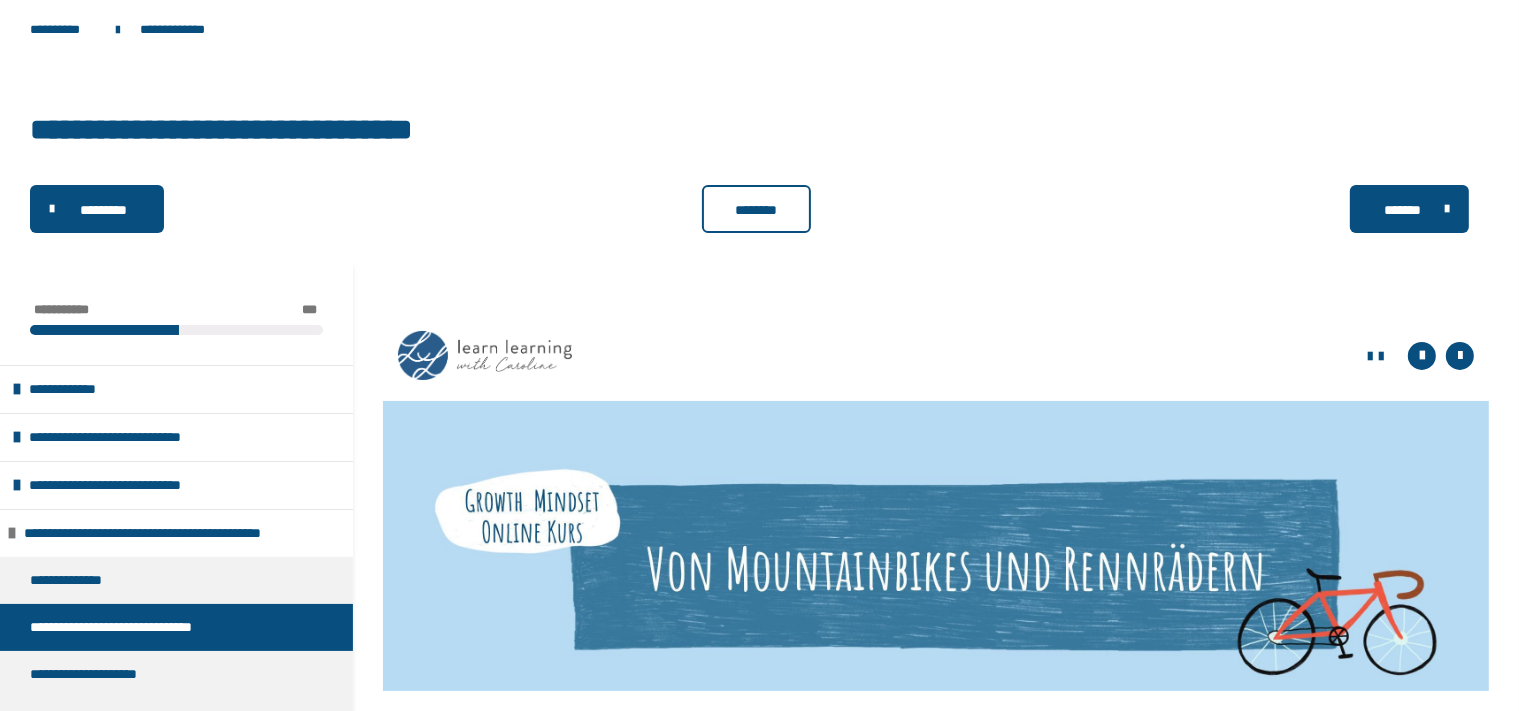 click on "**********" at bounding box center (759, 127) 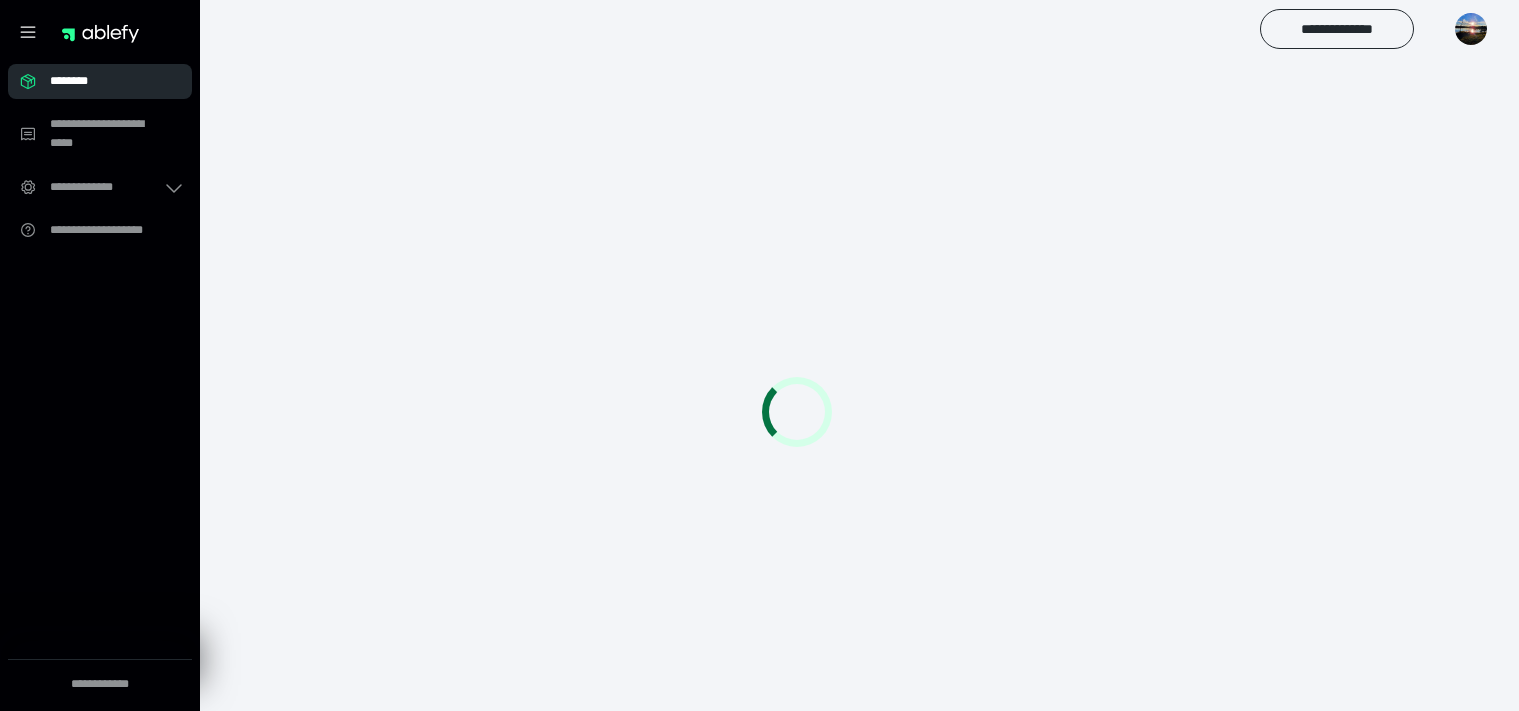 scroll, scrollTop: 0, scrollLeft: 0, axis: both 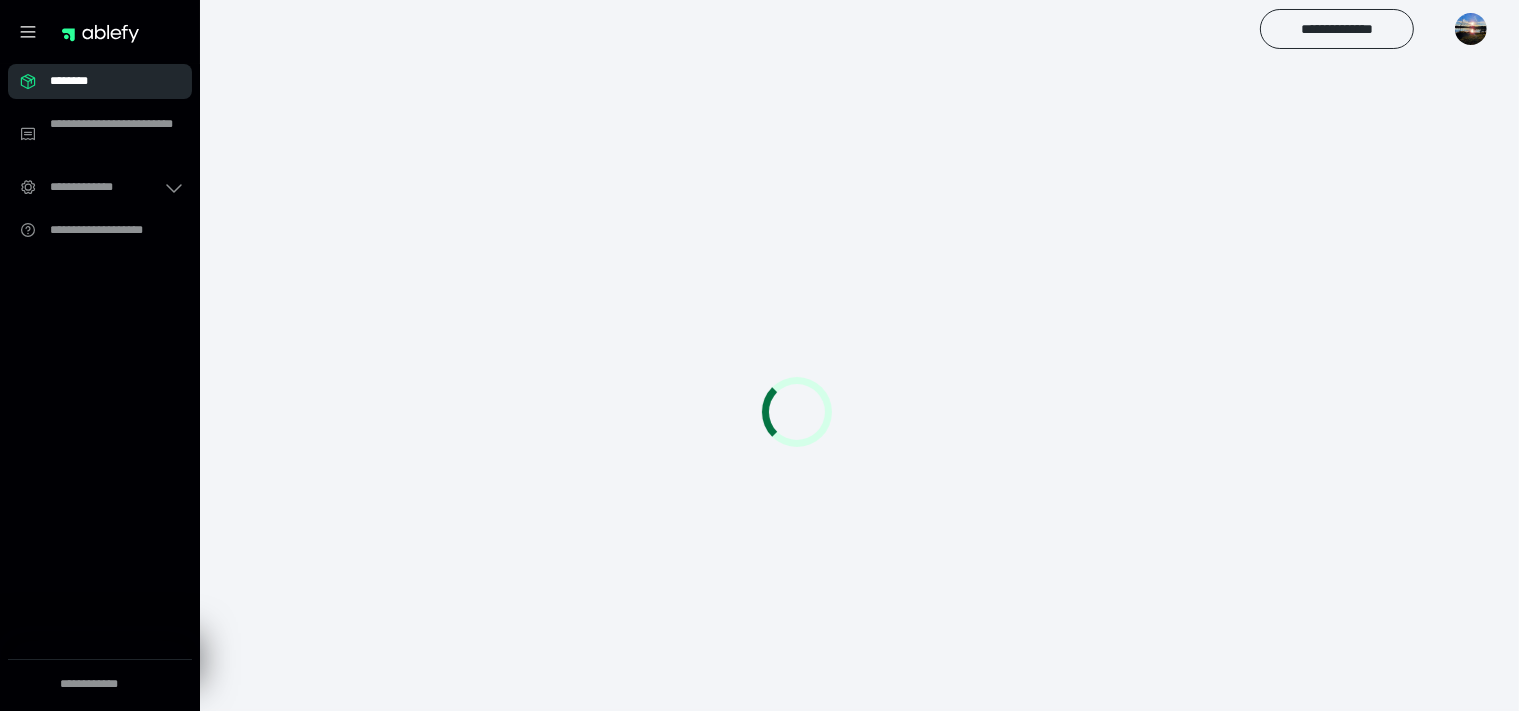 click on "********" at bounding box center [106, 81] 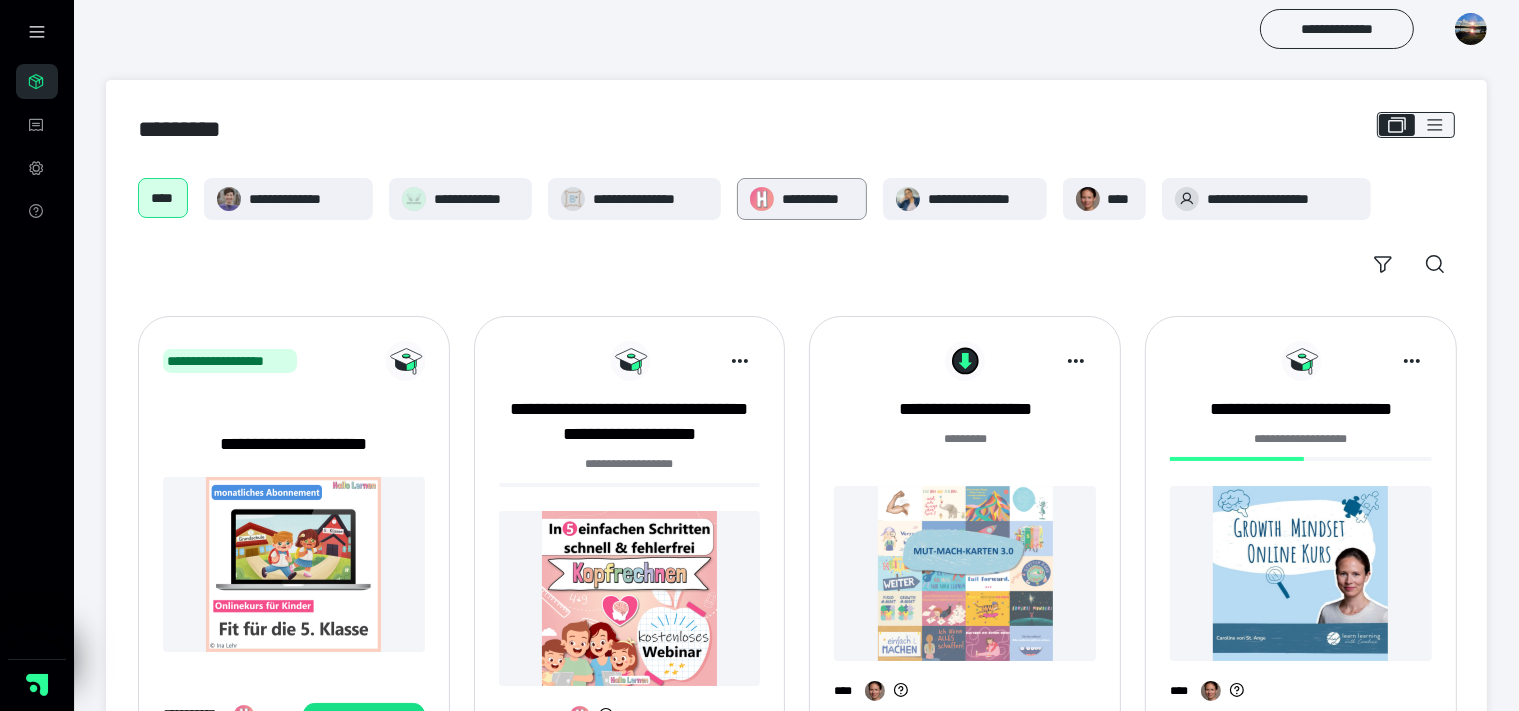 click on "**********" at bounding box center [818, 199] 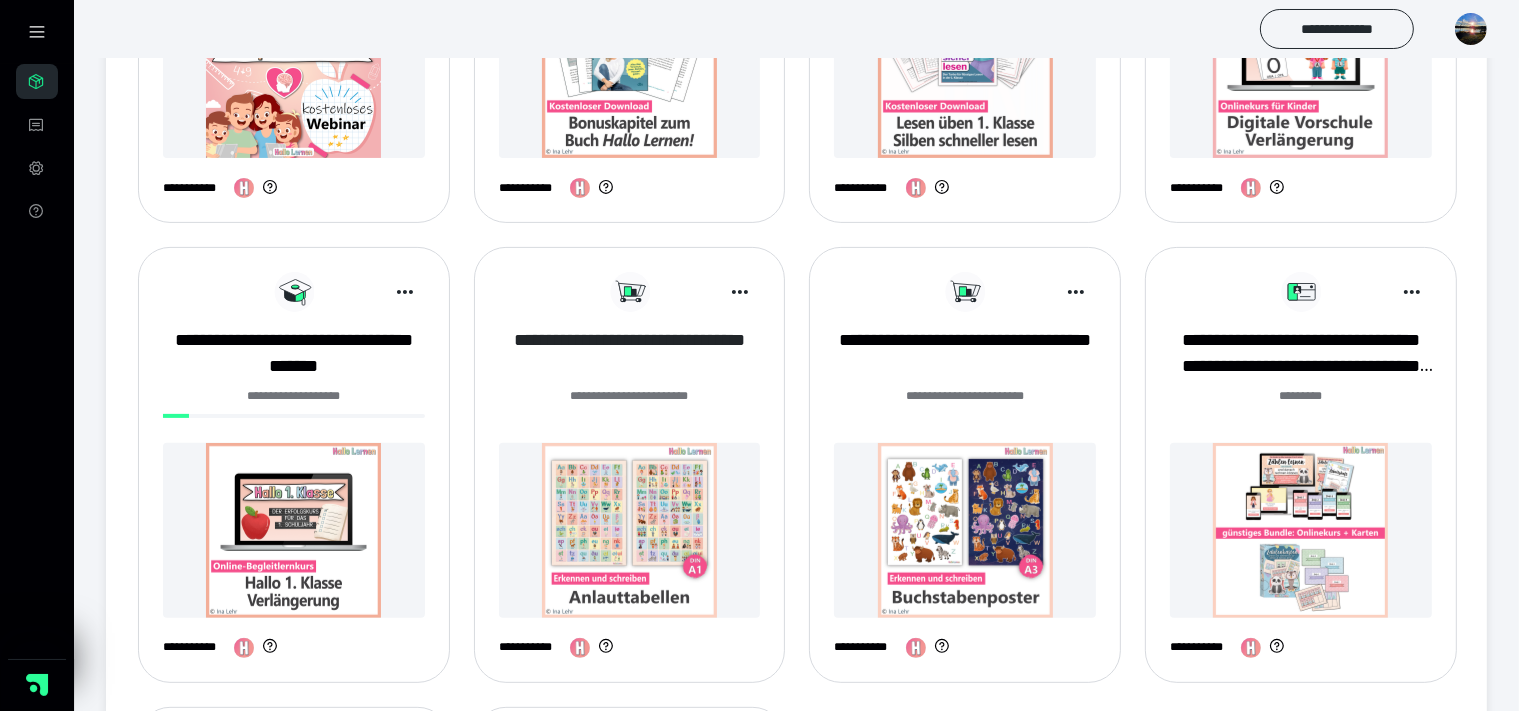 scroll, scrollTop: 633, scrollLeft: 0, axis: vertical 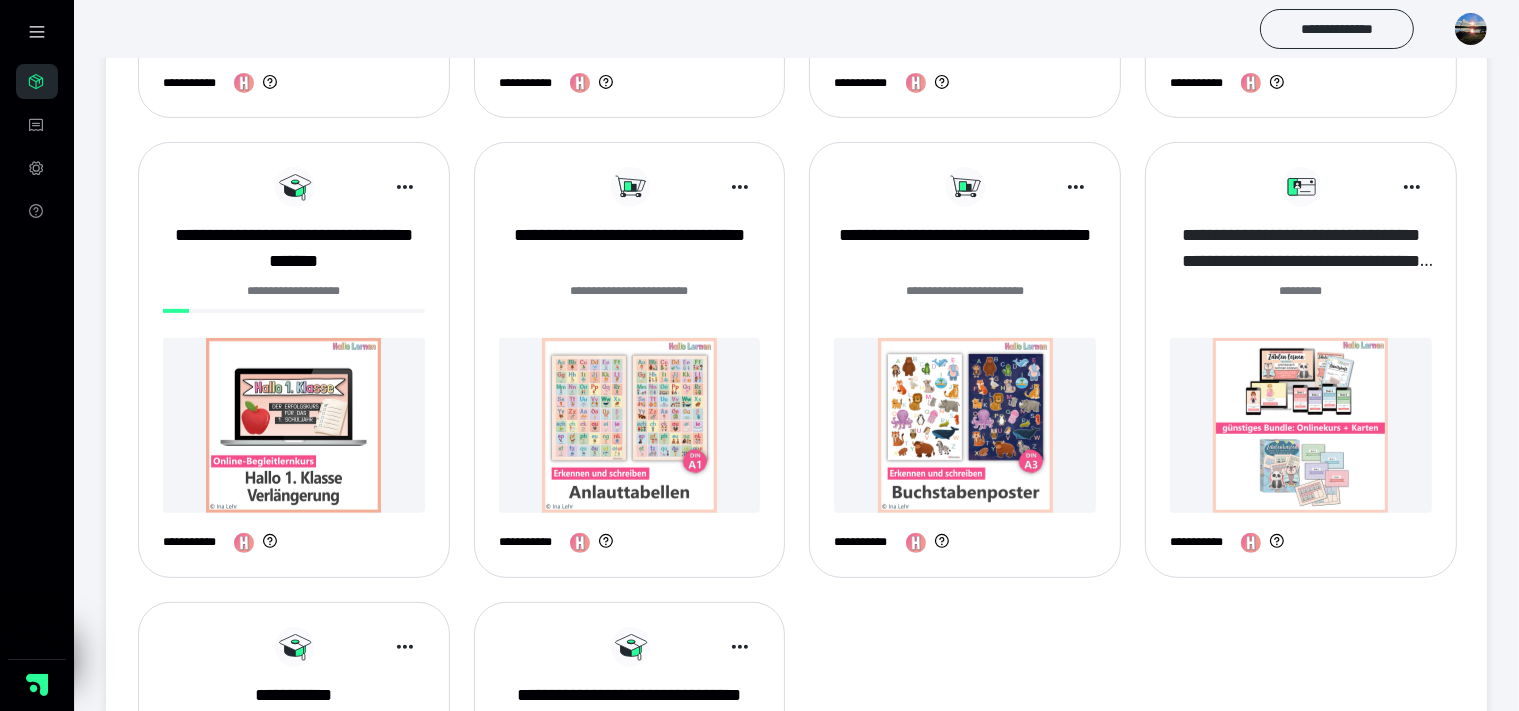 click on "**********" at bounding box center (1301, 248) 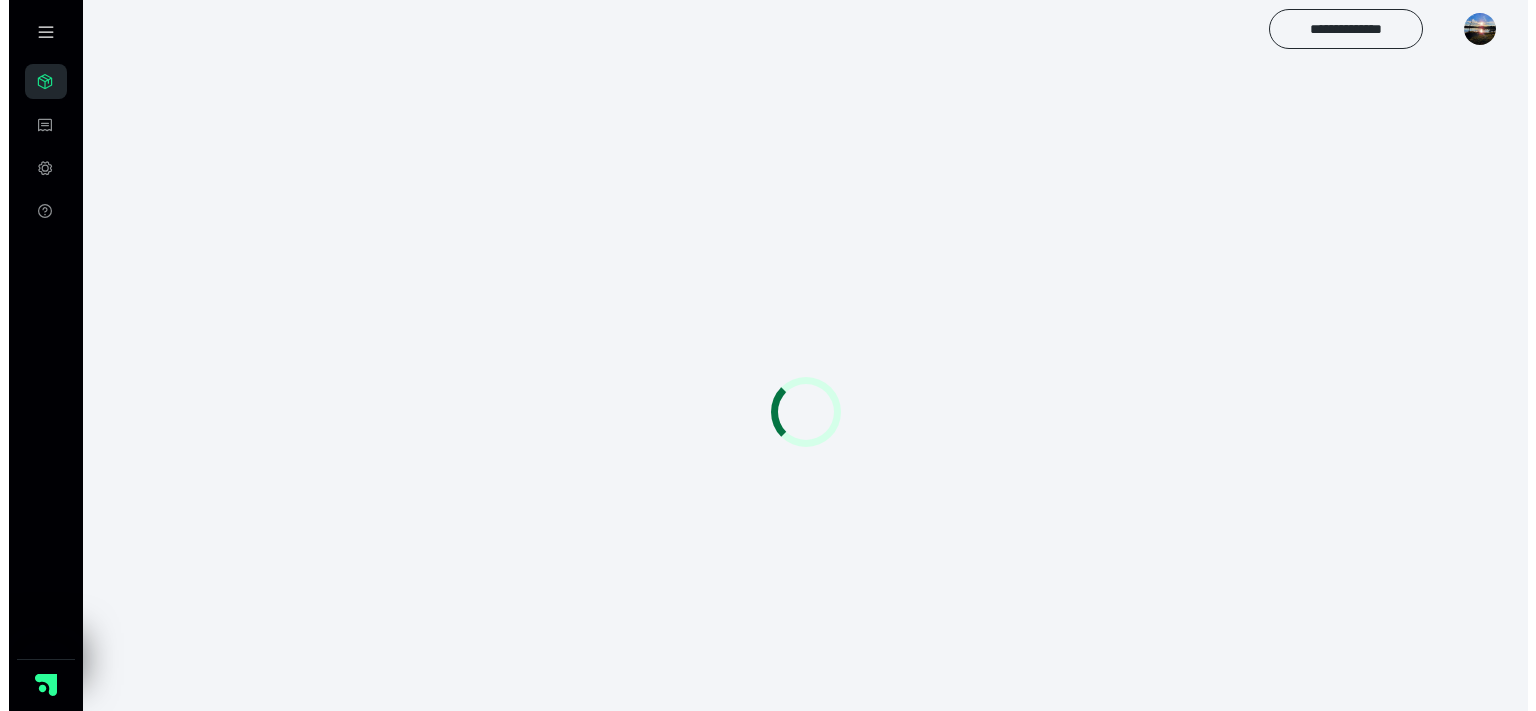 scroll, scrollTop: 0, scrollLeft: 0, axis: both 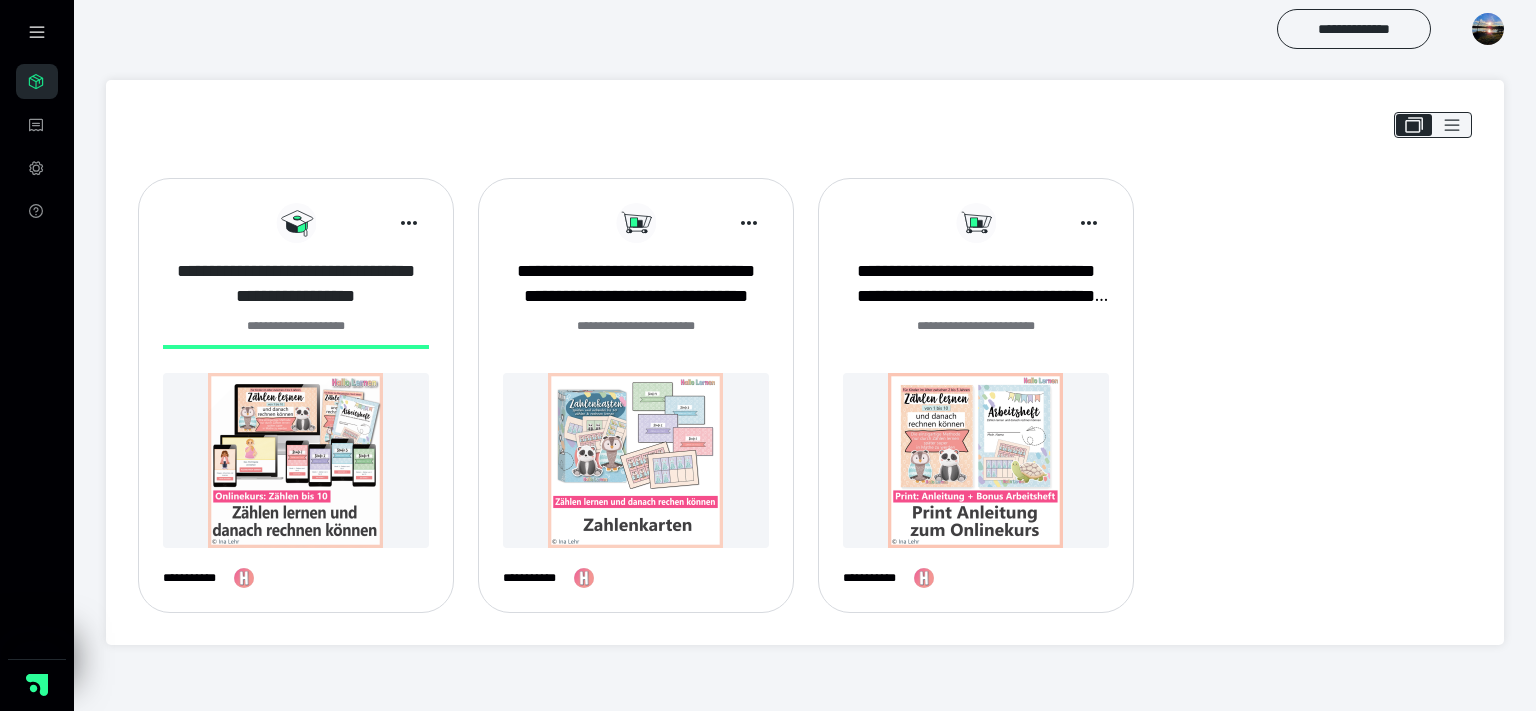 click on "**********" at bounding box center [296, 284] 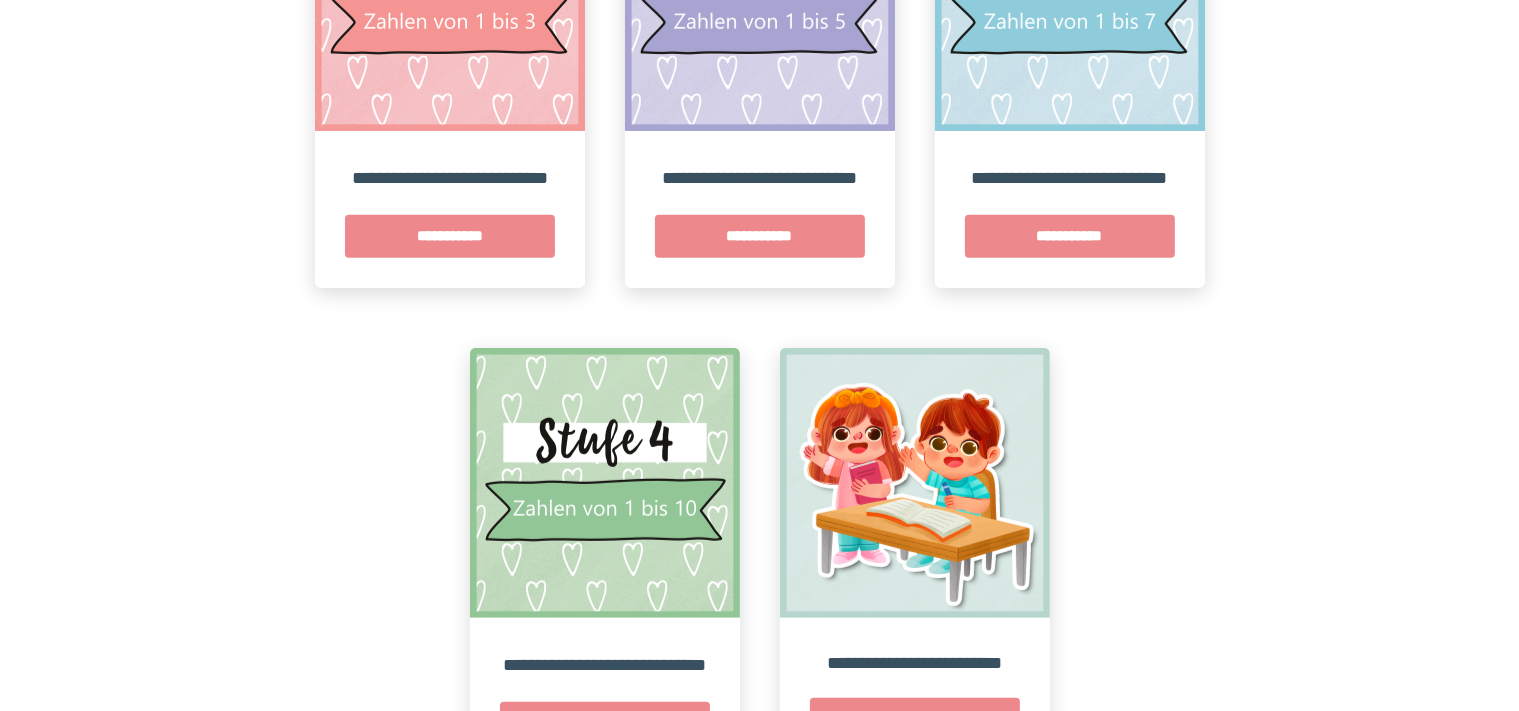 scroll, scrollTop: 1180, scrollLeft: 0, axis: vertical 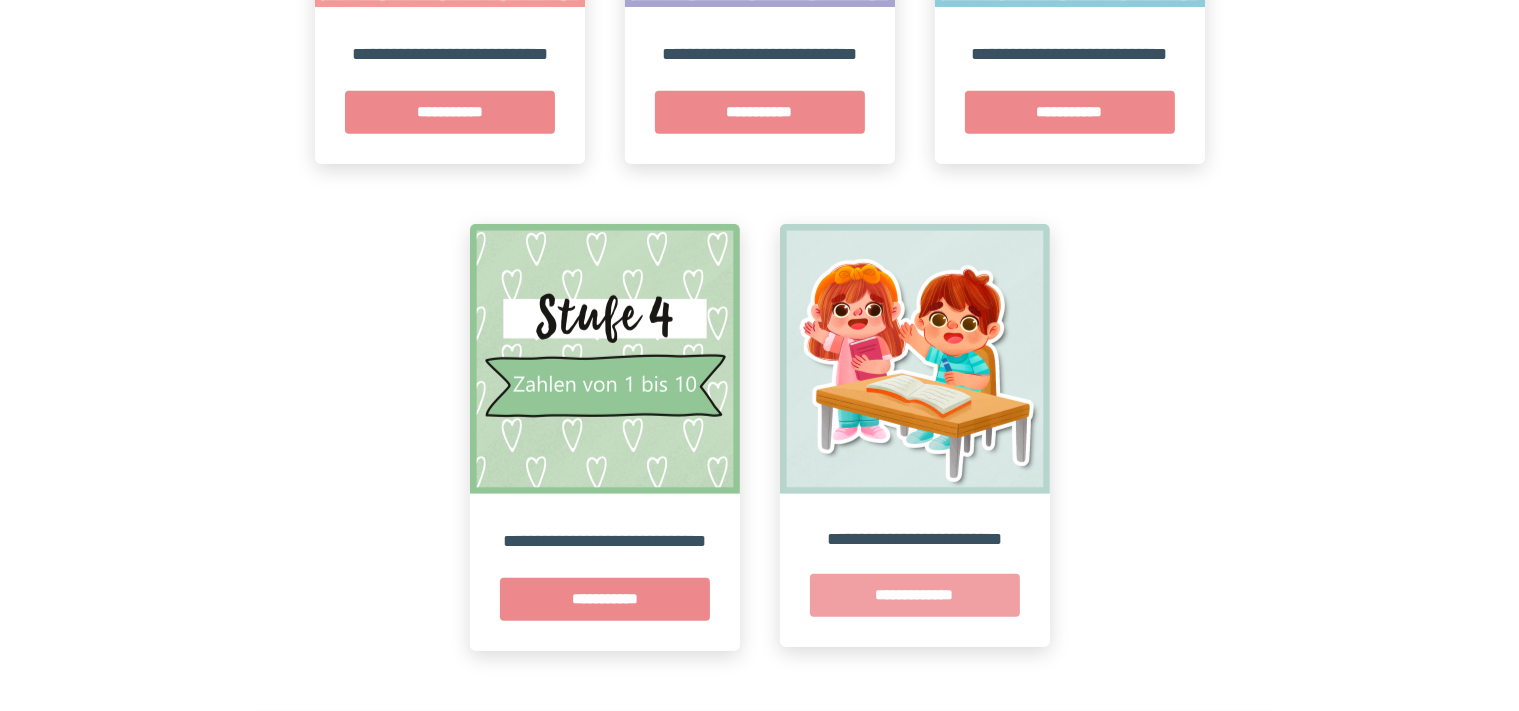 click on "**********" at bounding box center [915, 595] 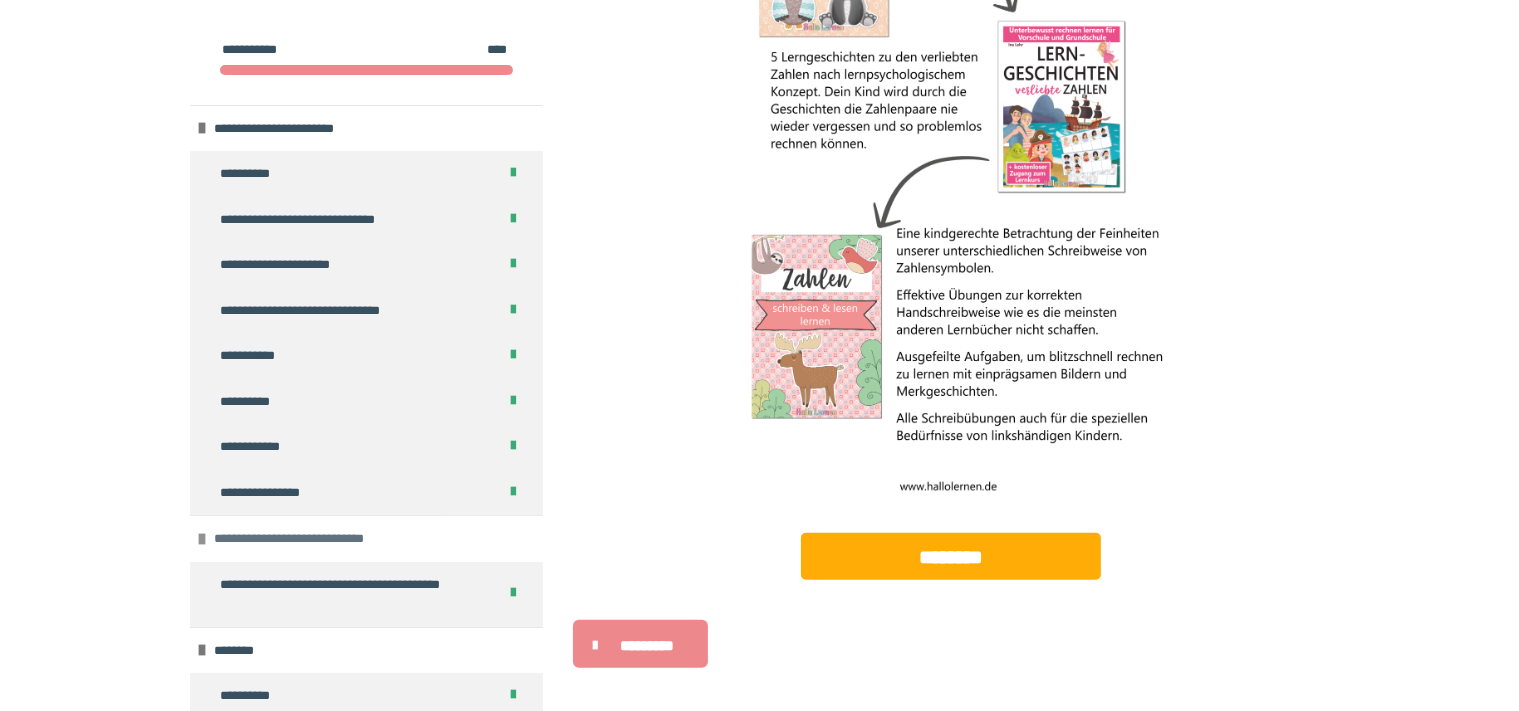 scroll, scrollTop: 756, scrollLeft: 0, axis: vertical 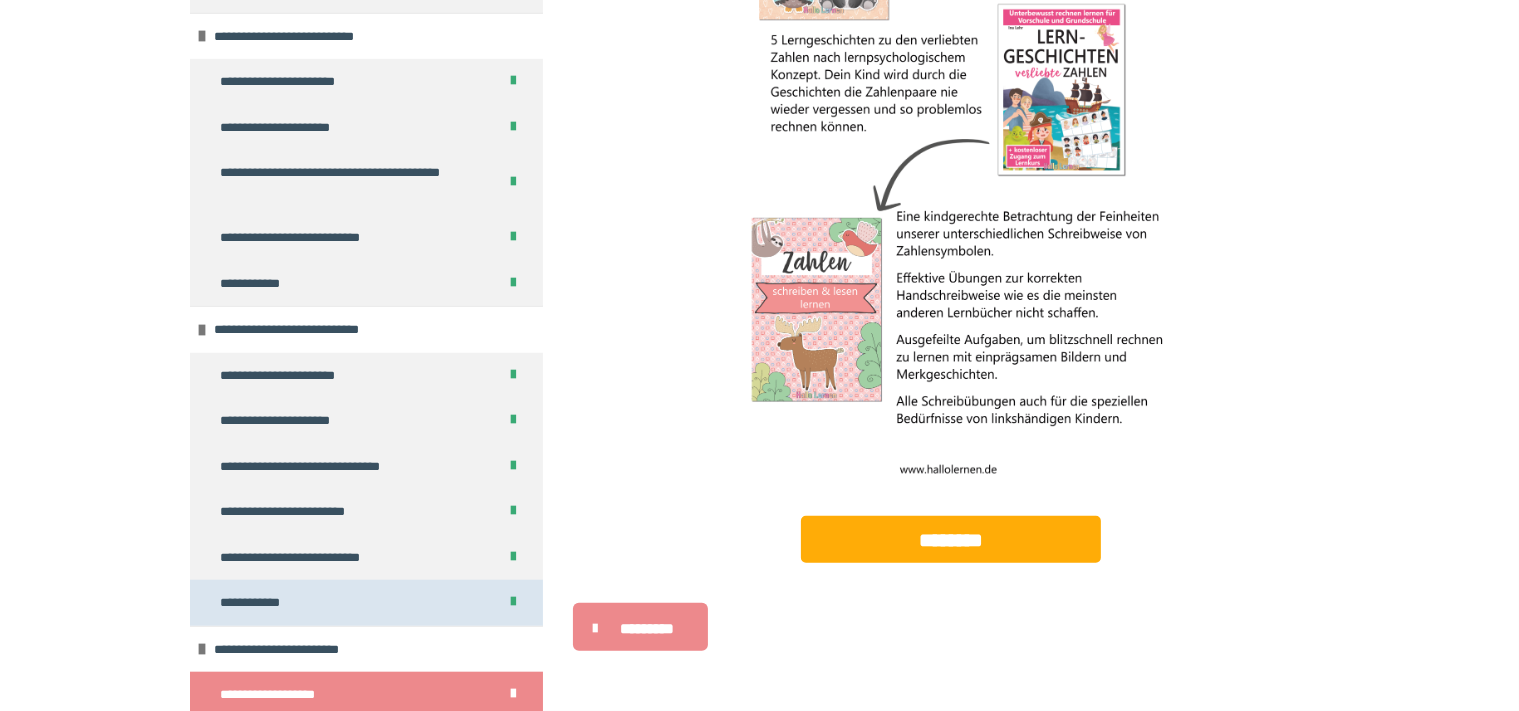 click on "**********" at bounding box center (254, 603) 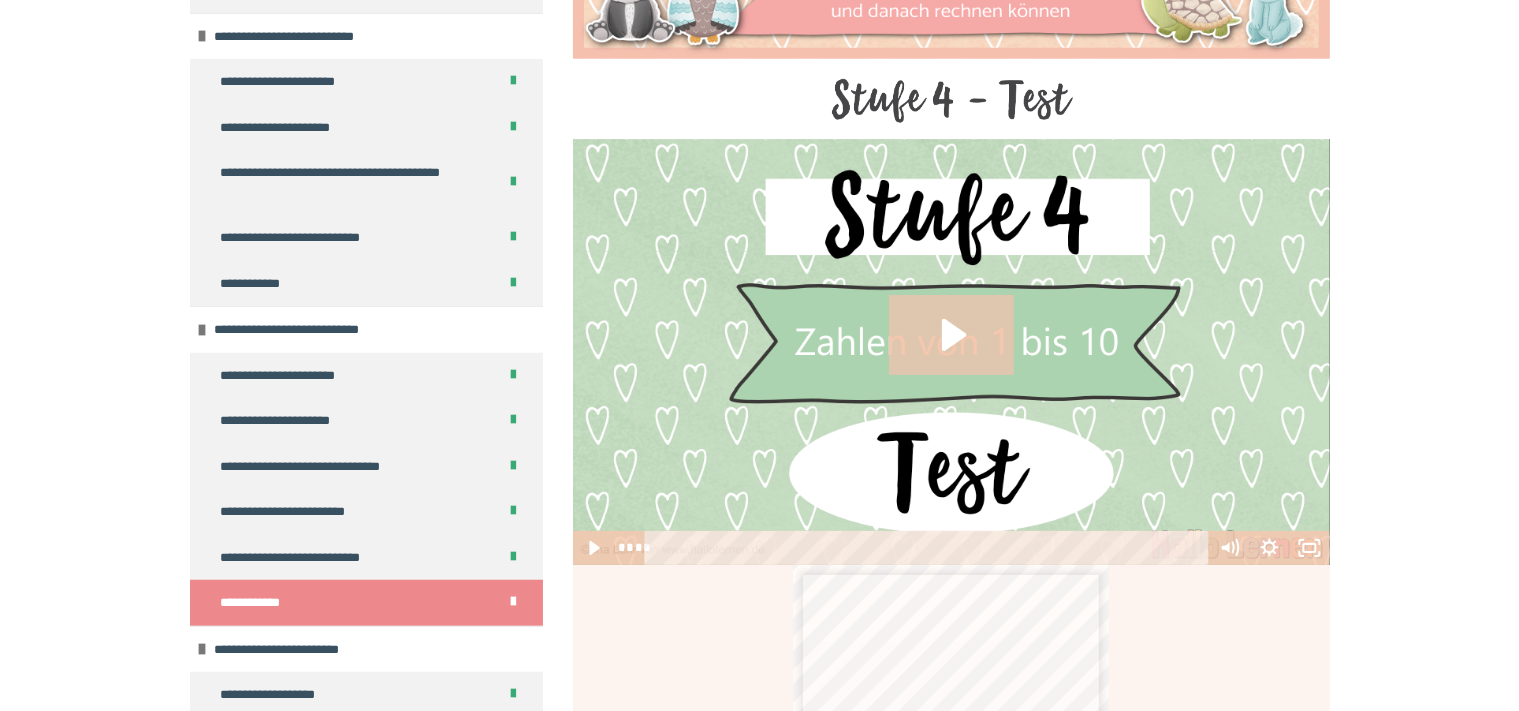 scroll, scrollTop: 586, scrollLeft: 0, axis: vertical 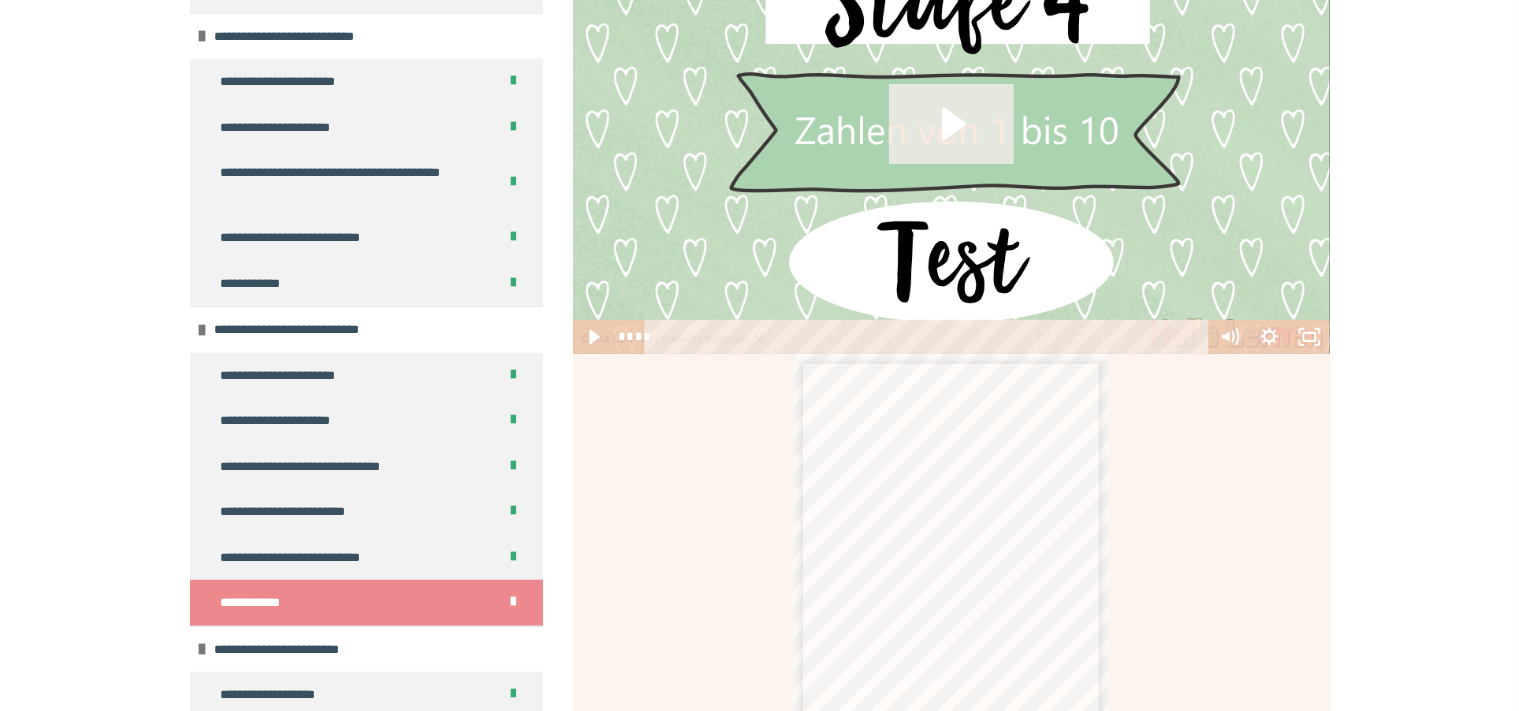 click 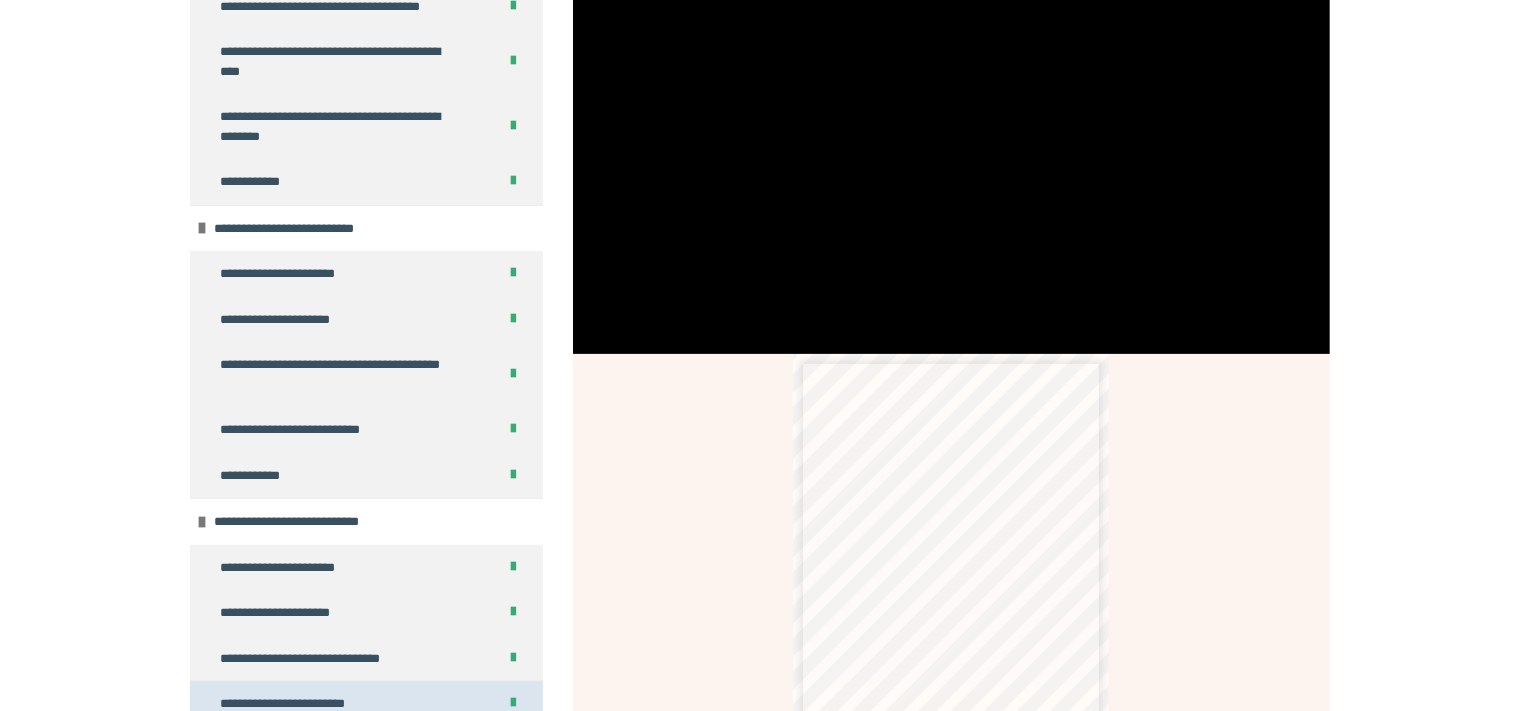 scroll, scrollTop: 1343, scrollLeft: 0, axis: vertical 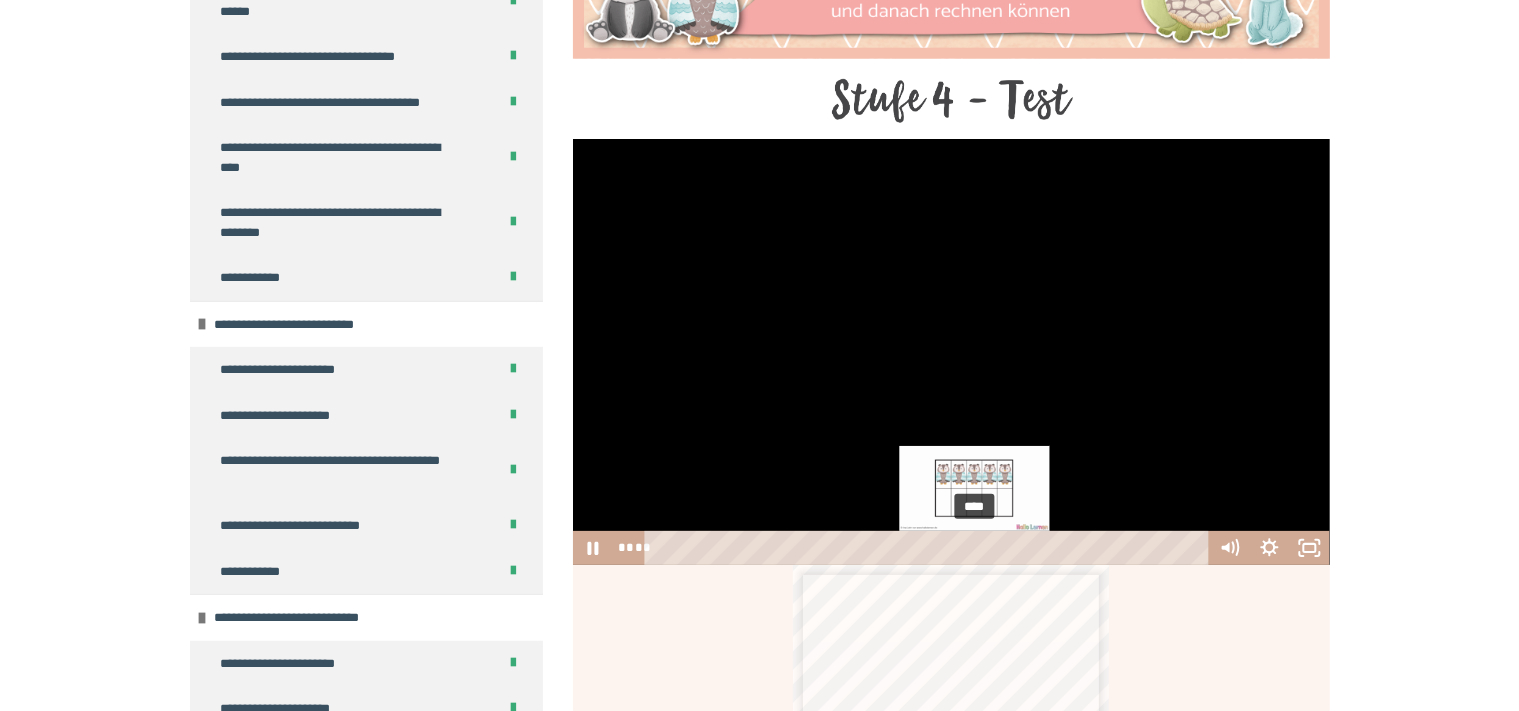 click on "****" at bounding box center (929, 548) 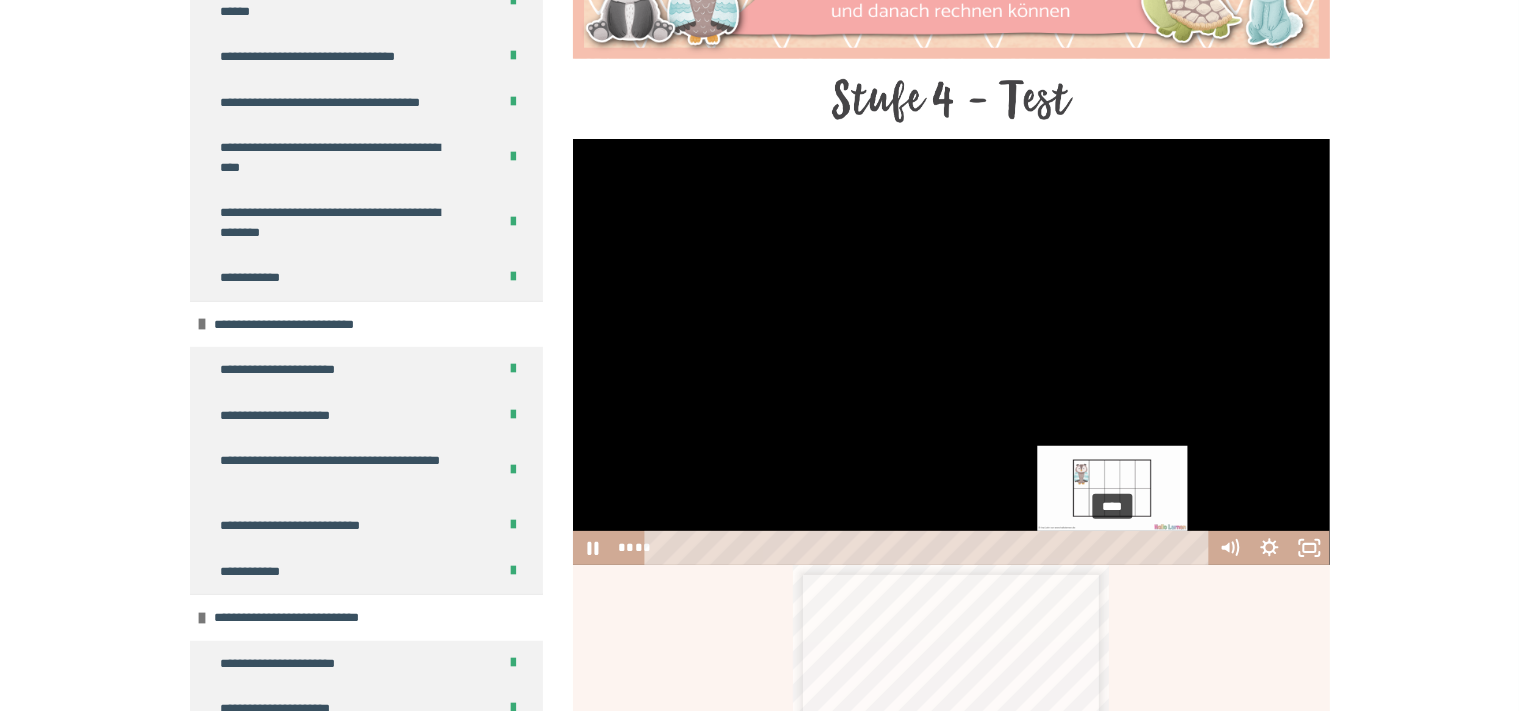 click on "****" at bounding box center (929, 548) 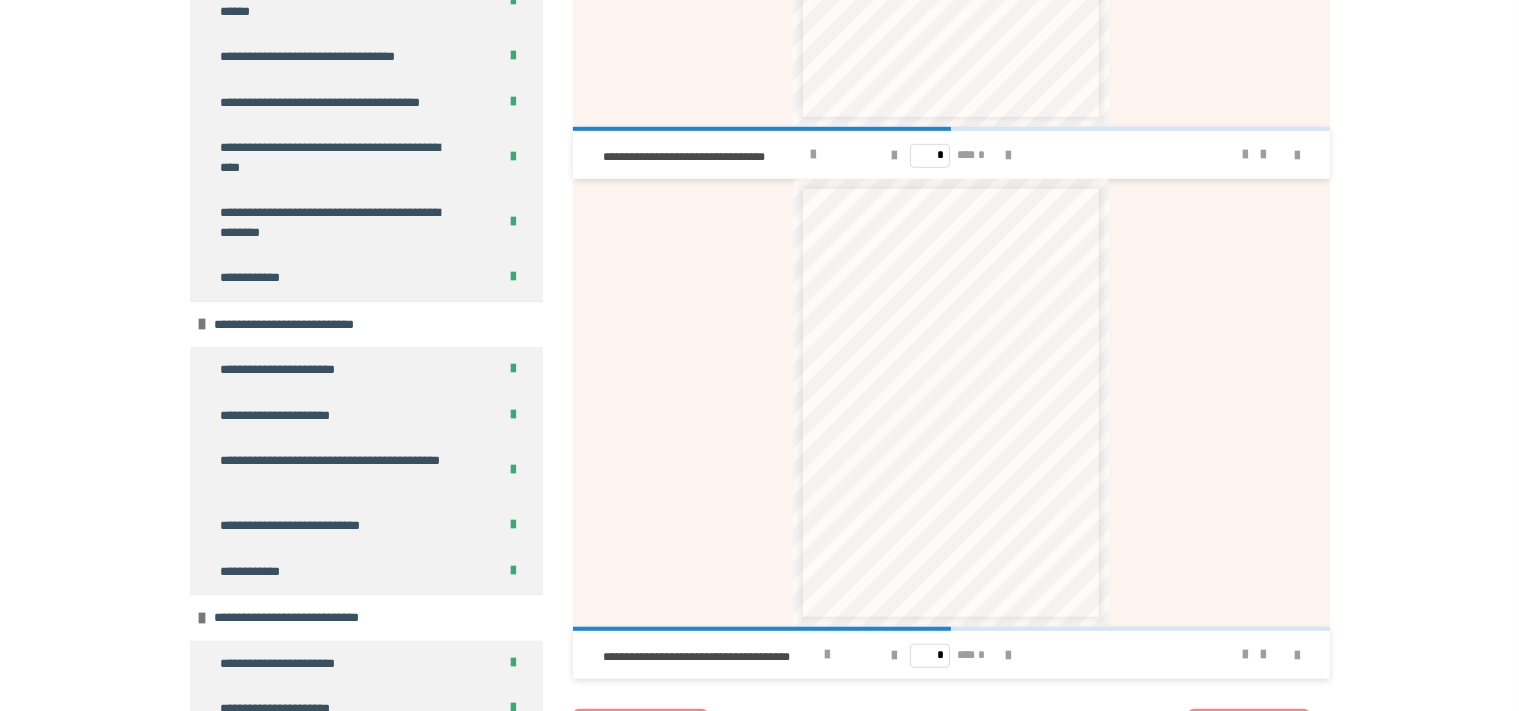 scroll, scrollTop: 1367, scrollLeft: 0, axis: vertical 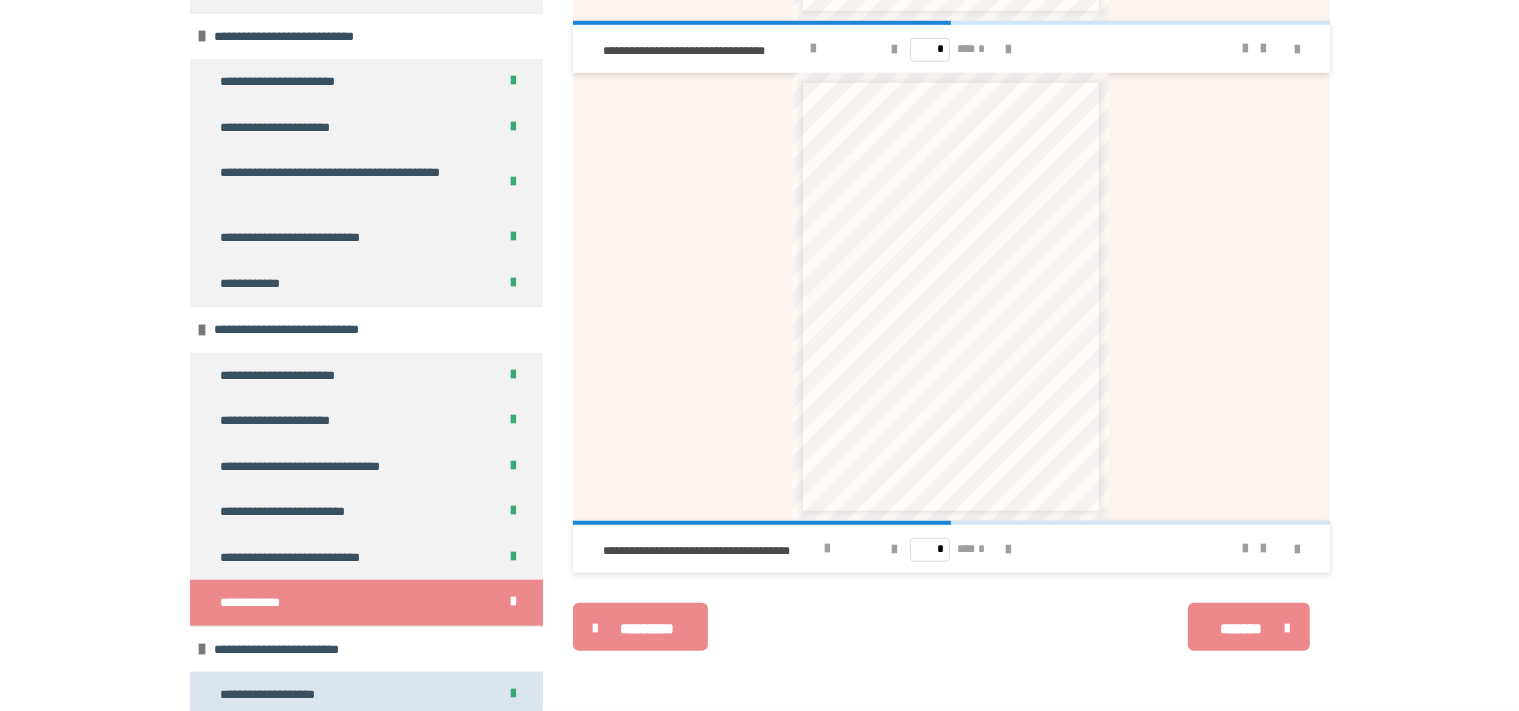 click on "**********" at bounding box center [366, 695] 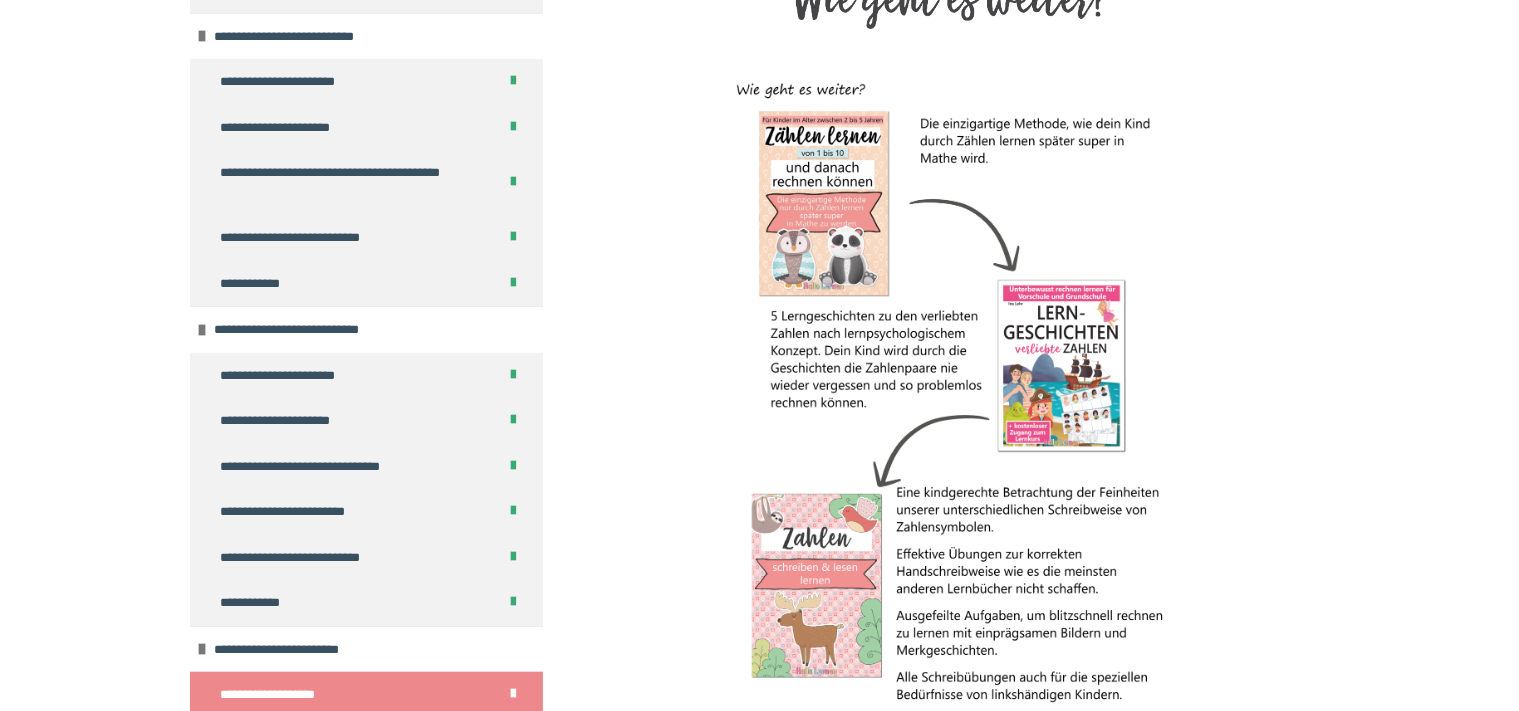 scroll, scrollTop: 692, scrollLeft: 0, axis: vertical 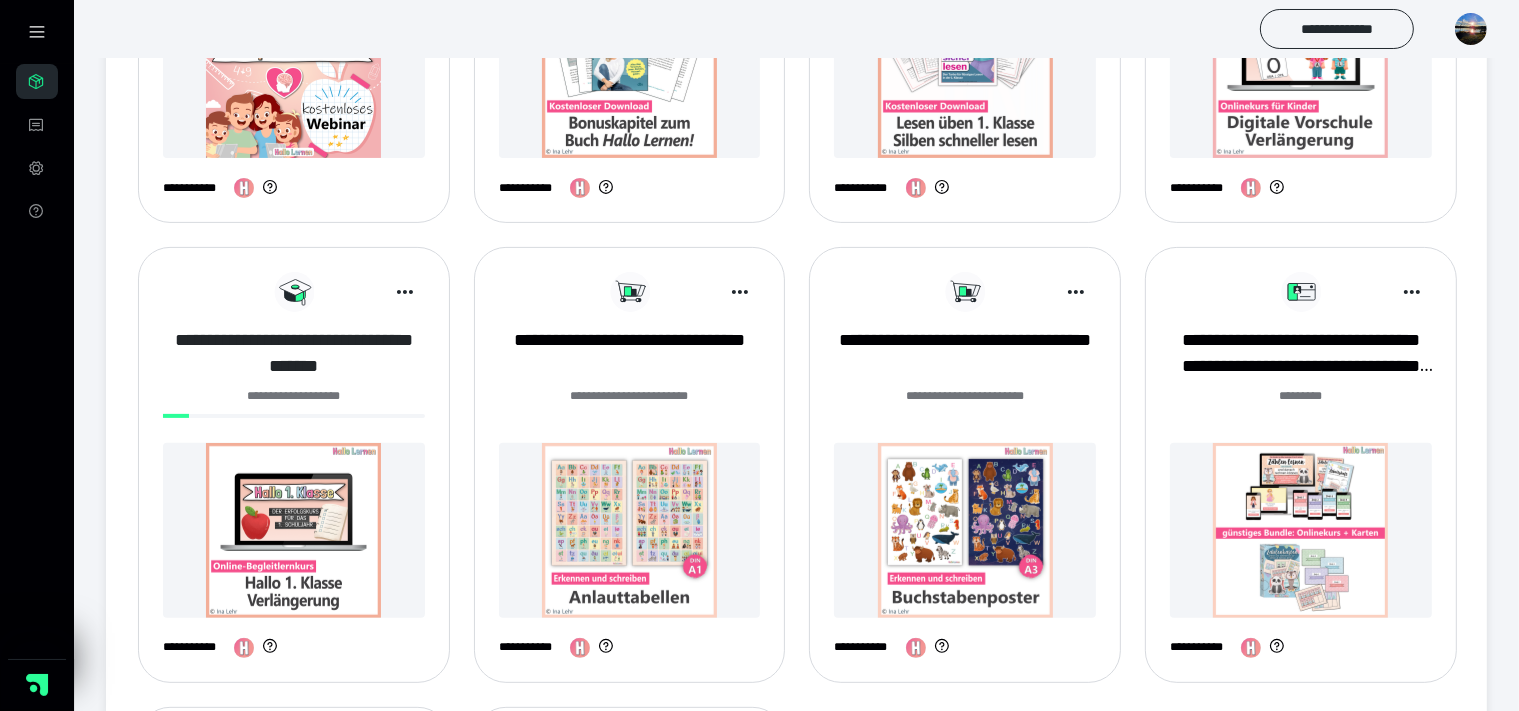 click on "**********" at bounding box center [294, 353] 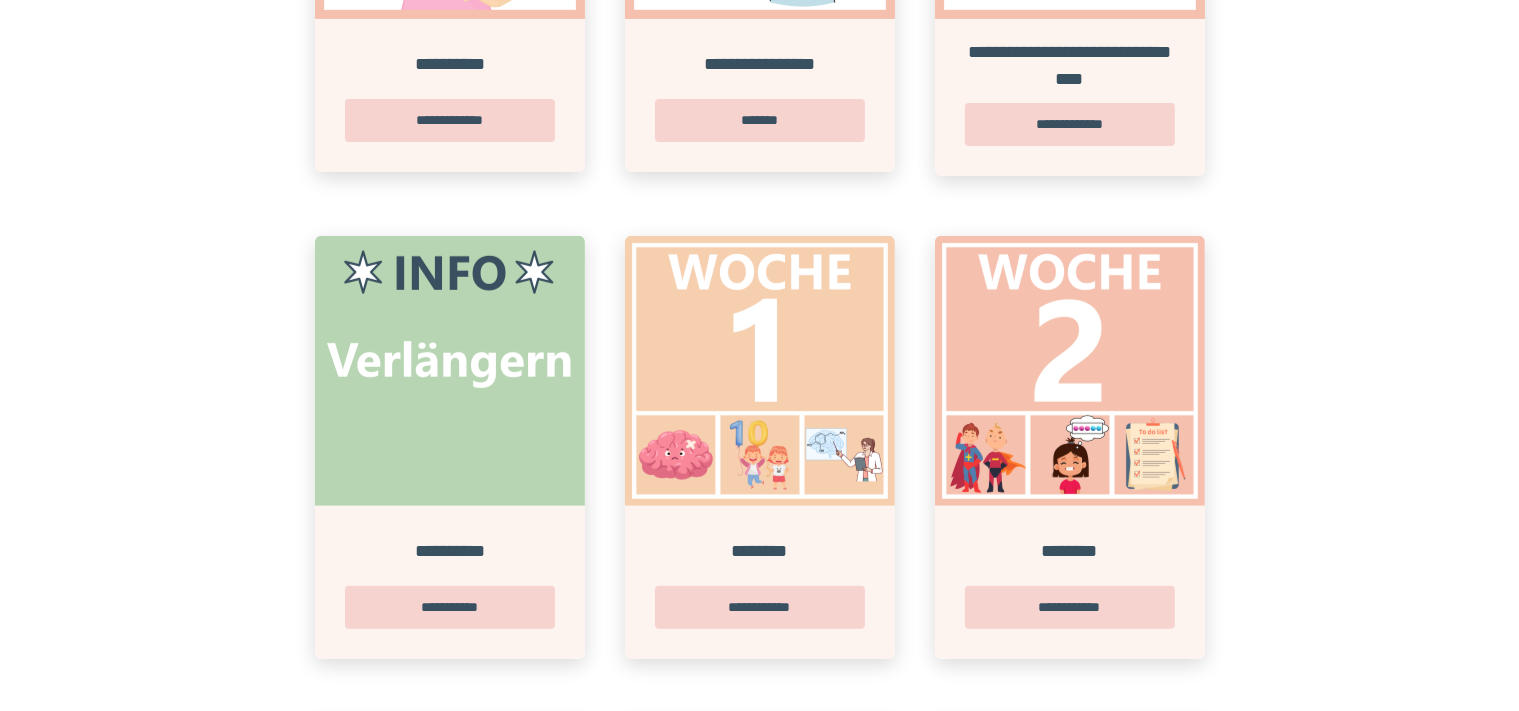 scroll, scrollTop: 844, scrollLeft: 0, axis: vertical 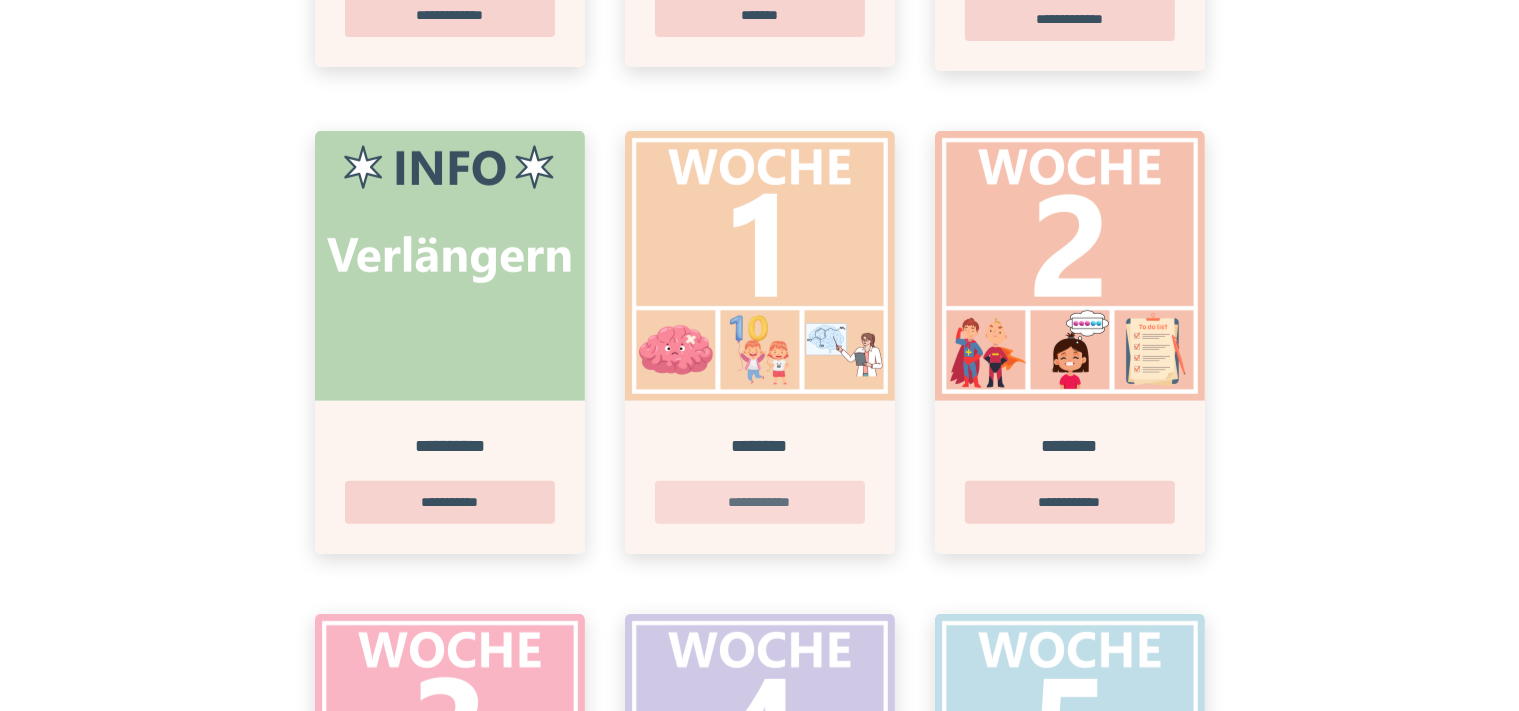 click on "**********" at bounding box center (760, 502) 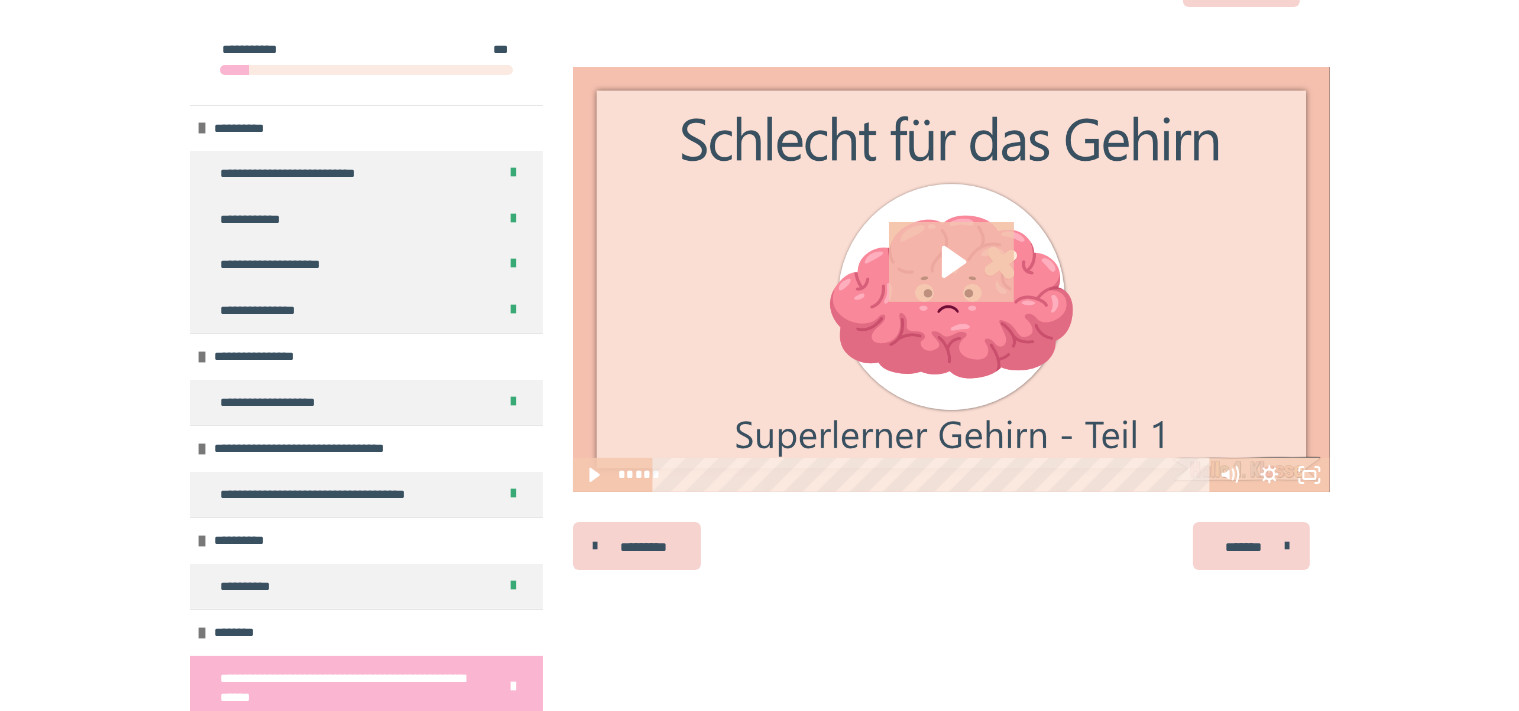 scroll, scrollTop: 412, scrollLeft: 0, axis: vertical 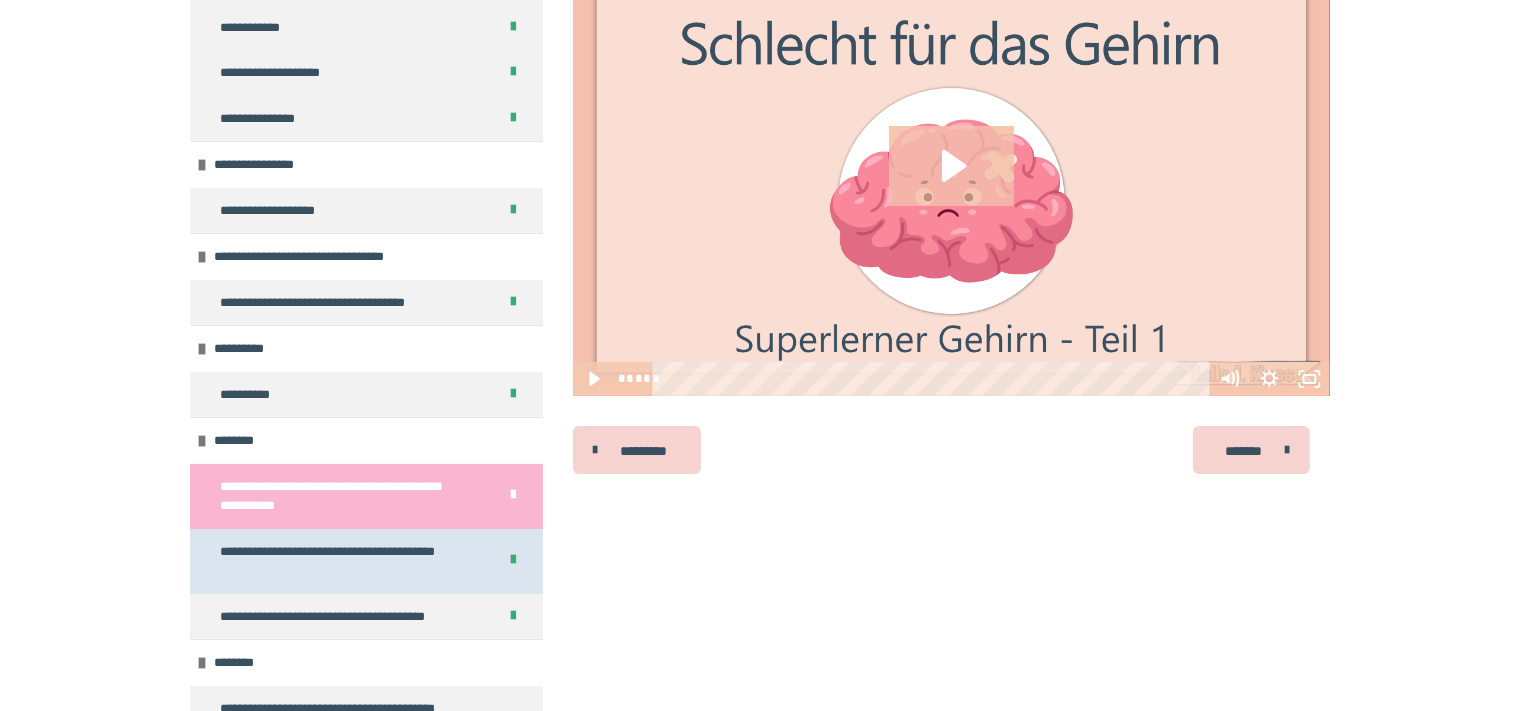 click on "**********" at bounding box center (342, 561) 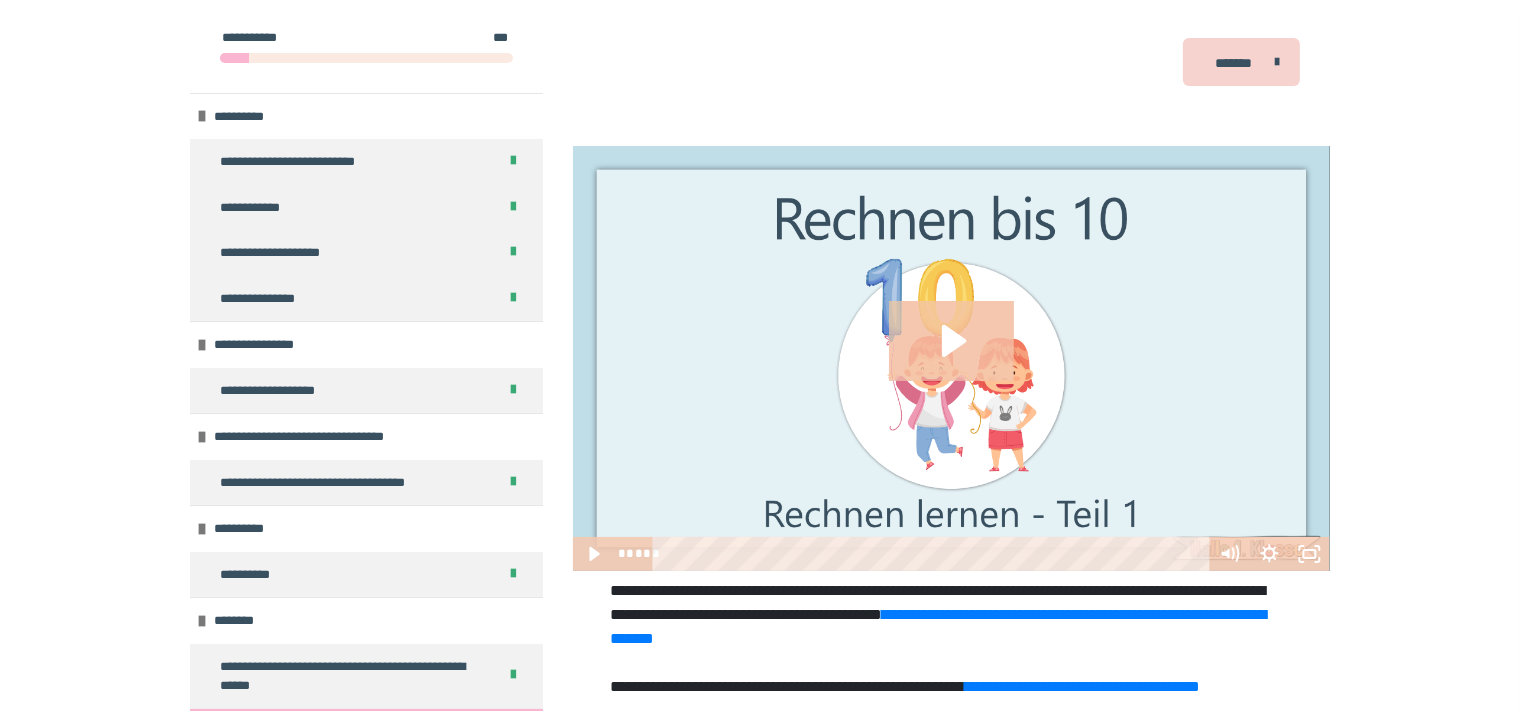 scroll, scrollTop: 765, scrollLeft: 0, axis: vertical 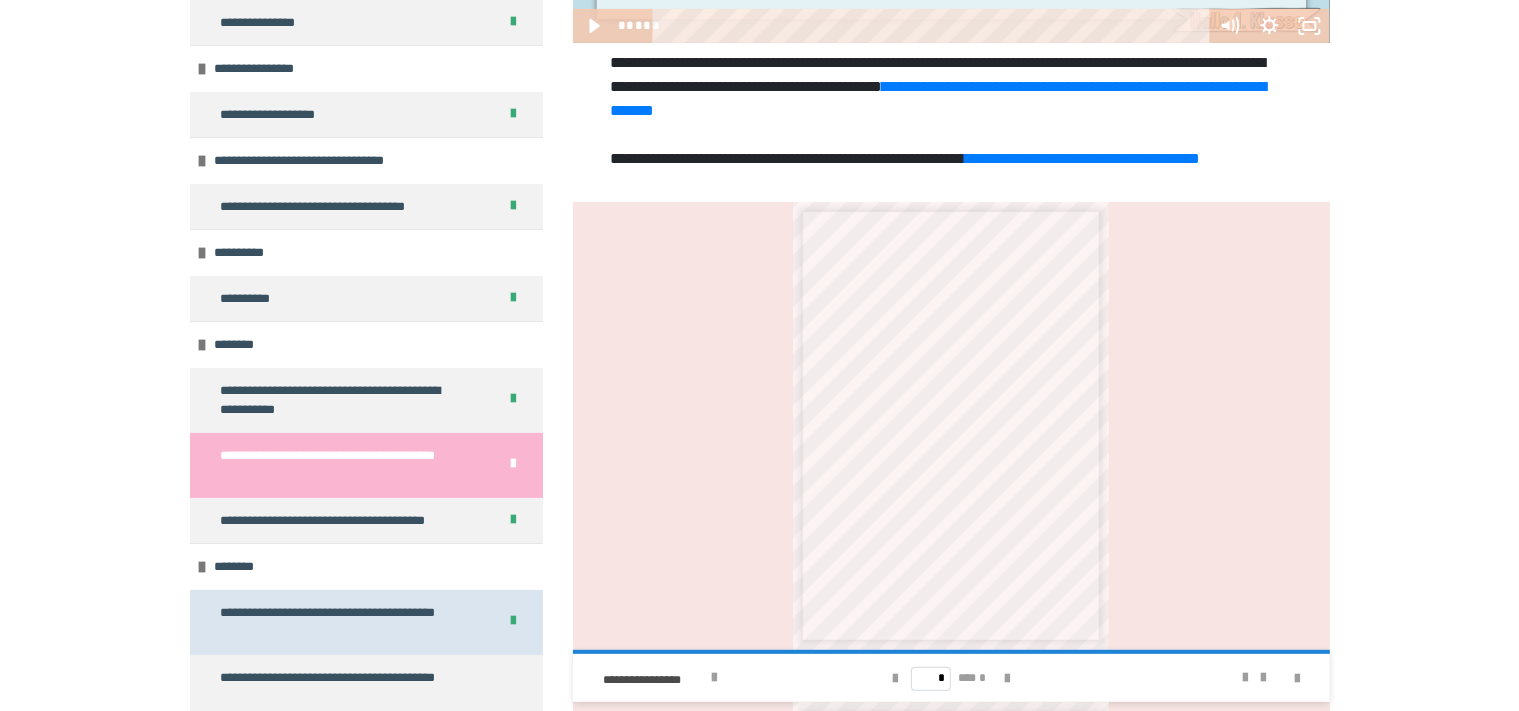click on "**********" at bounding box center (342, 622) 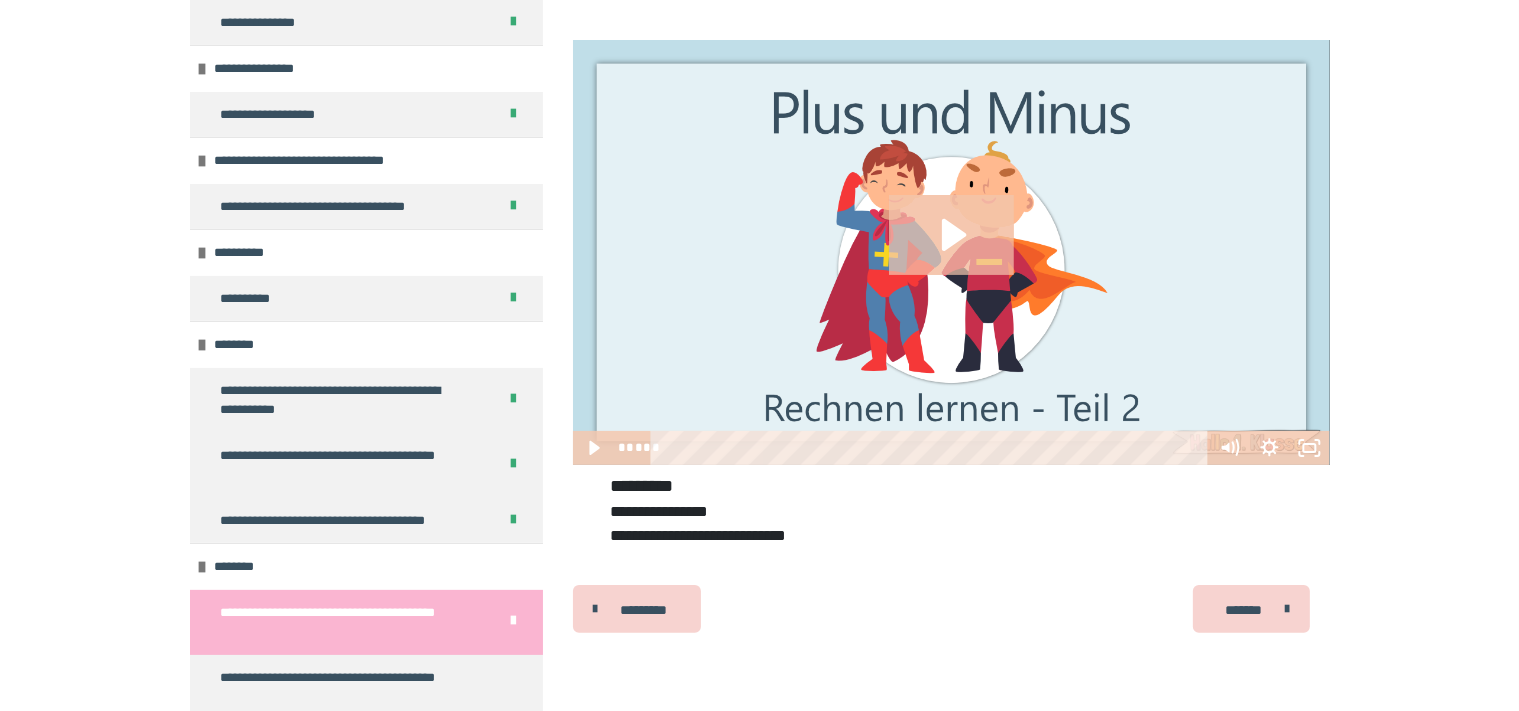 scroll, scrollTop: 412, scrollLeft: 0, axis: vertical 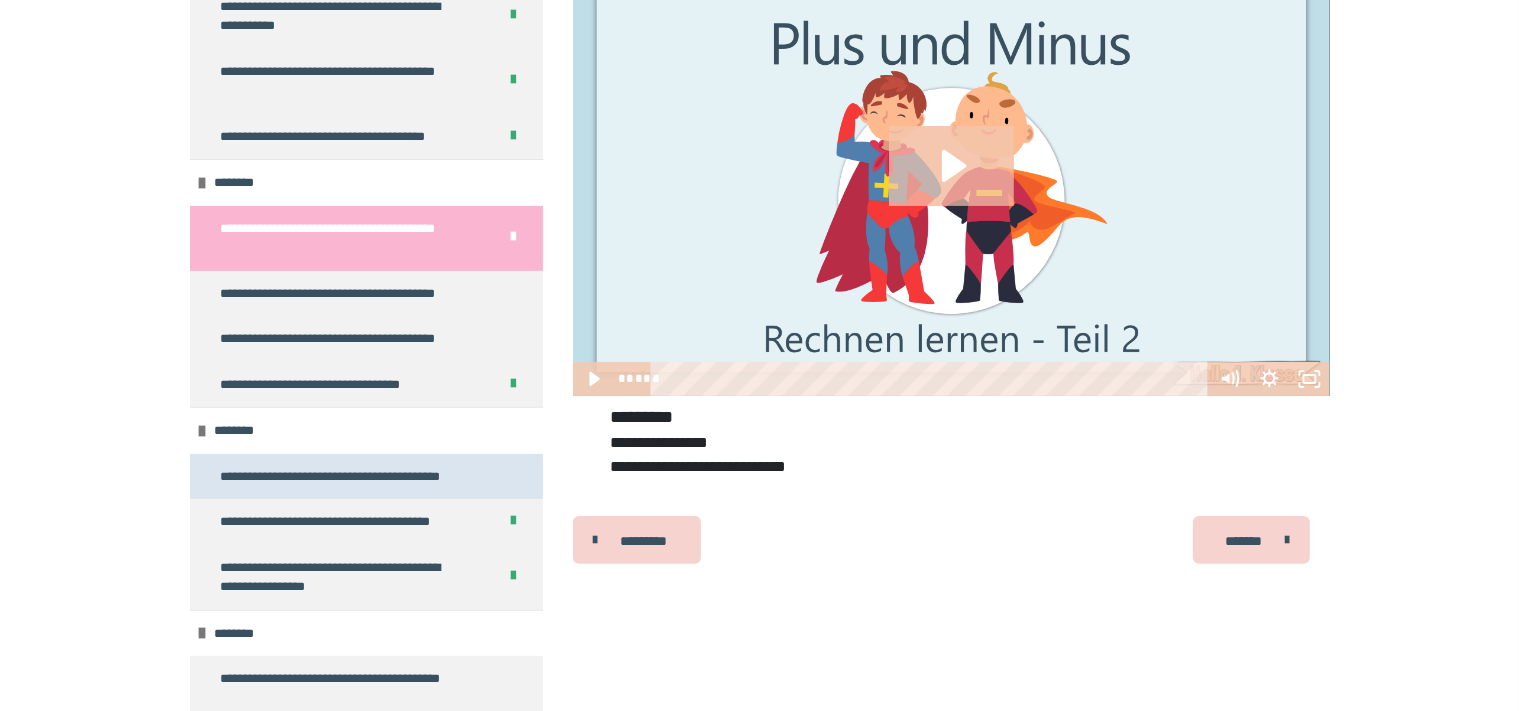 click on "**********" at bounding box center (347, 477) 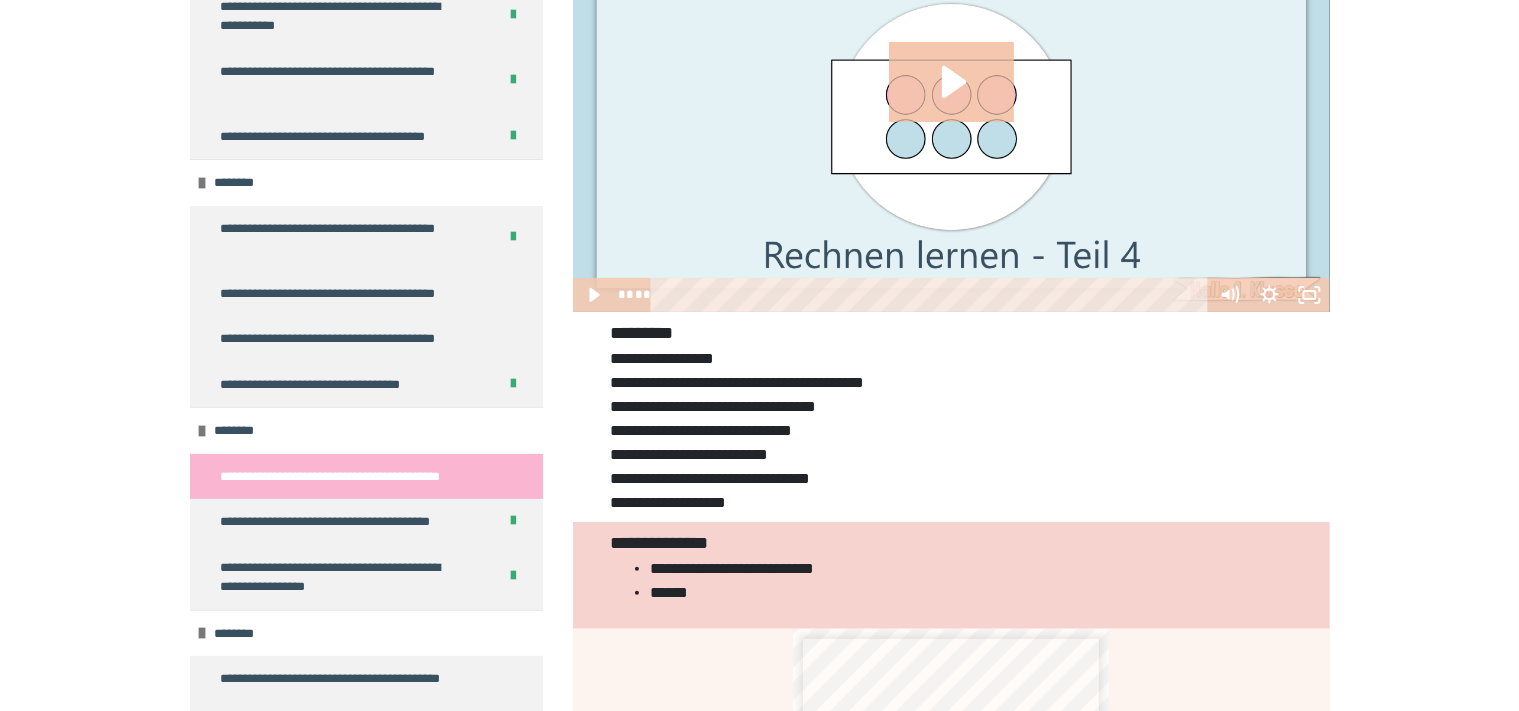scroll, scrollTop: 390, scrollLeft: 0, axis: vertical 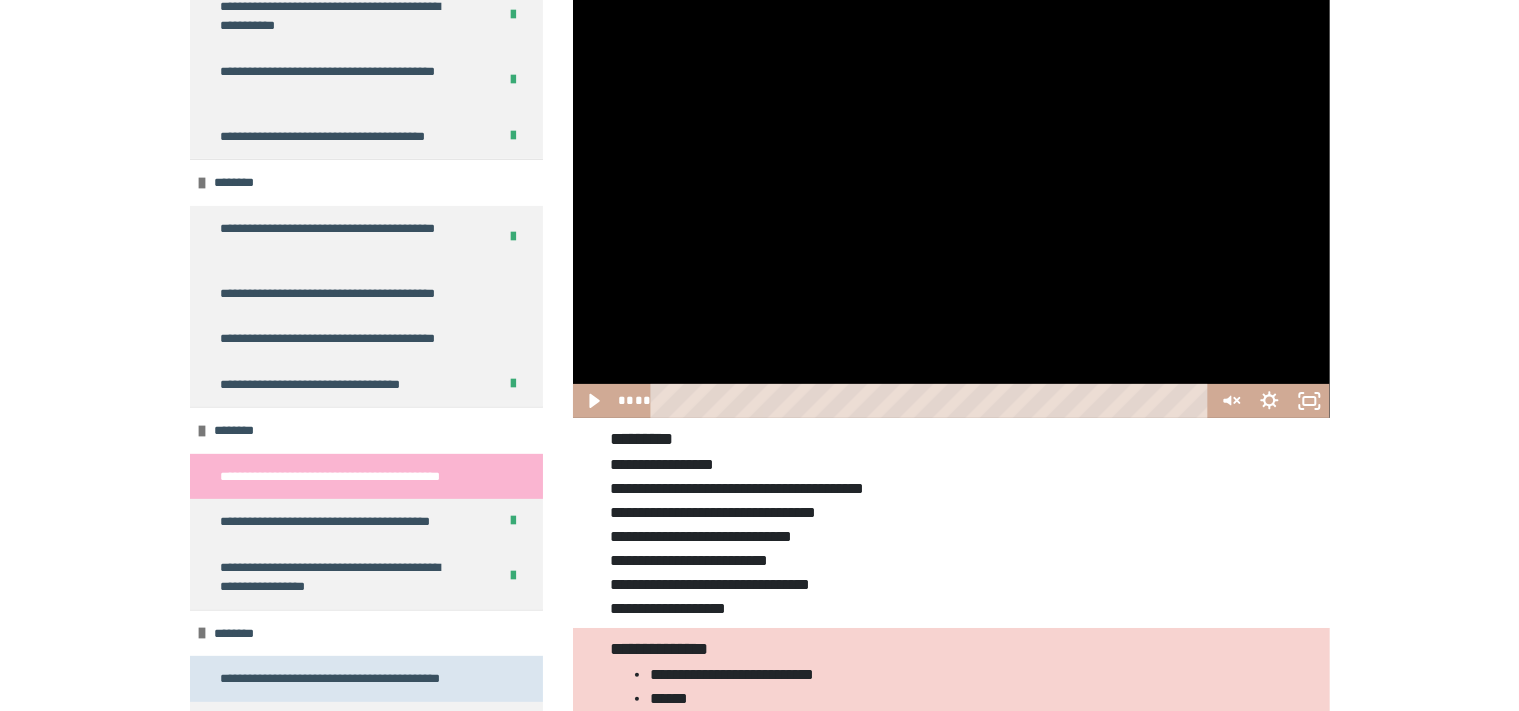 click on "**********" at bounding box center (347, 679) 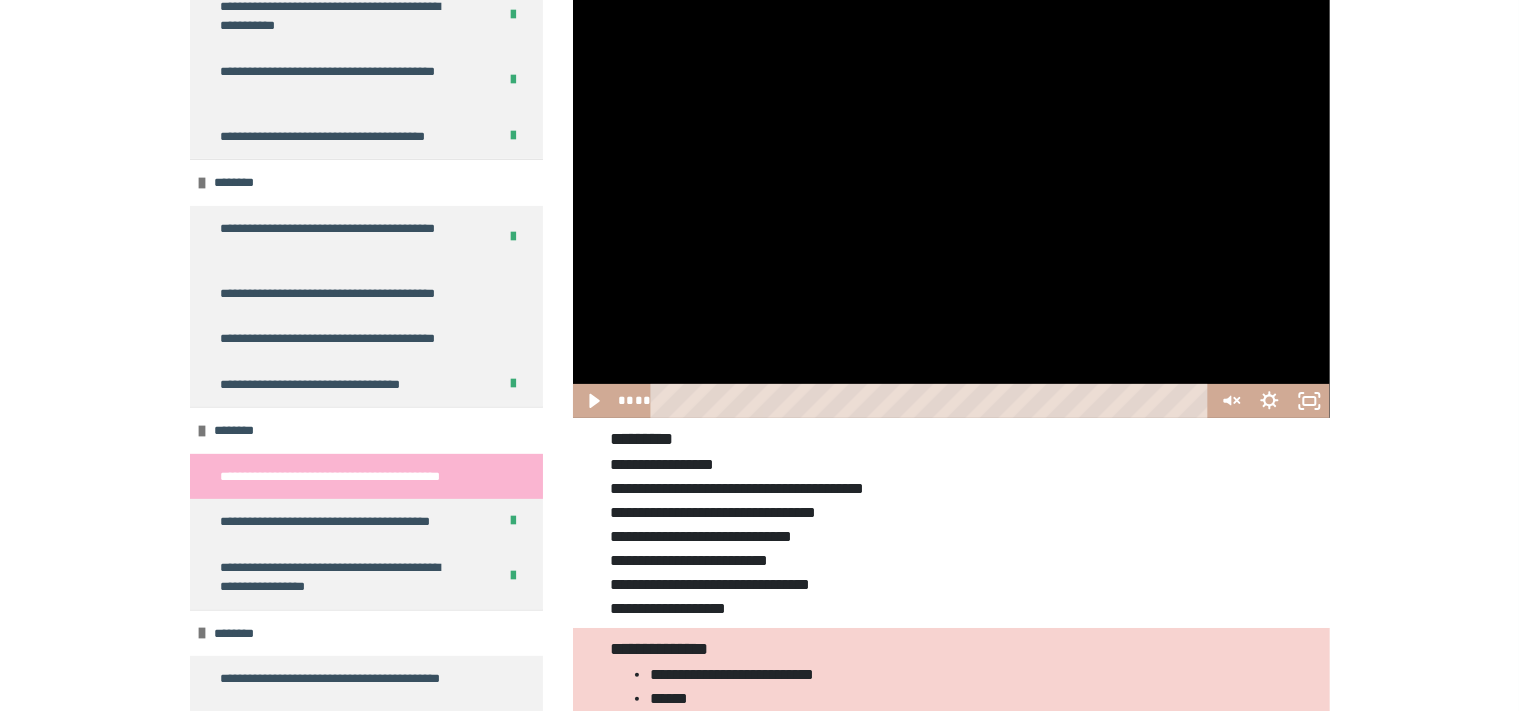 scroll, scrollTop: 343, scrollLeft: 0, axis: vertical 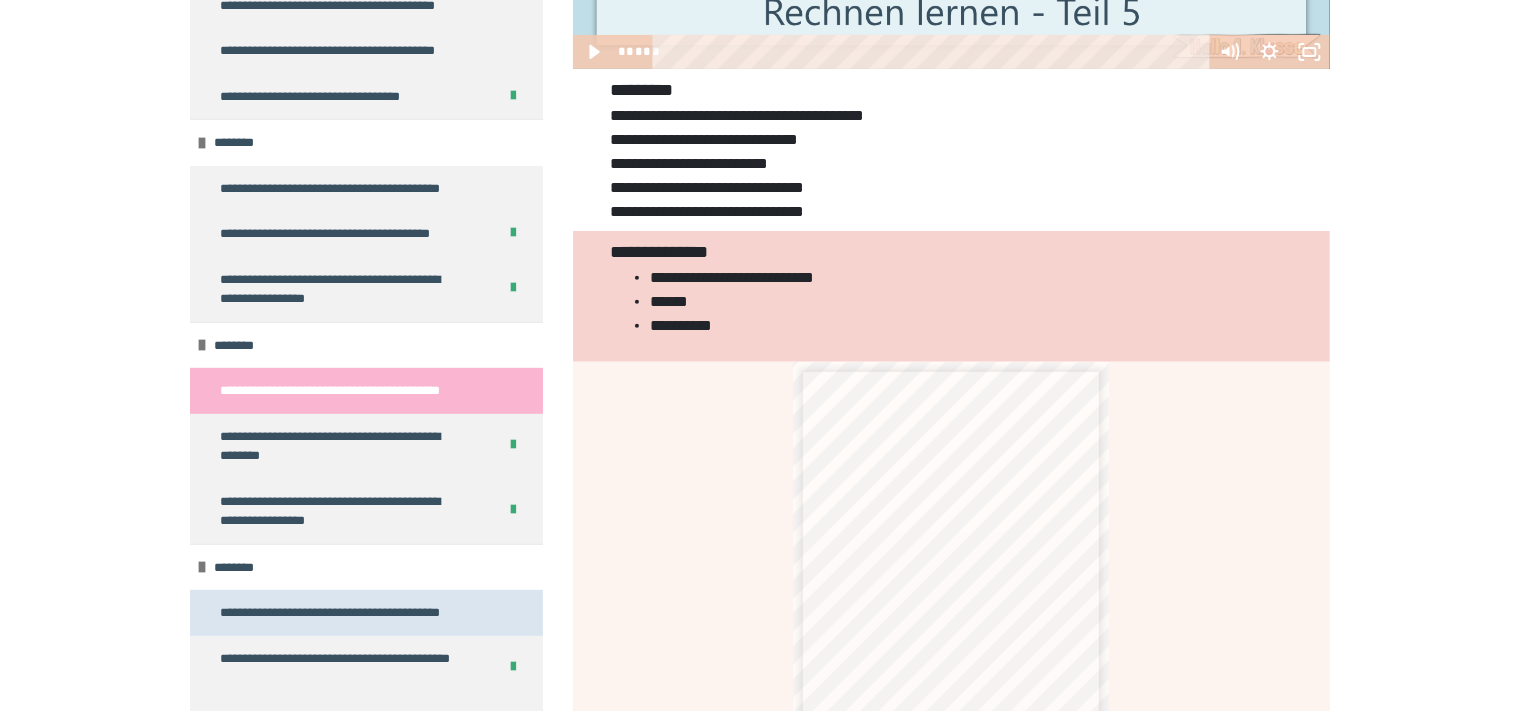 click on "**********" at bounding box center (347, 613) 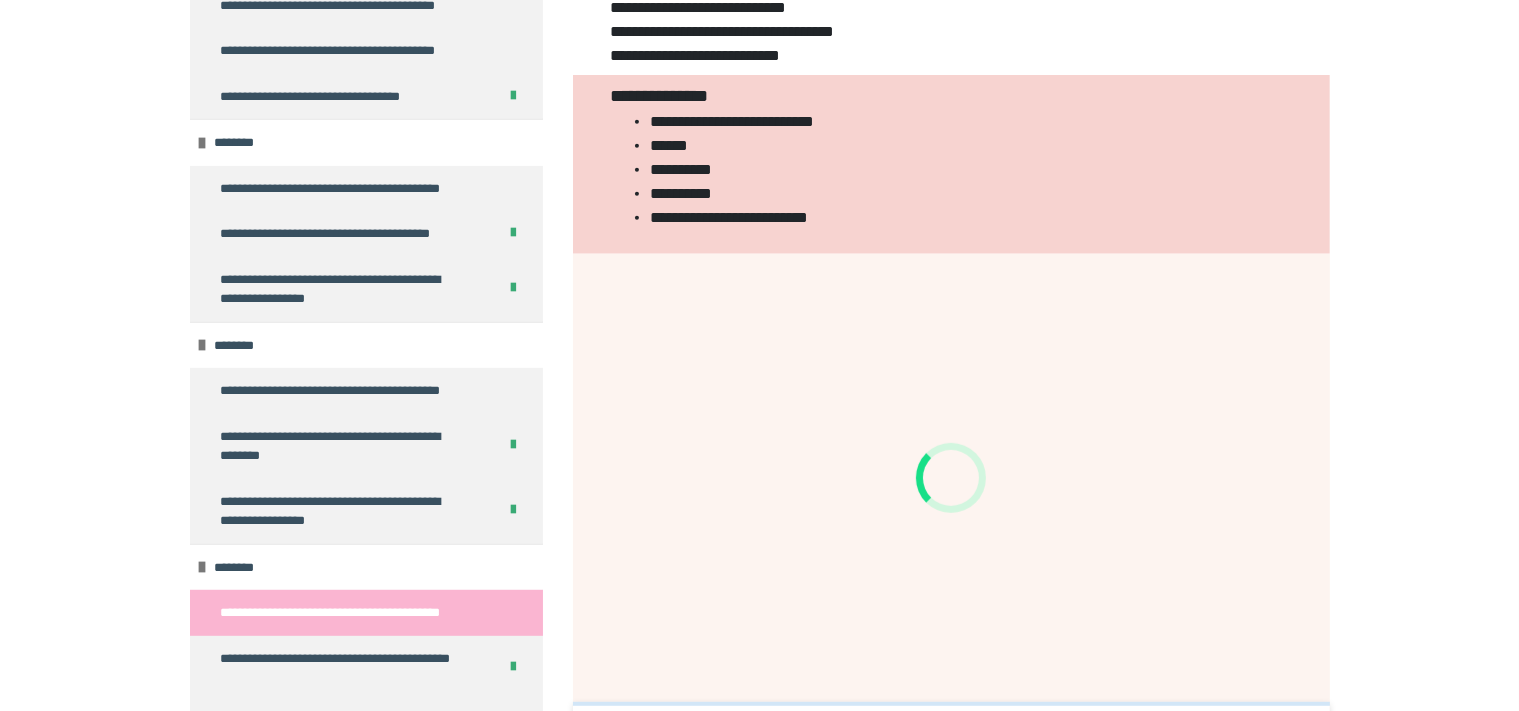 scroll, scrollTop: 976, scrollLeft: 0, axis: vertical 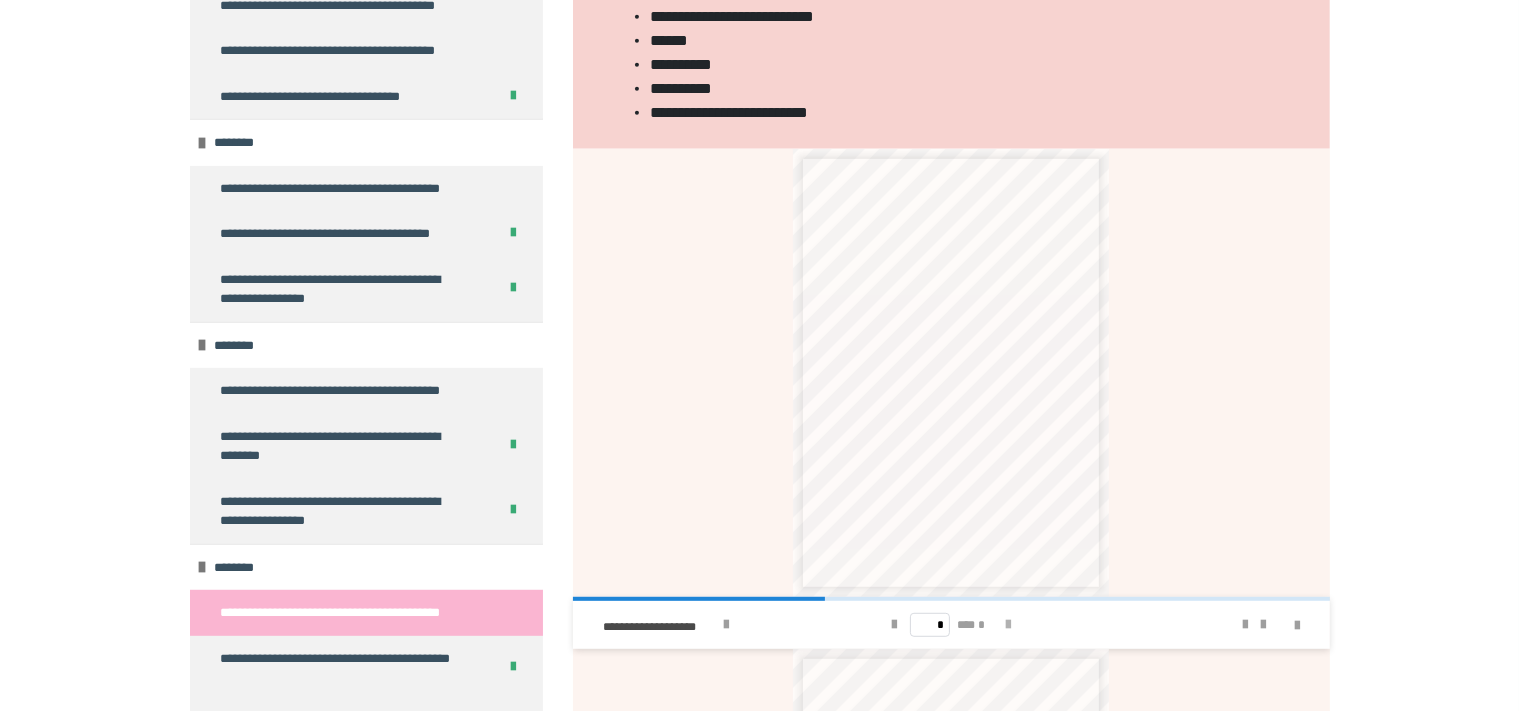 click at bounding box center (1008, 625) 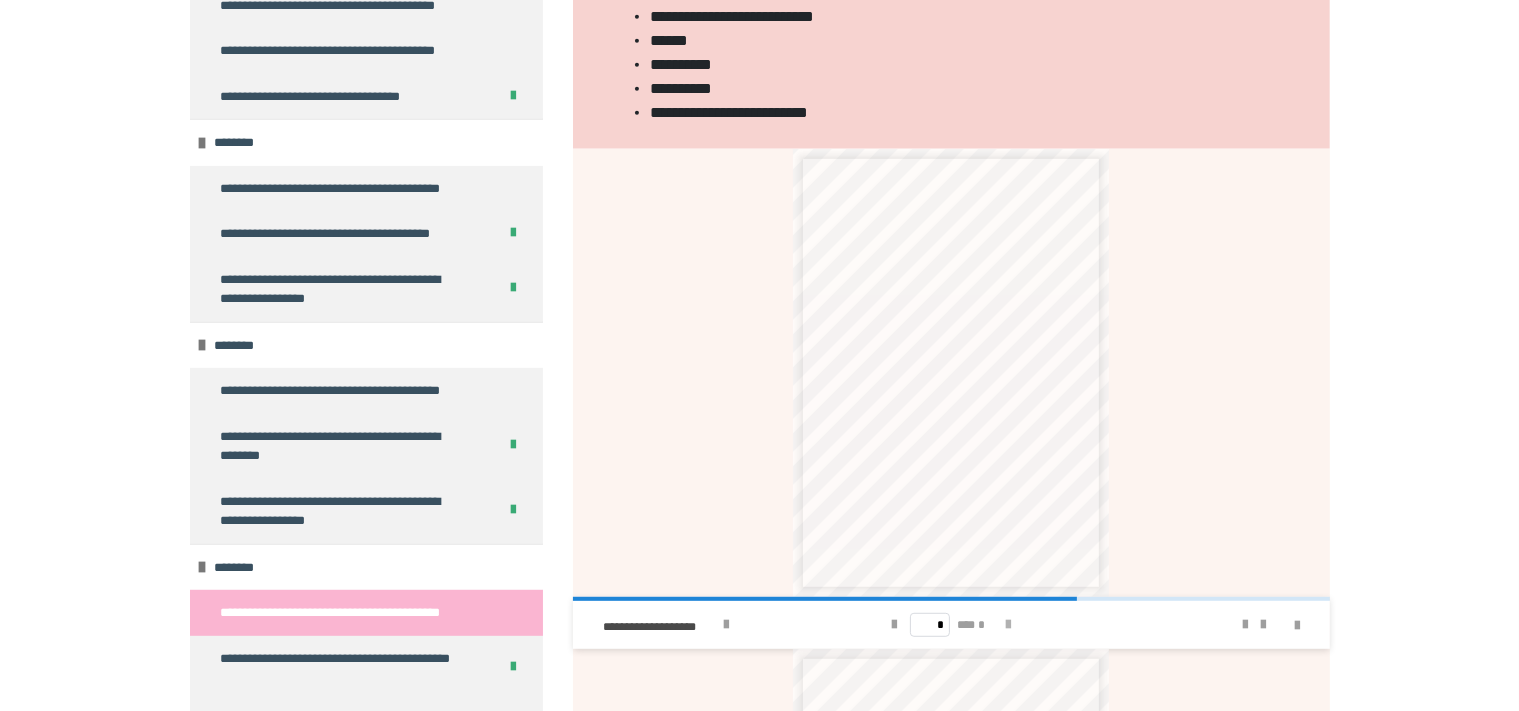 click at bounding box center [1008, 625] 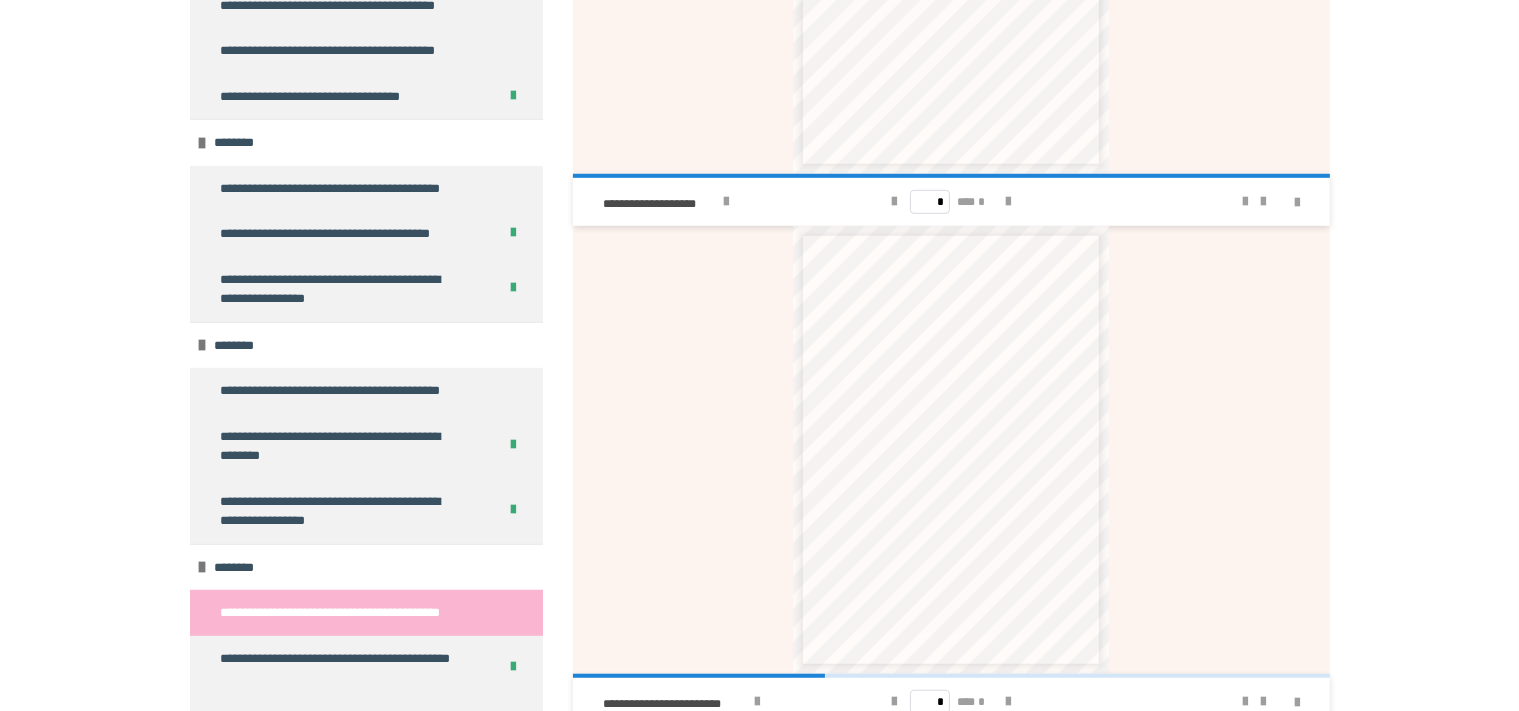 scroll, scrollTop: 1504, scrollLeft: 0, axis: vertical 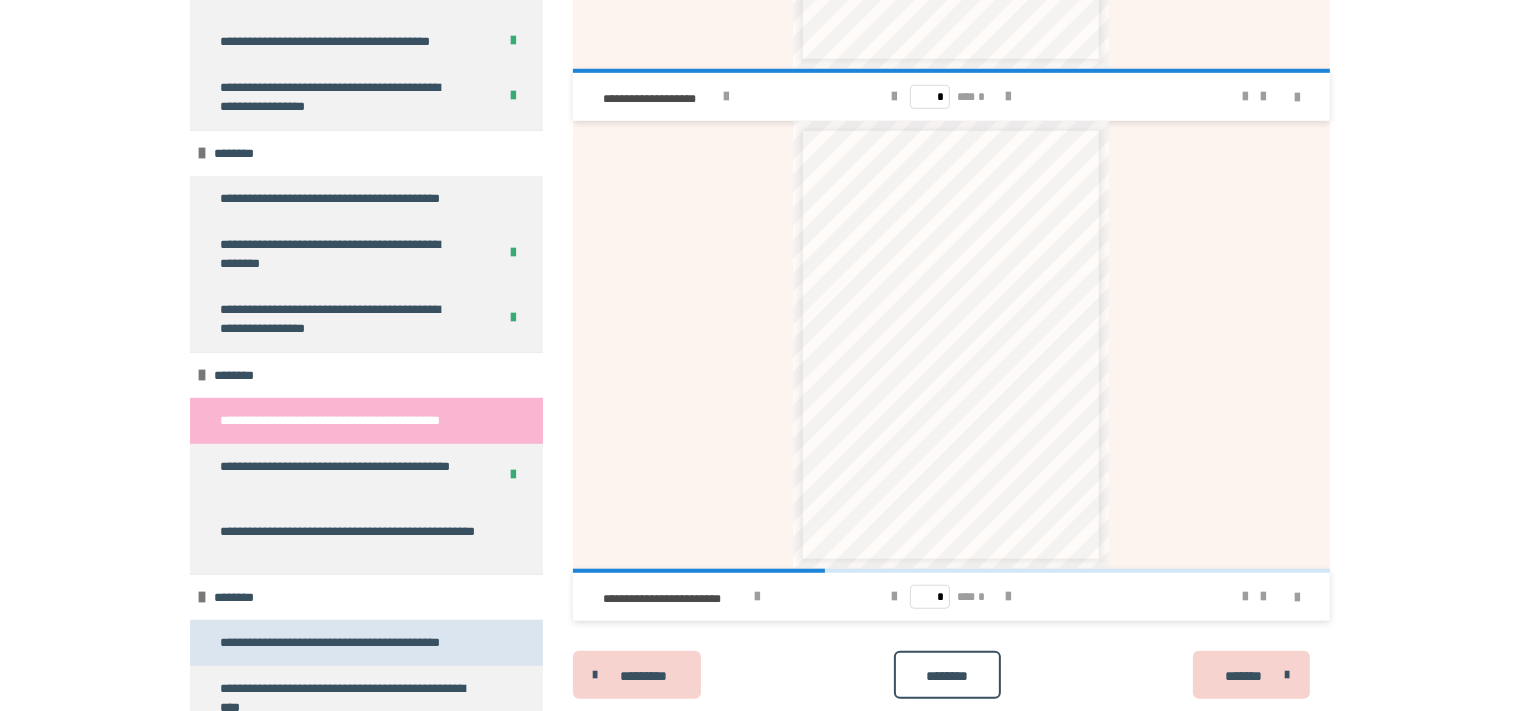 click on "**********" at bounding box center [347, 643] 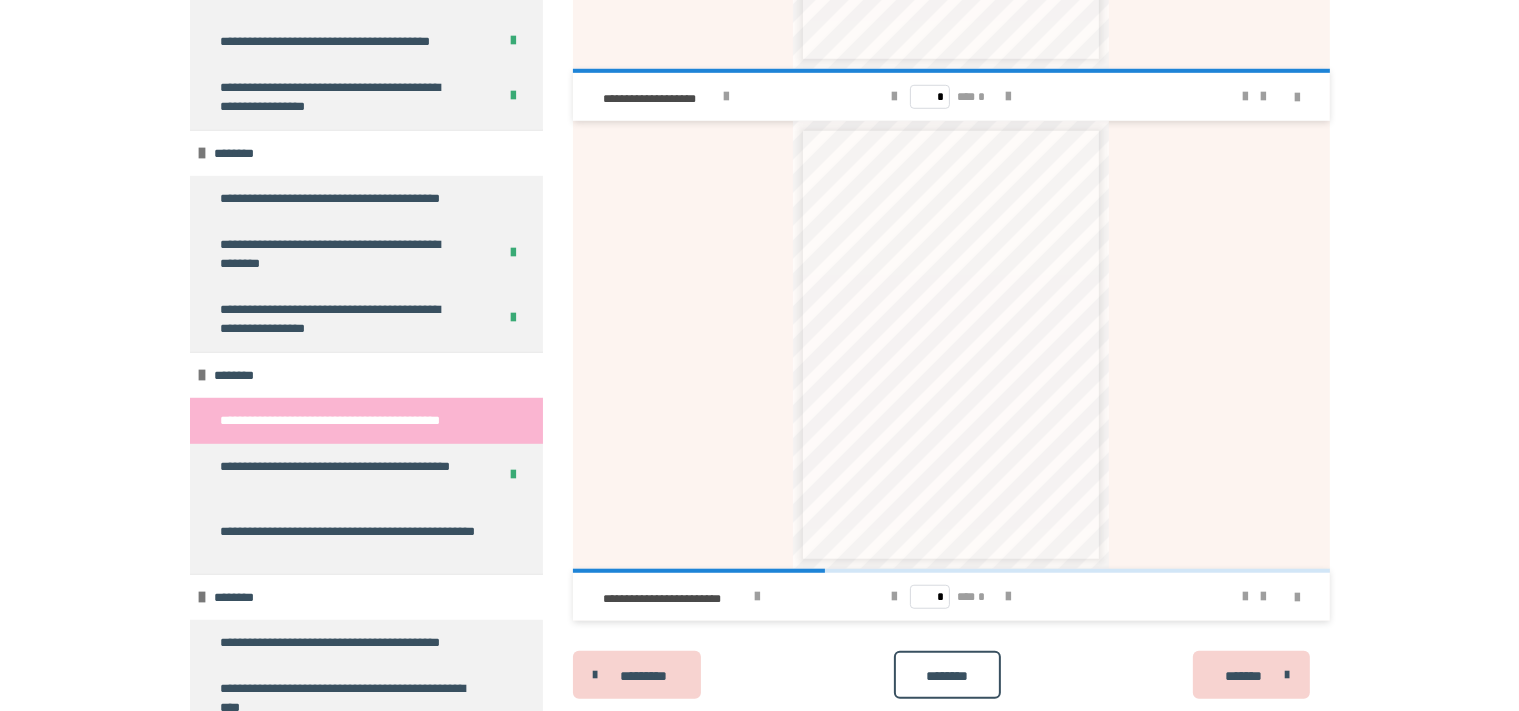 scroll, scrollTop: 343, scrollLeft: 0, axis: vertical 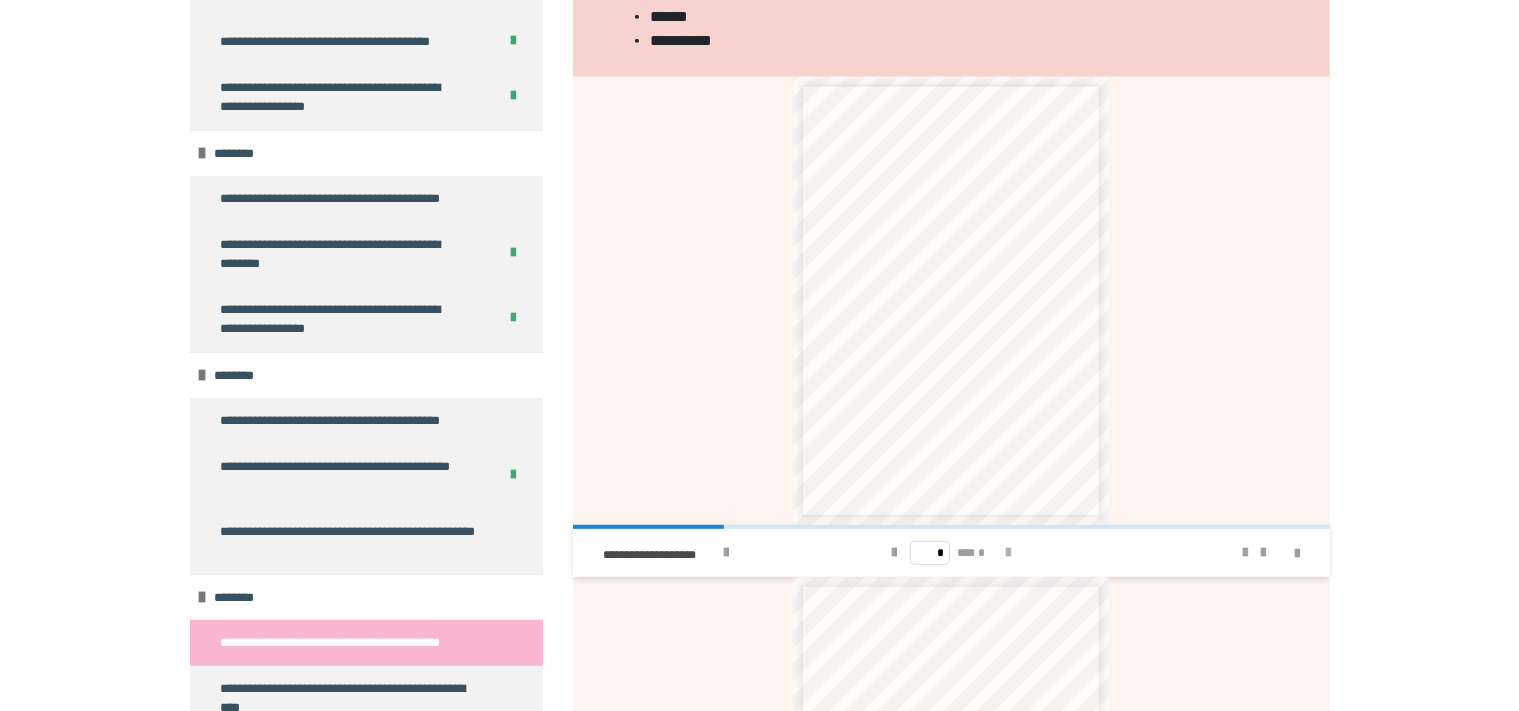 click at bounding box center [1008, 553] 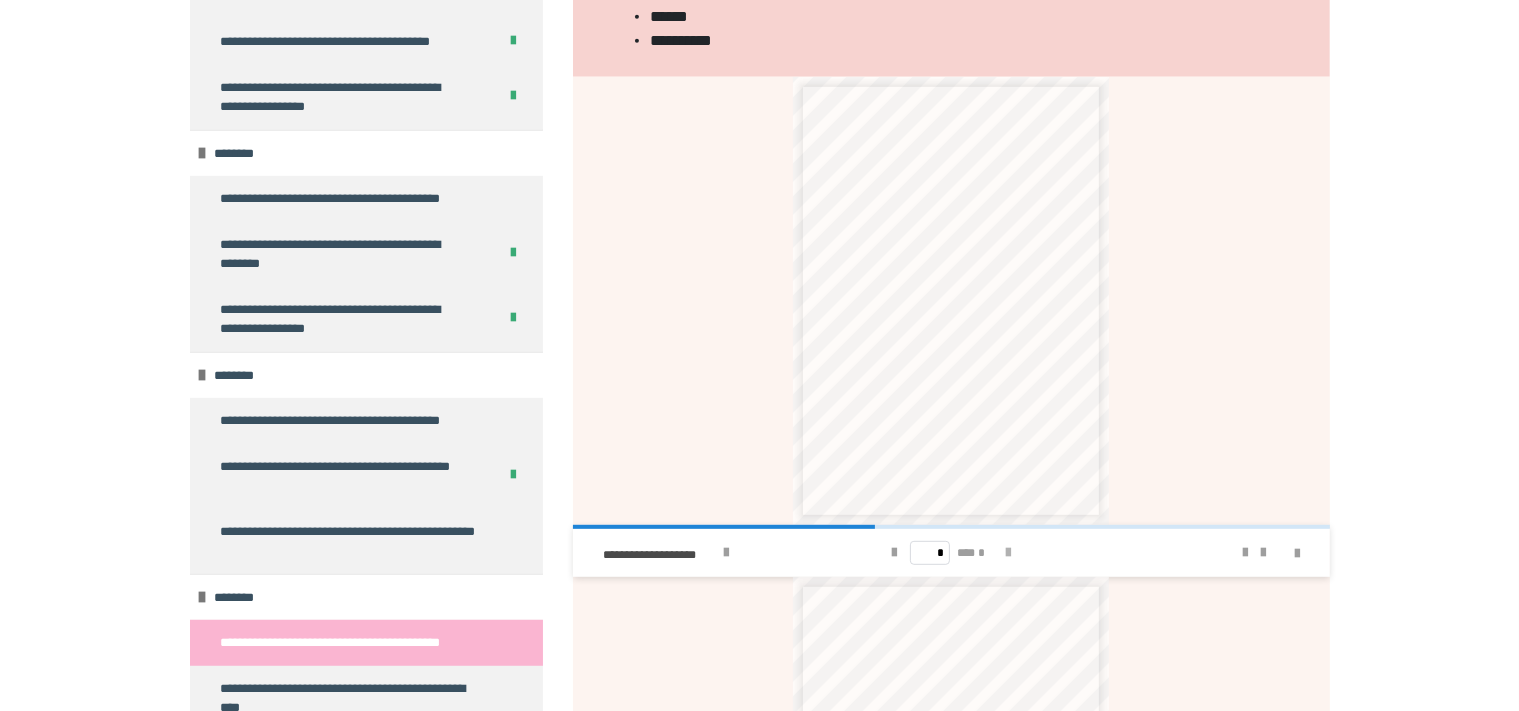 click at bounding box center (1008, 553) 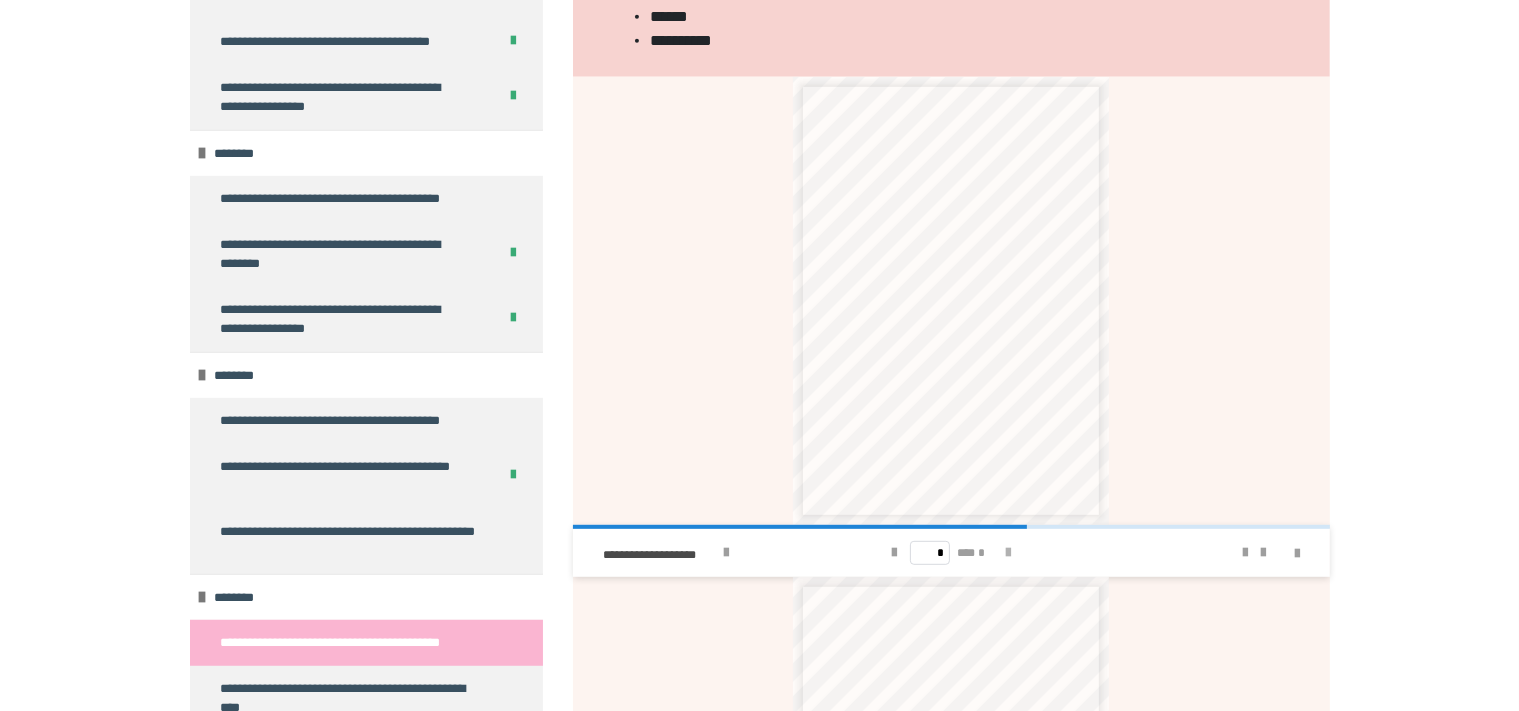 click at bounding box center (1008, 553) 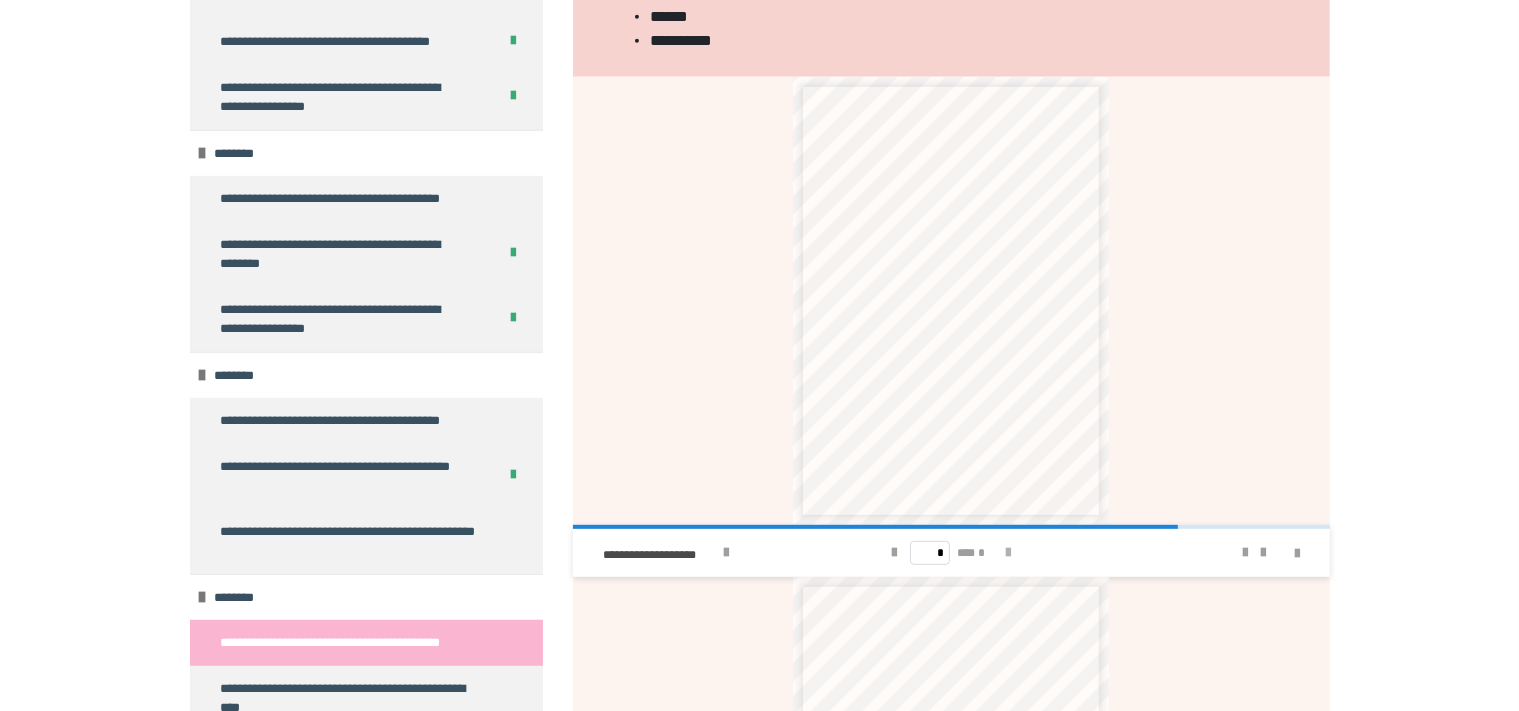 click at bounding box center (1008, 553) 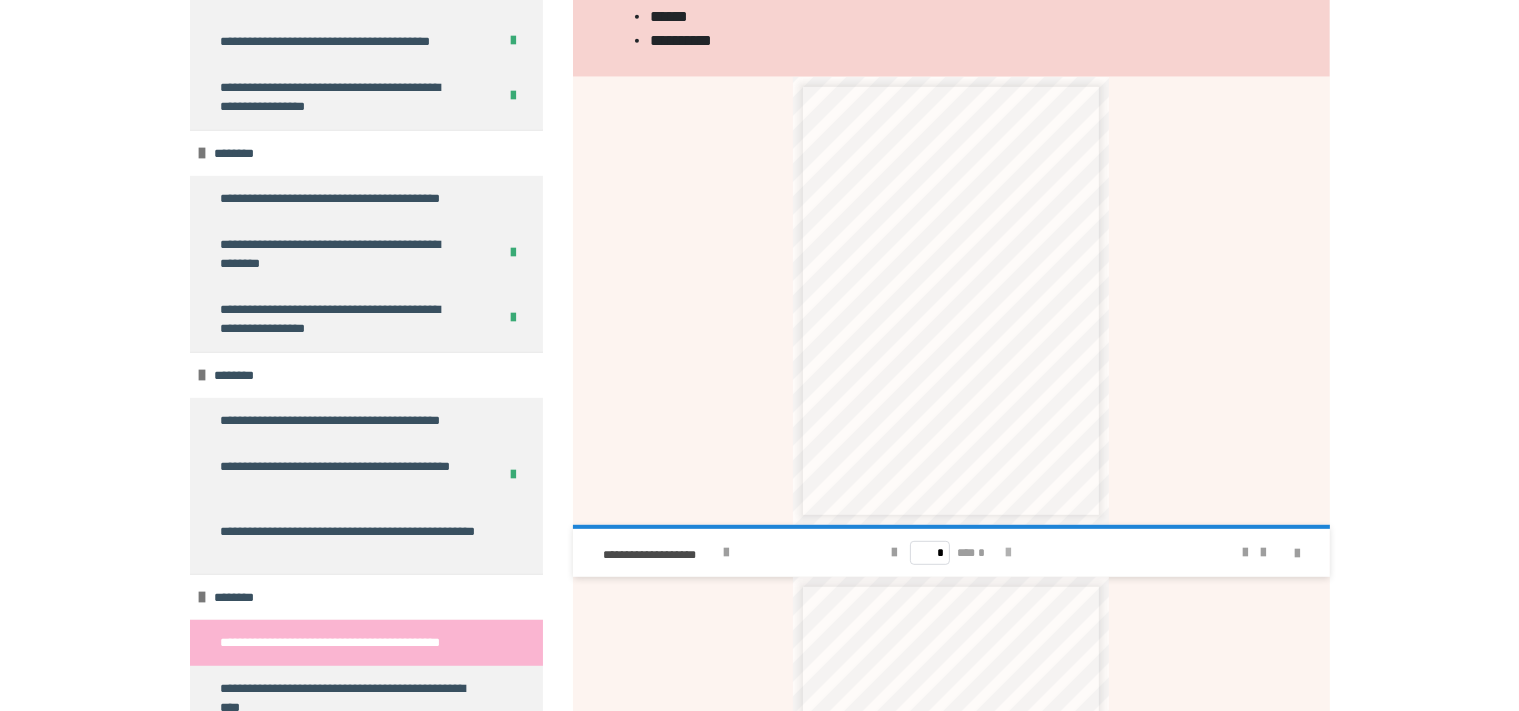 click on "* *** *" at bounding box center [951, 553] 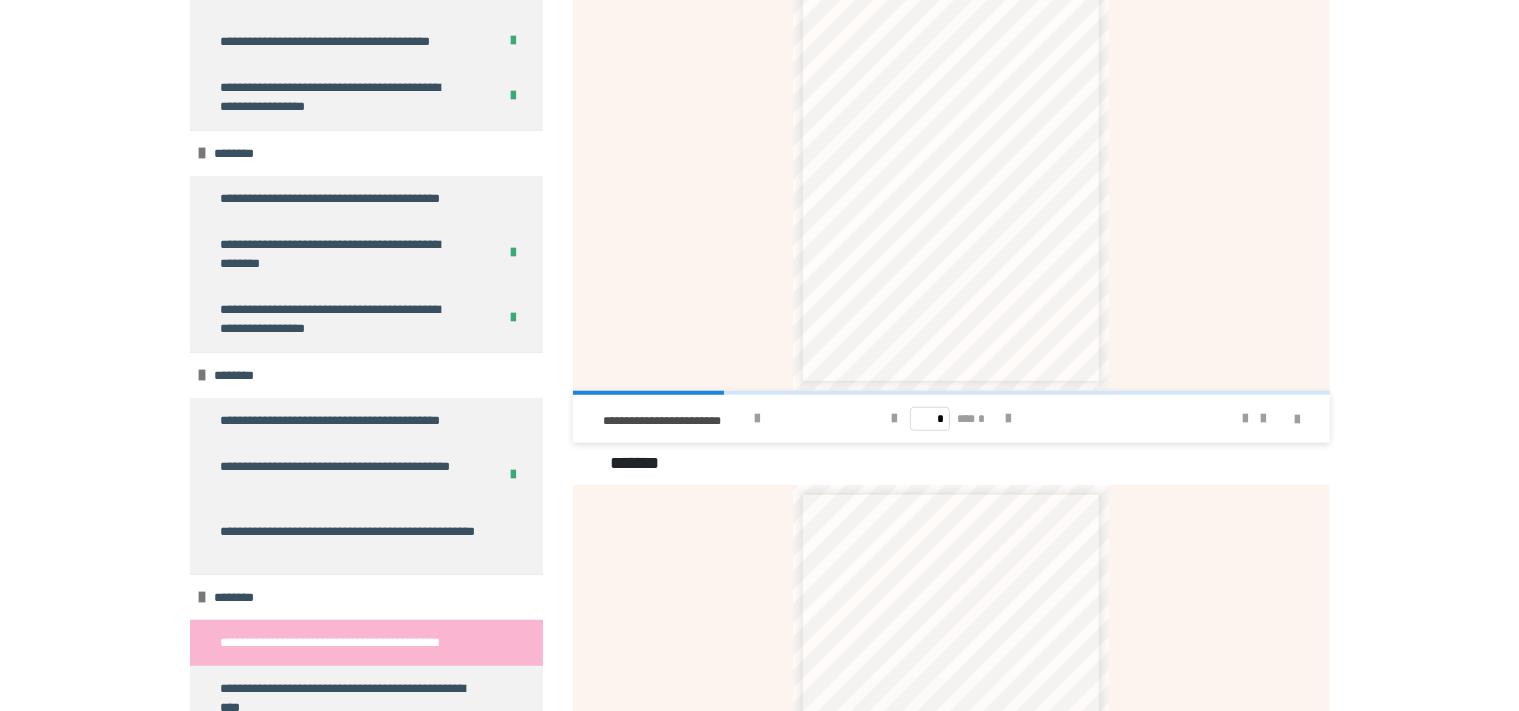 scroll, scrollTop: 2022, scrollLeft: 0, axis: vertical 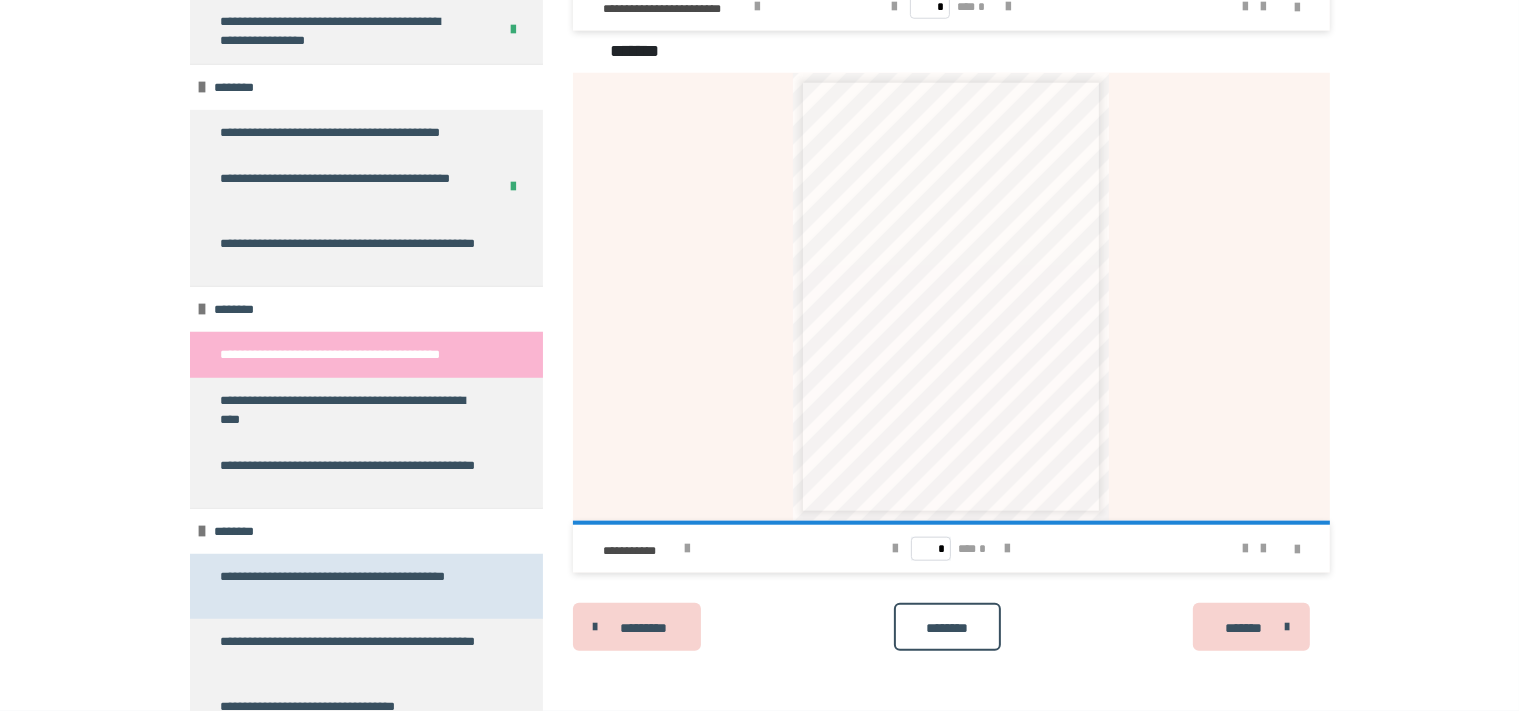 click on "**********" at bounding box center [350, 586] 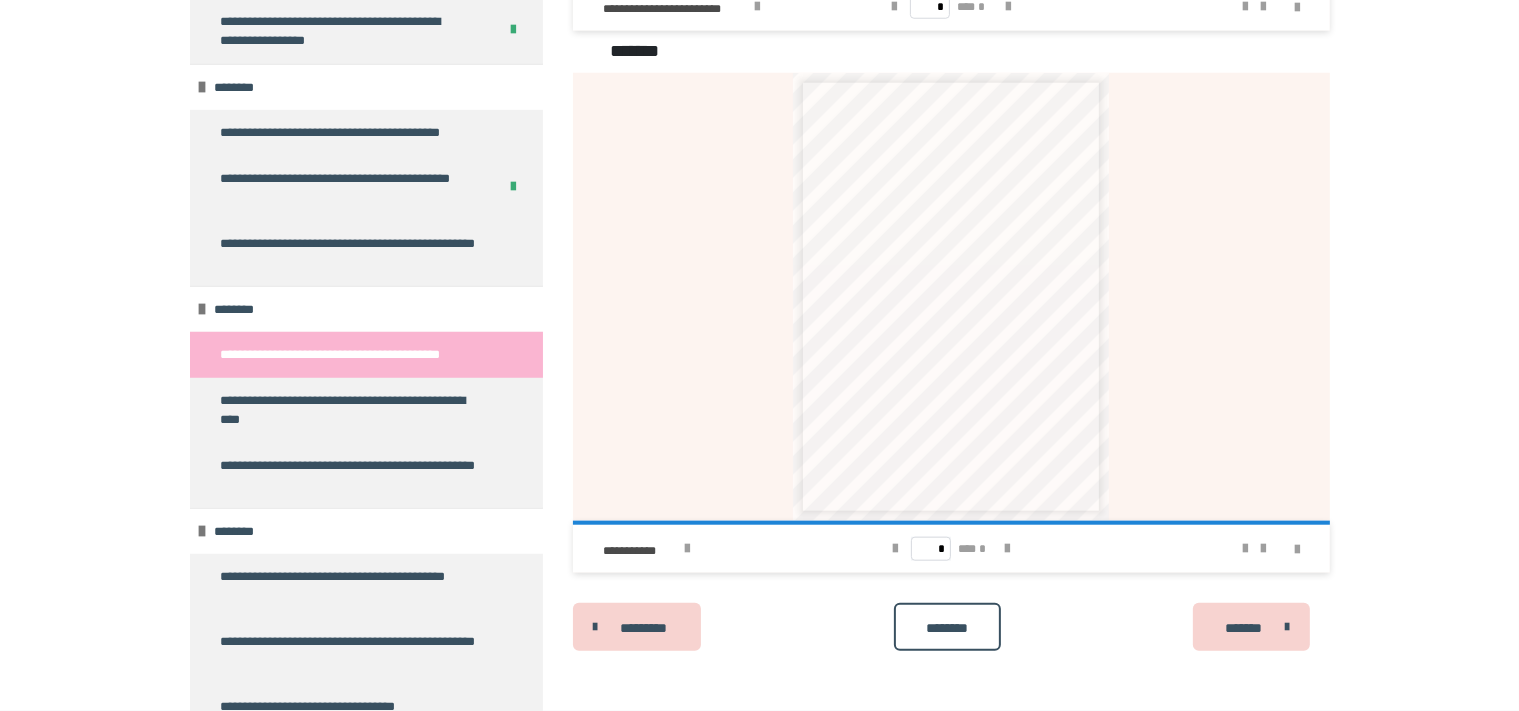 scroll, scrollTop: 343, scrollLeft: 0, axis: vertical 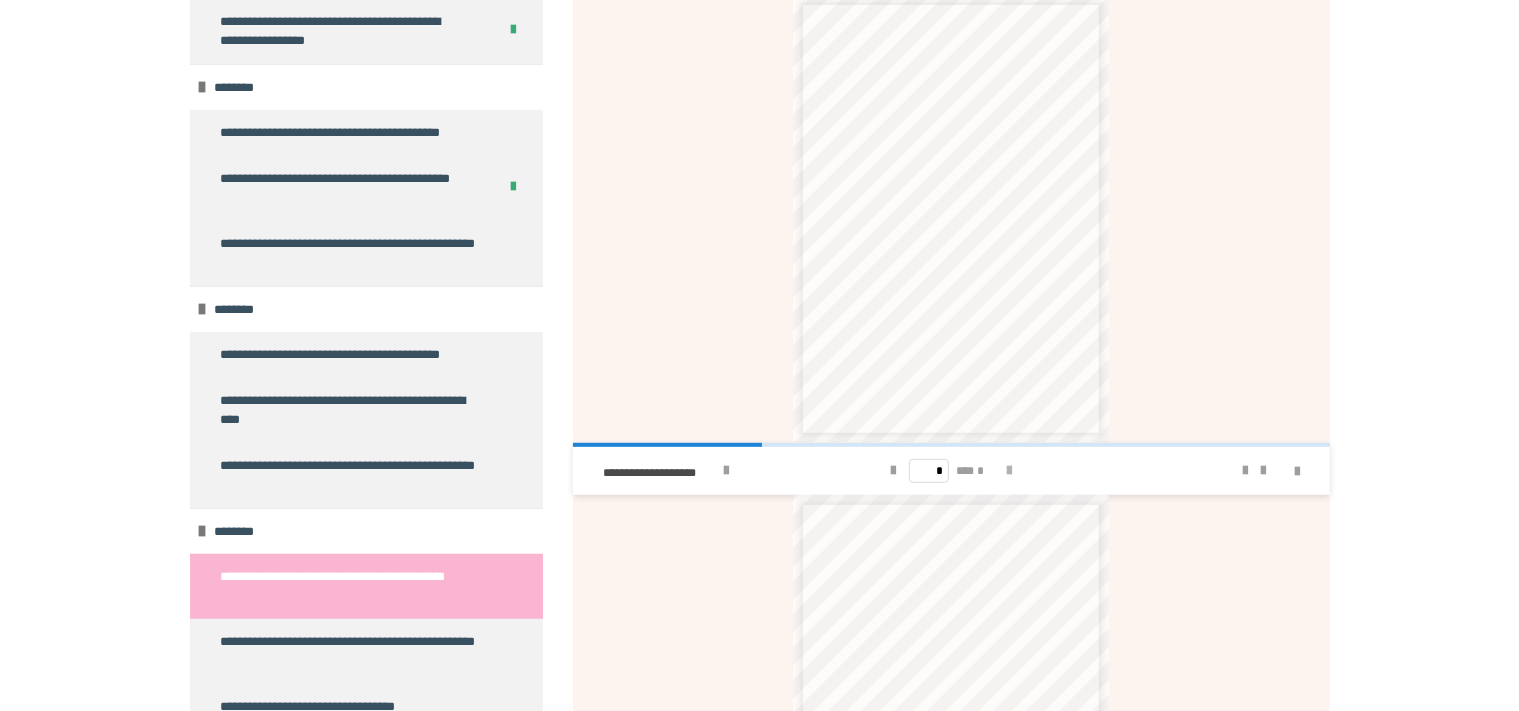 click at bounding box center [1009, 471] 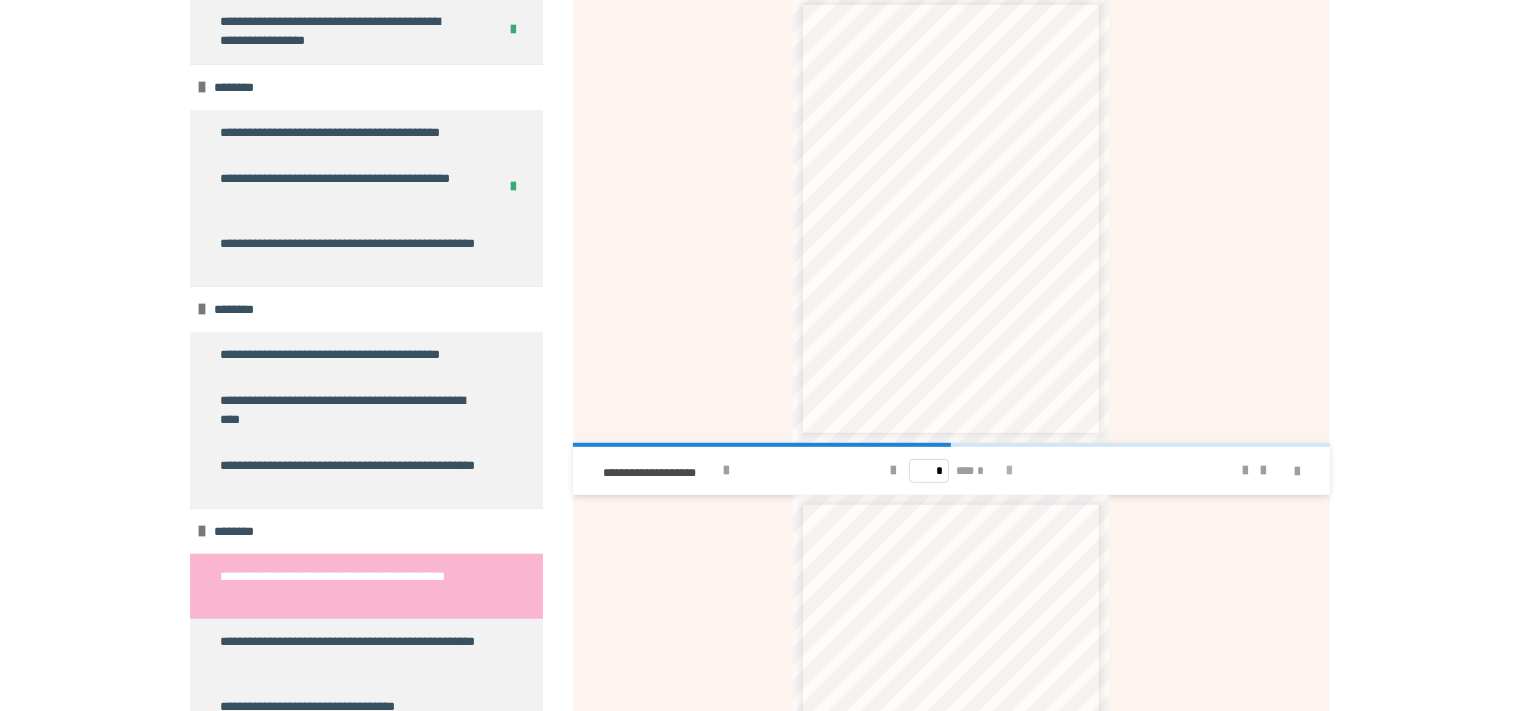 click at bounding box center (1009, 471) 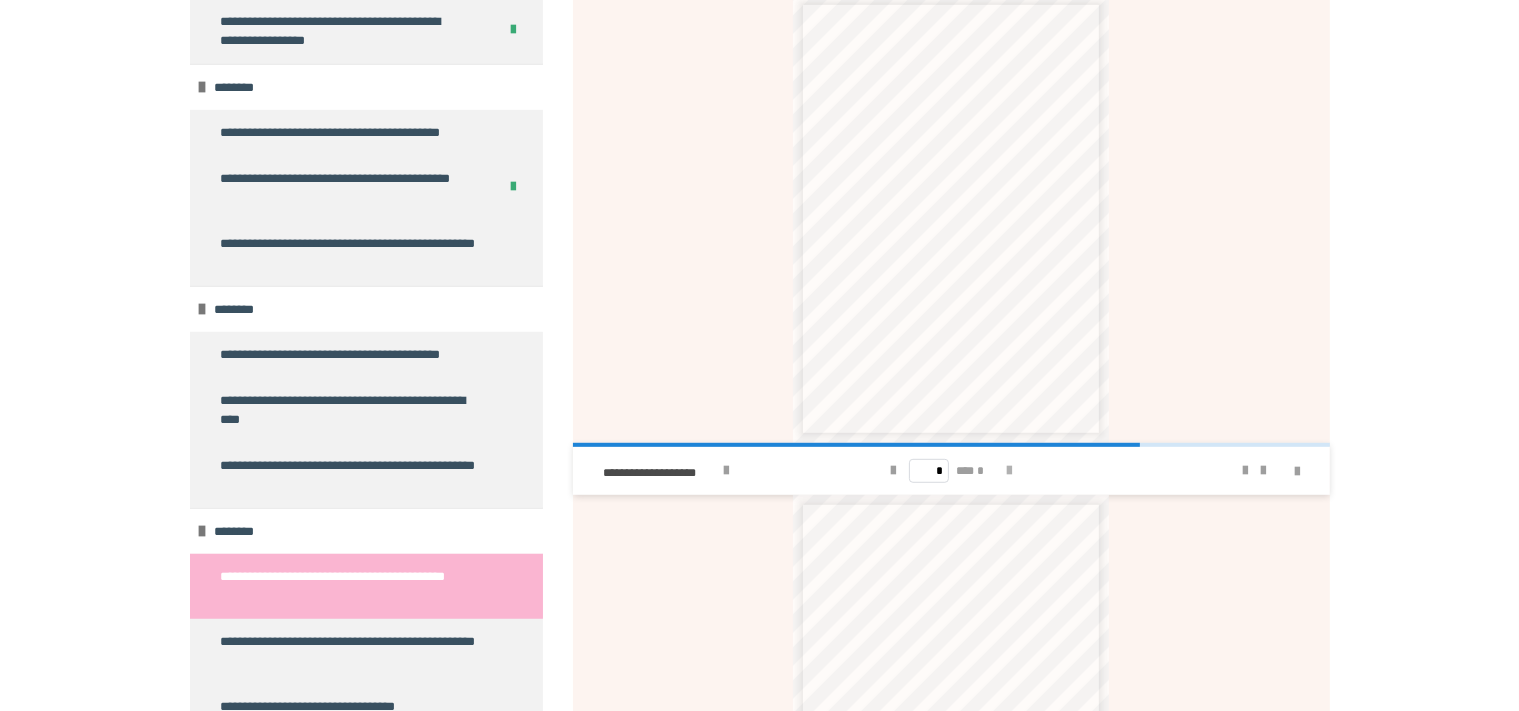 click at bounding box center (1009, 471) 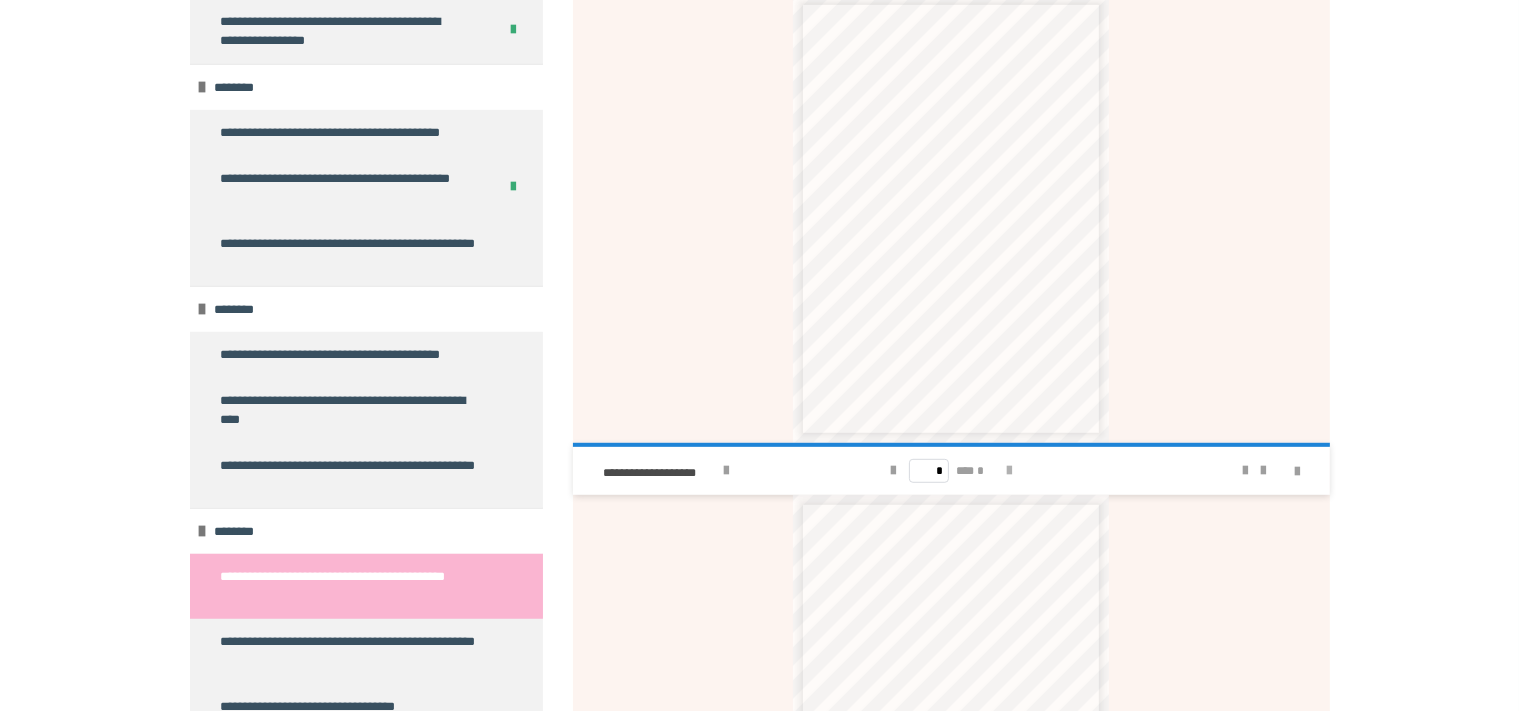 click on "* *** *" at bounding box center (951, 471) 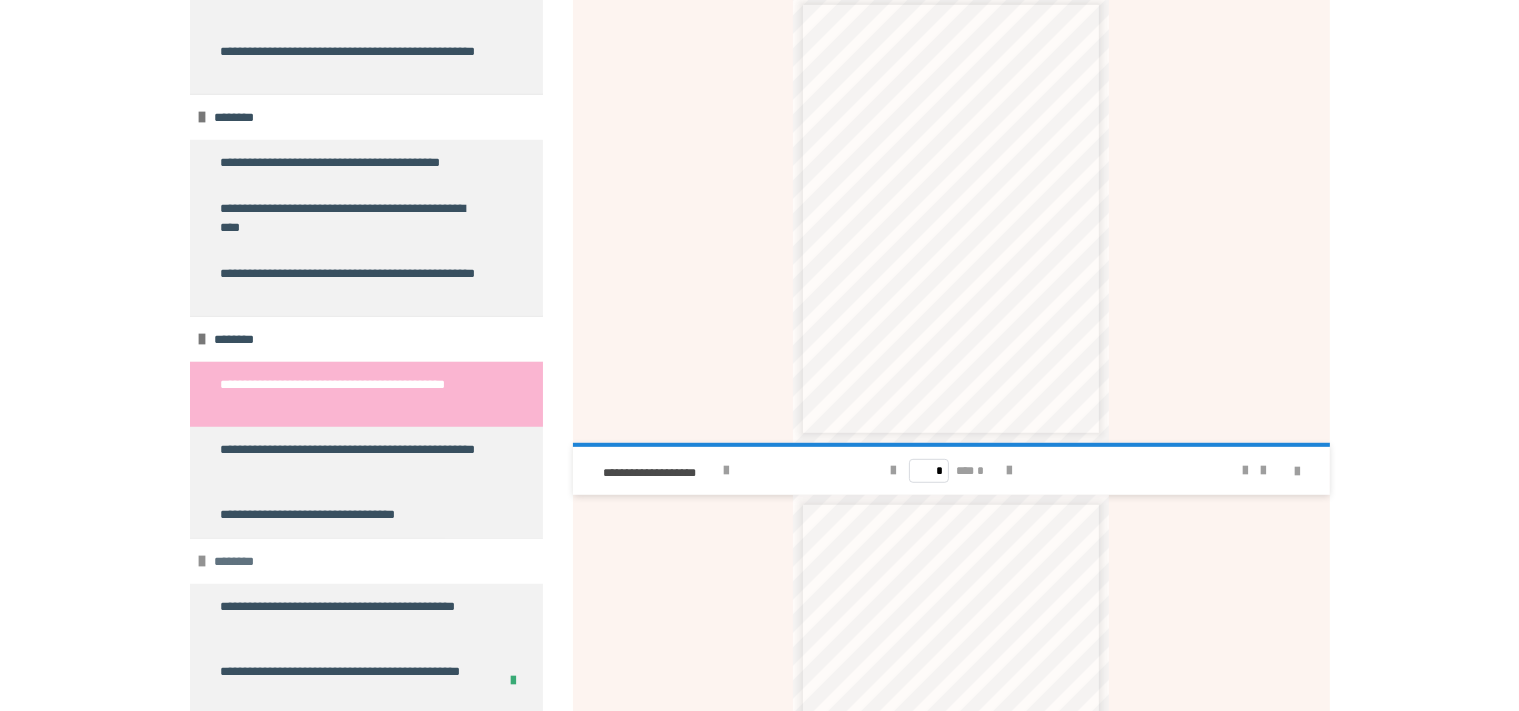 scroll, scrollTop: 1728, scrollLeft: 0, axis: vertical 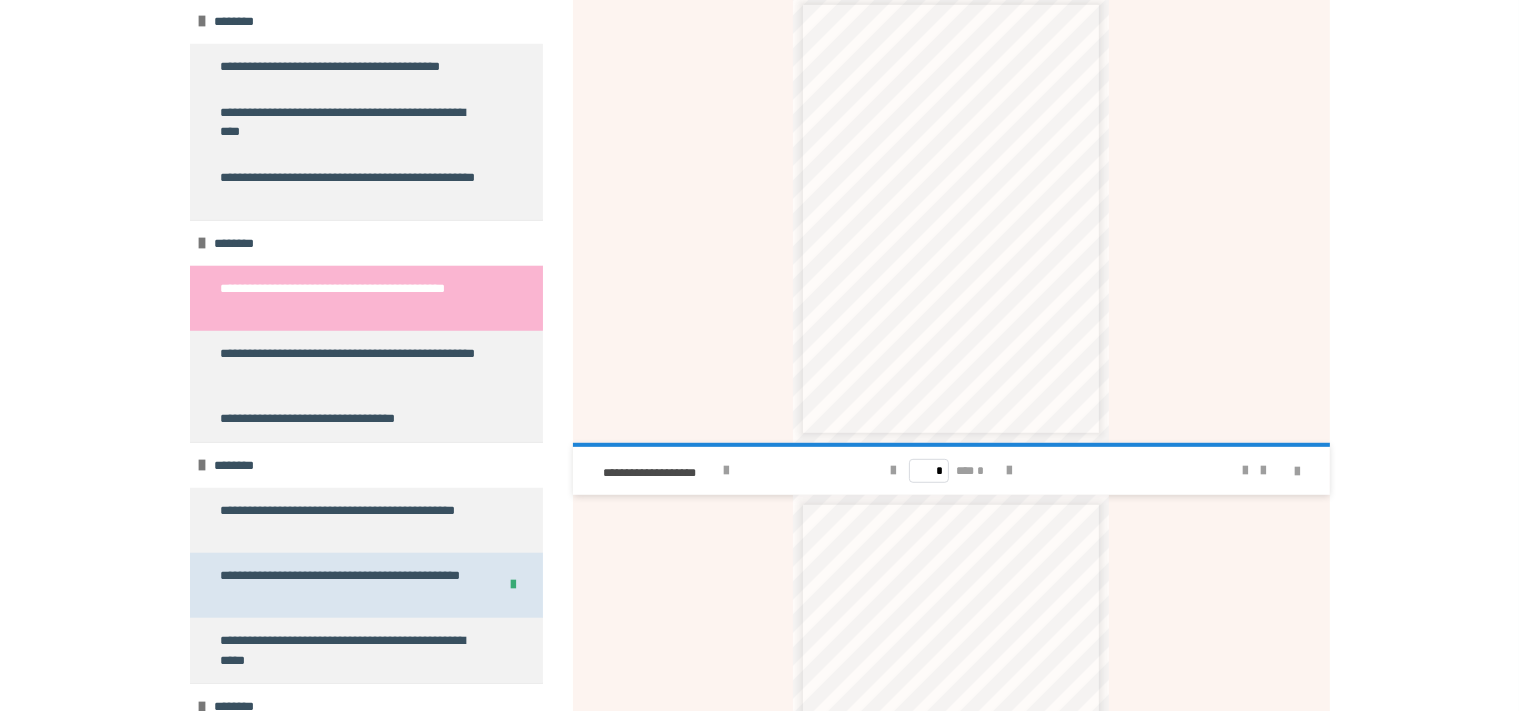 click on "**********" at bounding box center (342, 585) 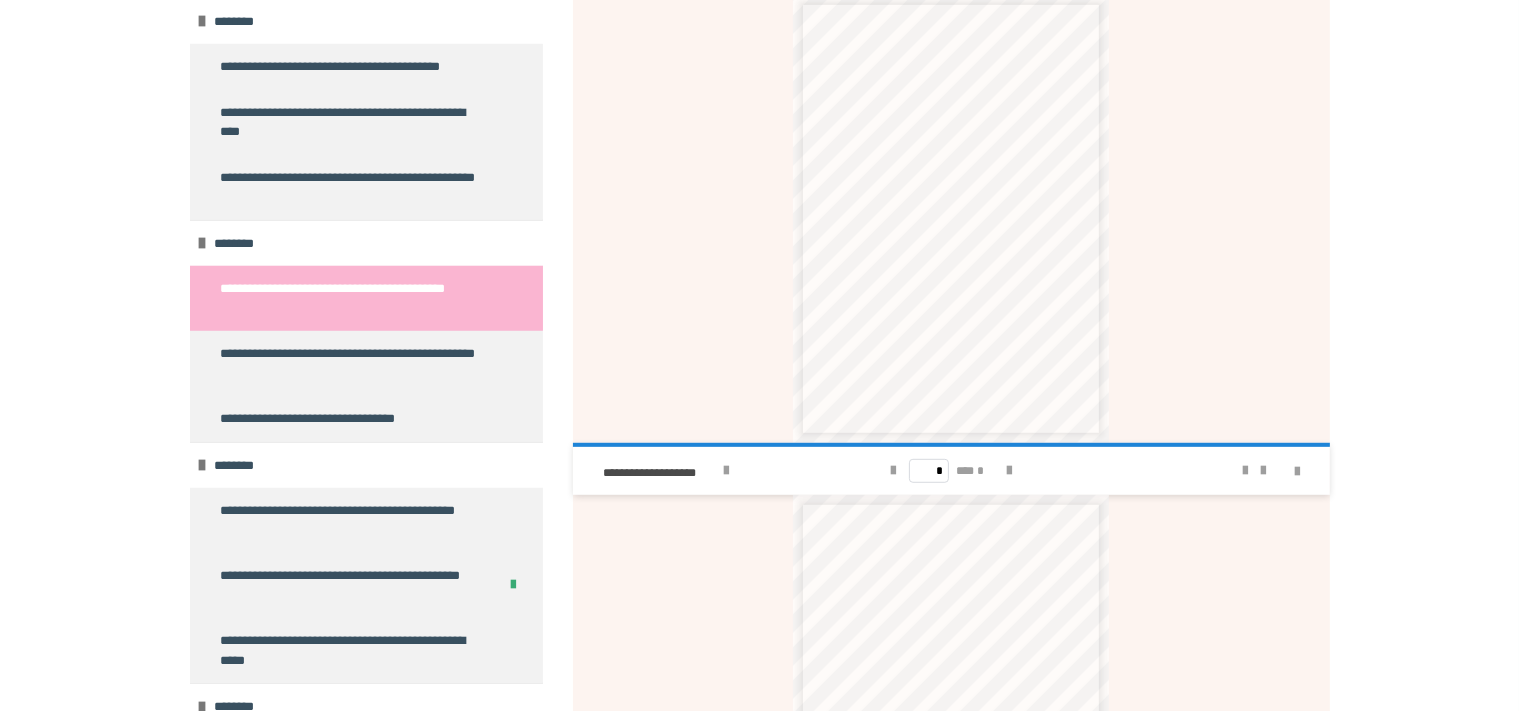scroll, scrollTop: 343, scrollLeft: 0, axis: vertical 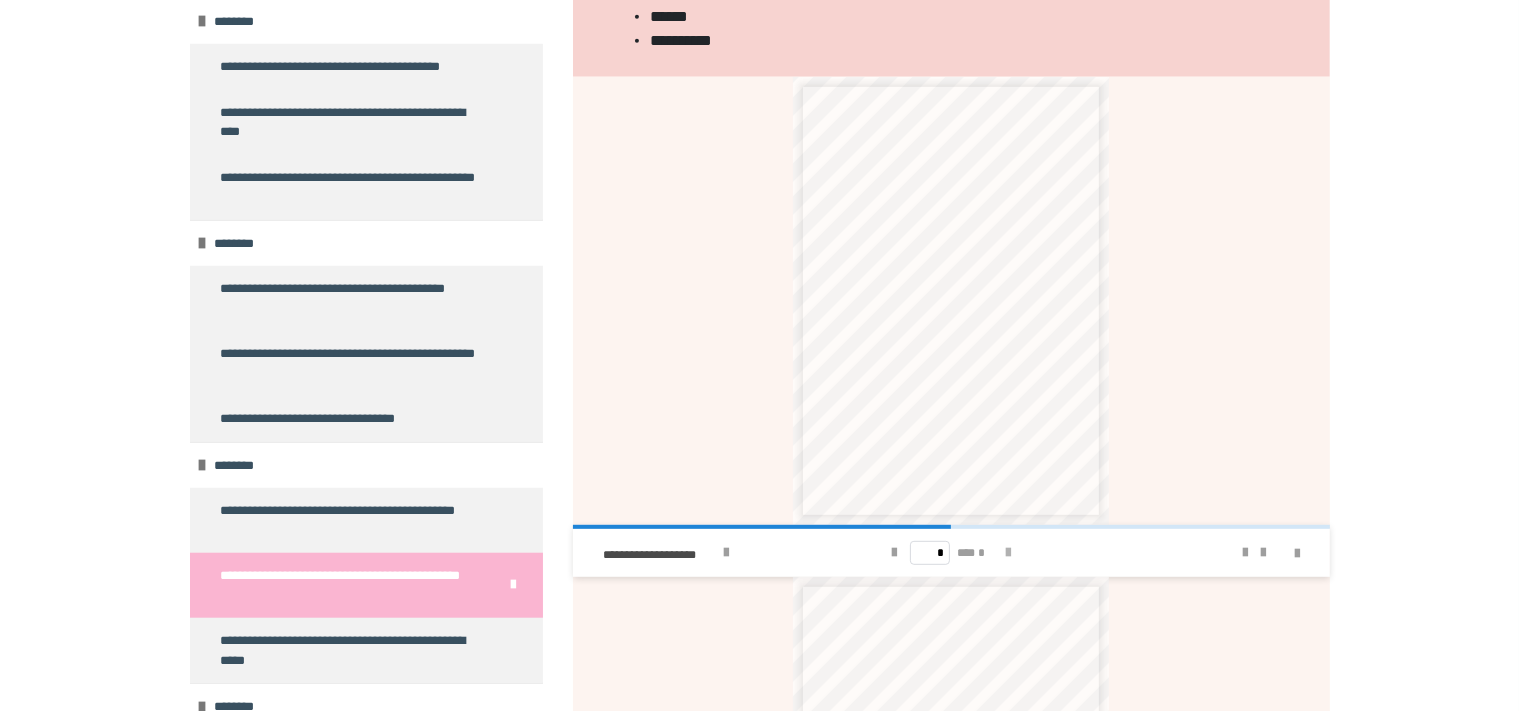 click at bounding box center (1008, 553) 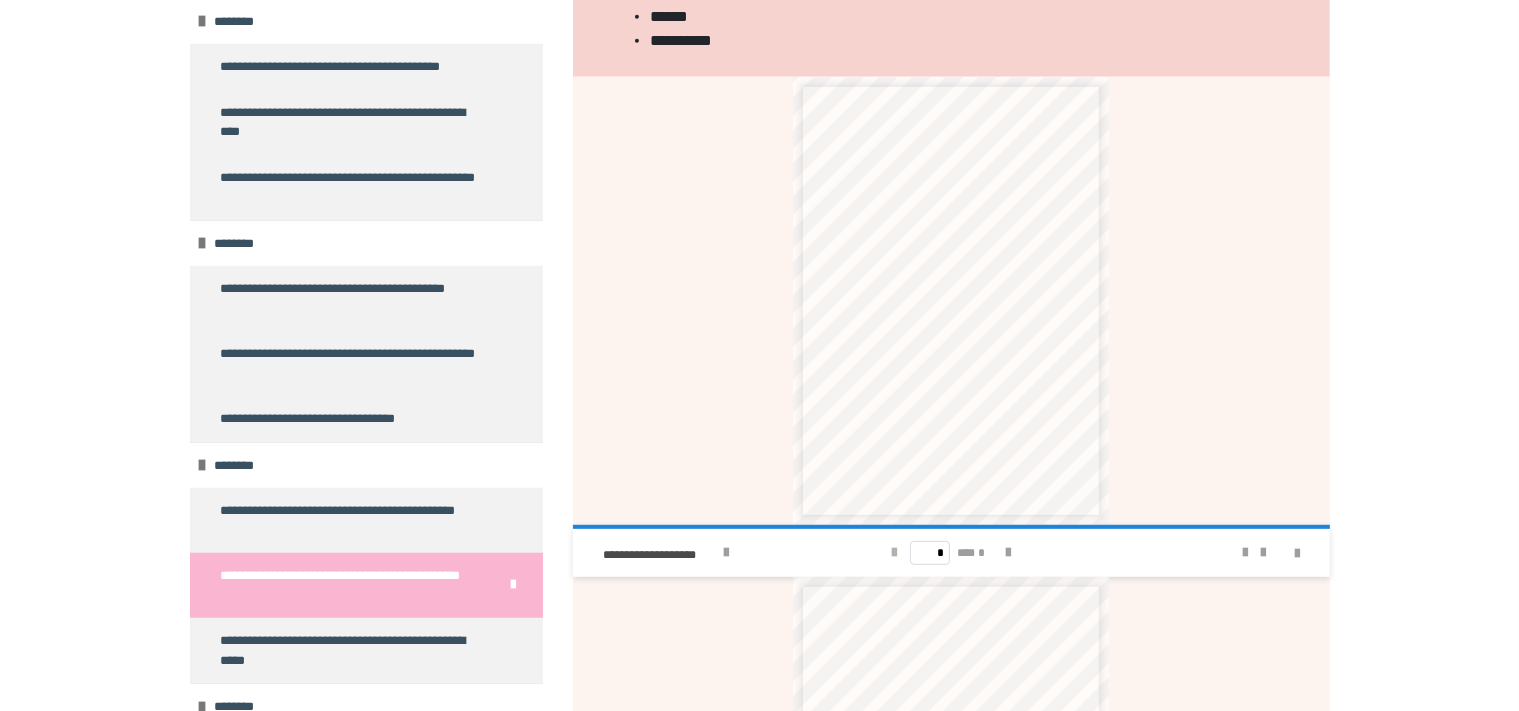 click at bounding box center [894, 553] 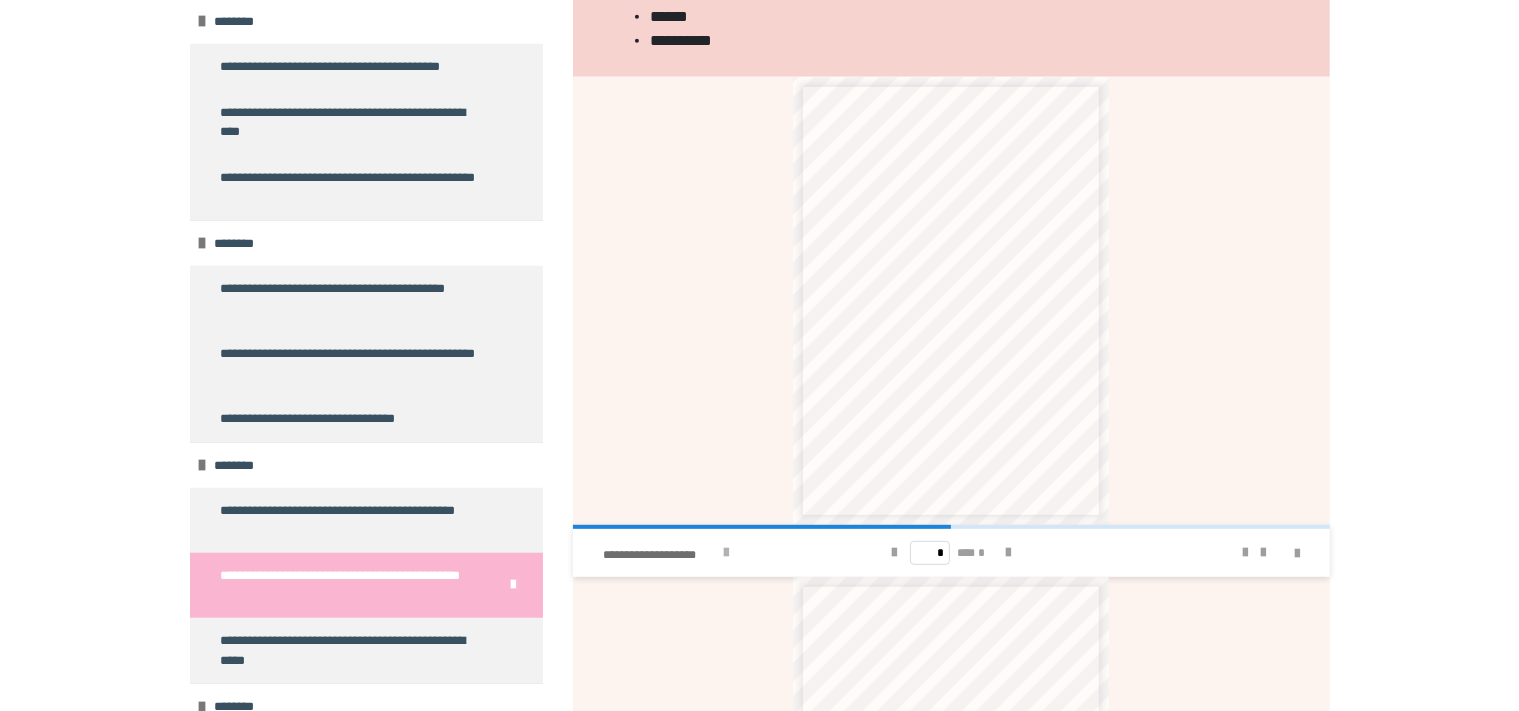 click on "**********" at bounding box center (722, 553) 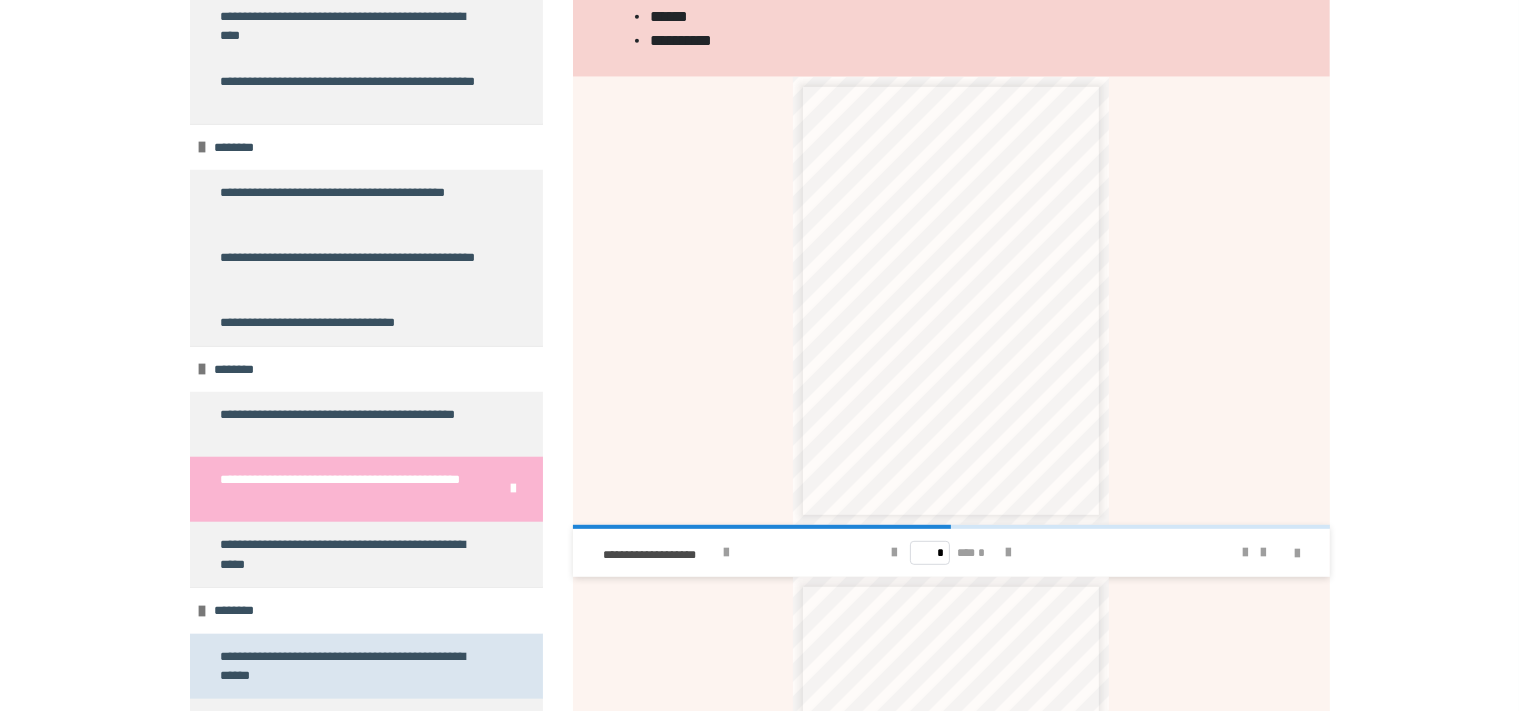 scroll, scrollTop: 1920, scrollLeft: 0, axis: vertical 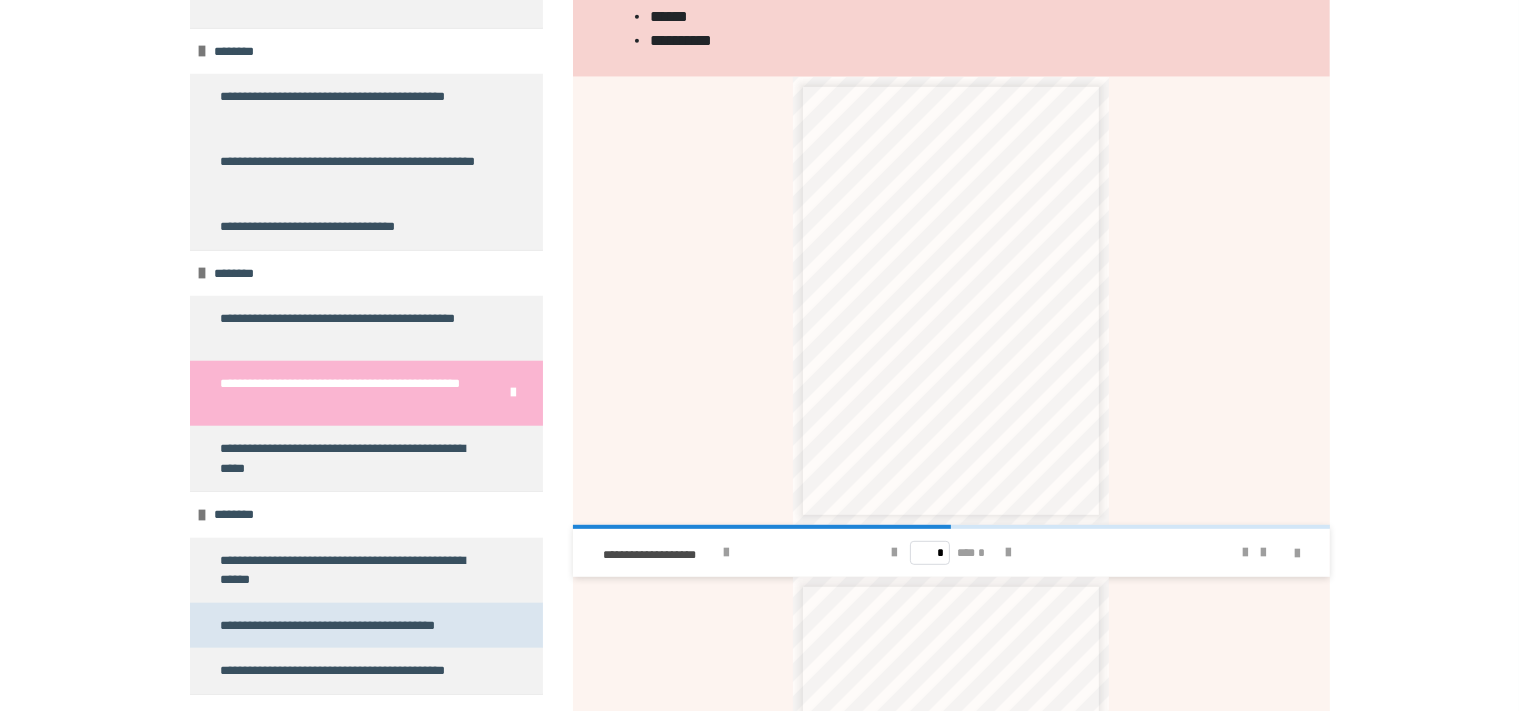 click on "**********" at bounding box center [348, 626] 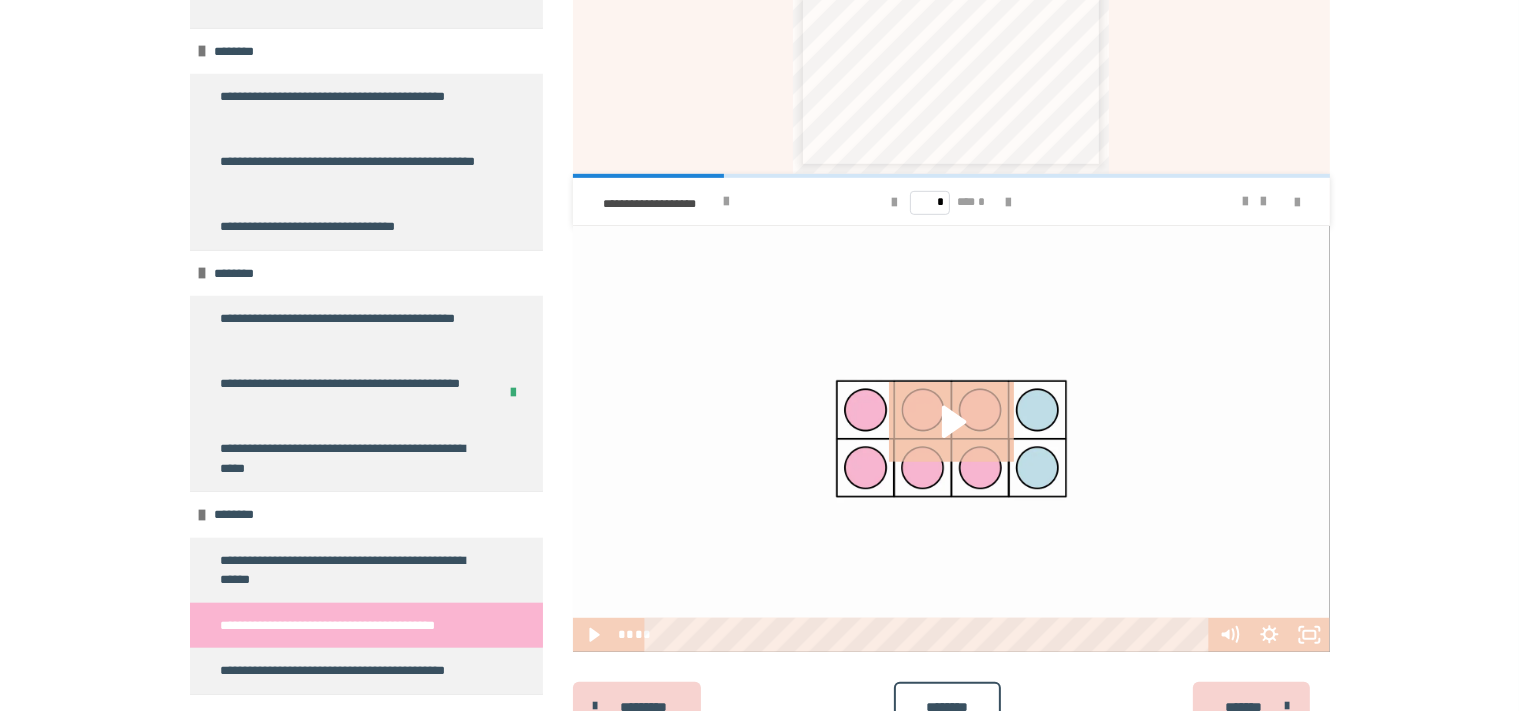 scroll, scrollTop: 1160, scrollLeft: 0, axis: vertical 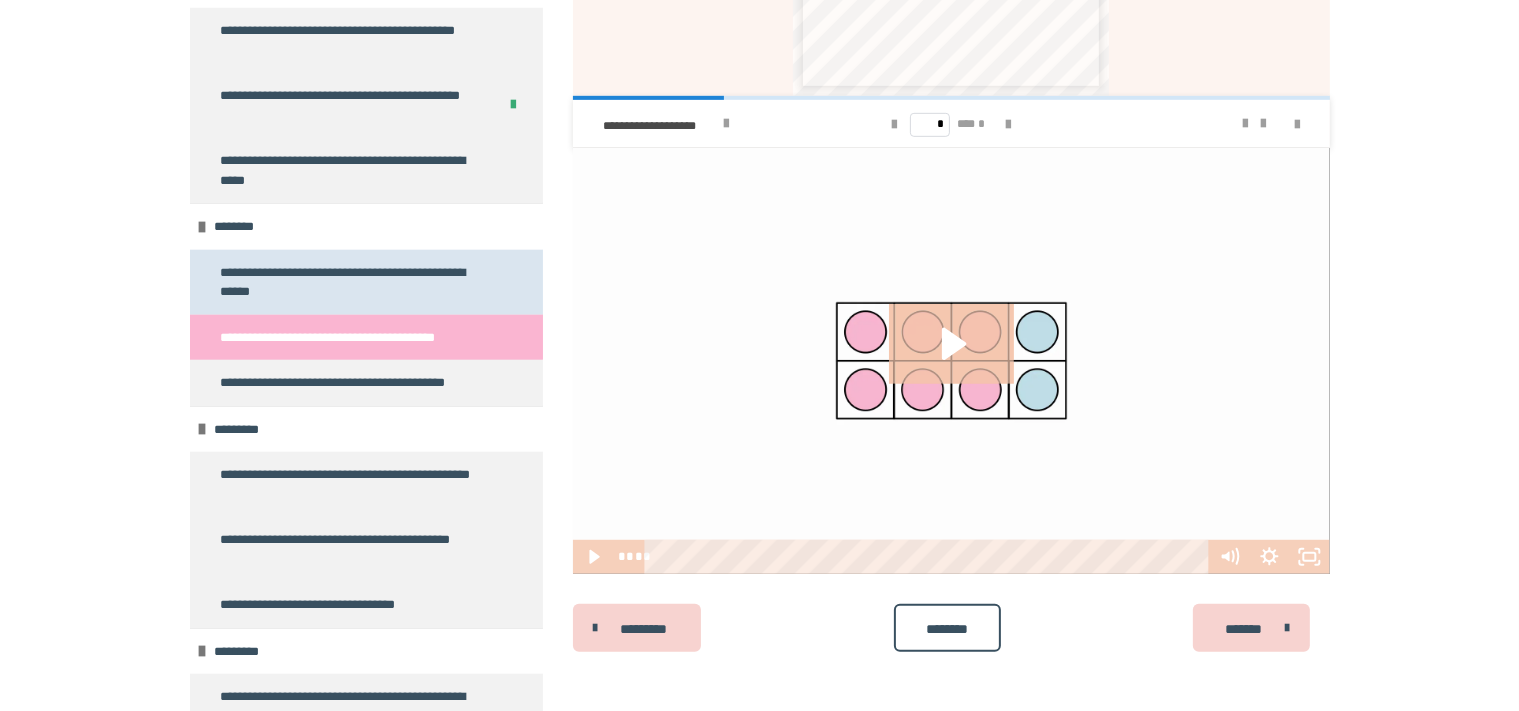 click on "**********" at bounding box center [350, 282] 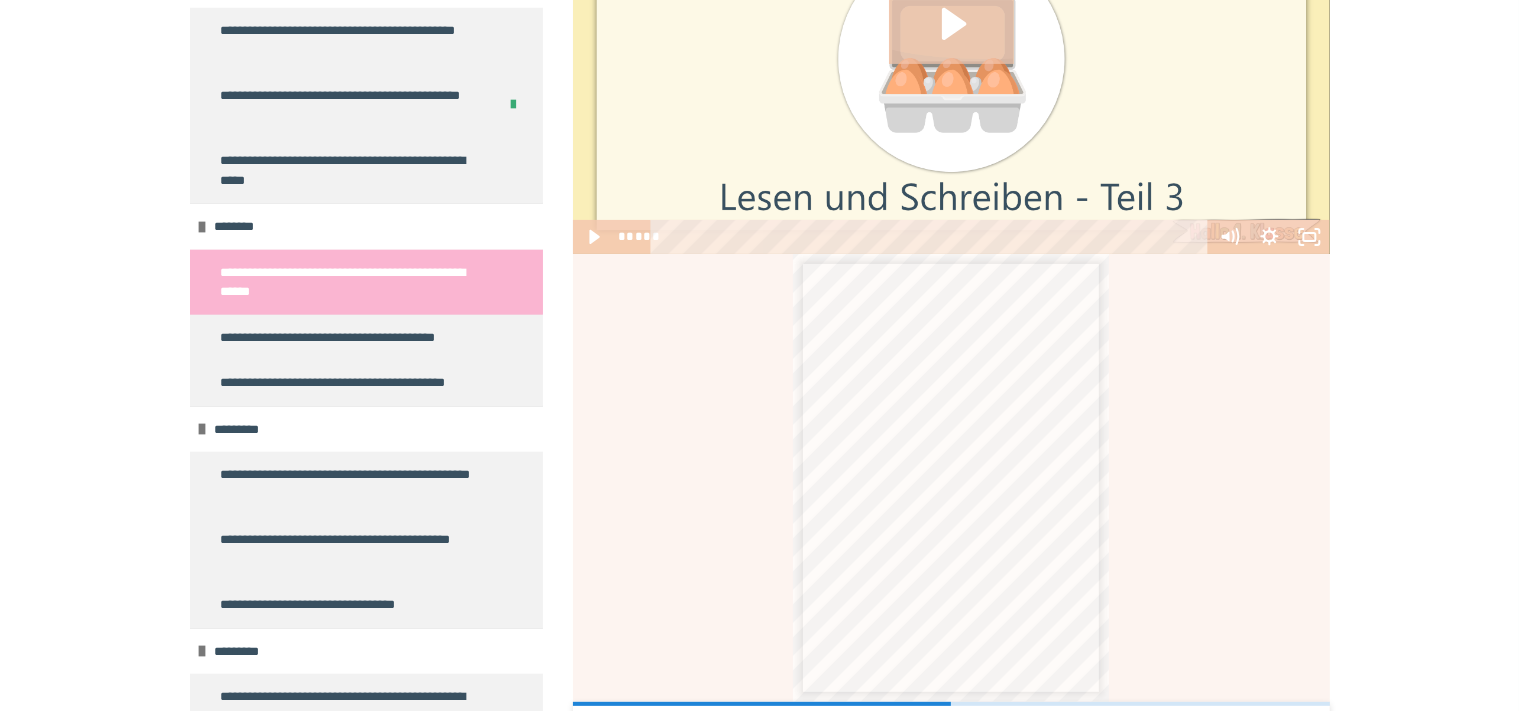 scroll, scrollTop: 765, scrollLeft: 0, axis: vertical 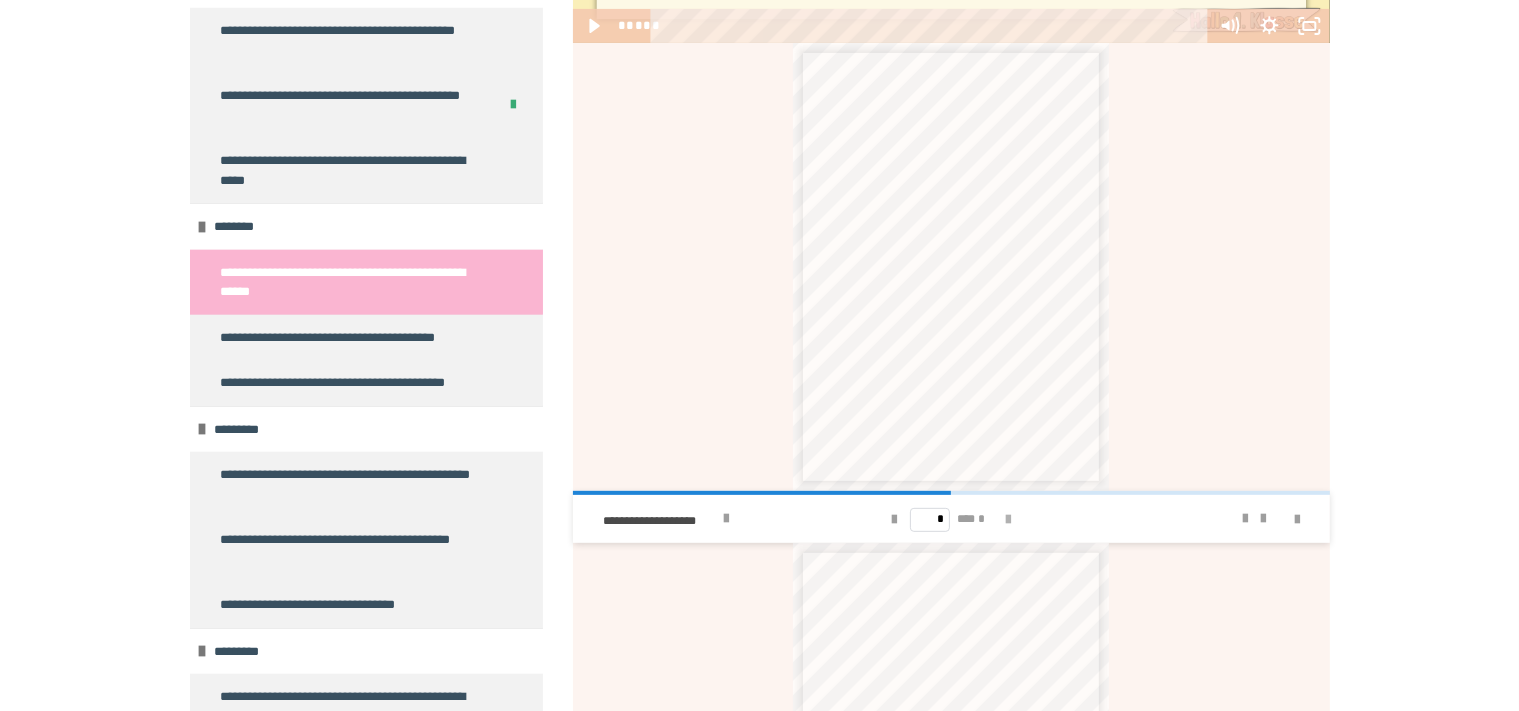 click at bounding box center (1008, 519) 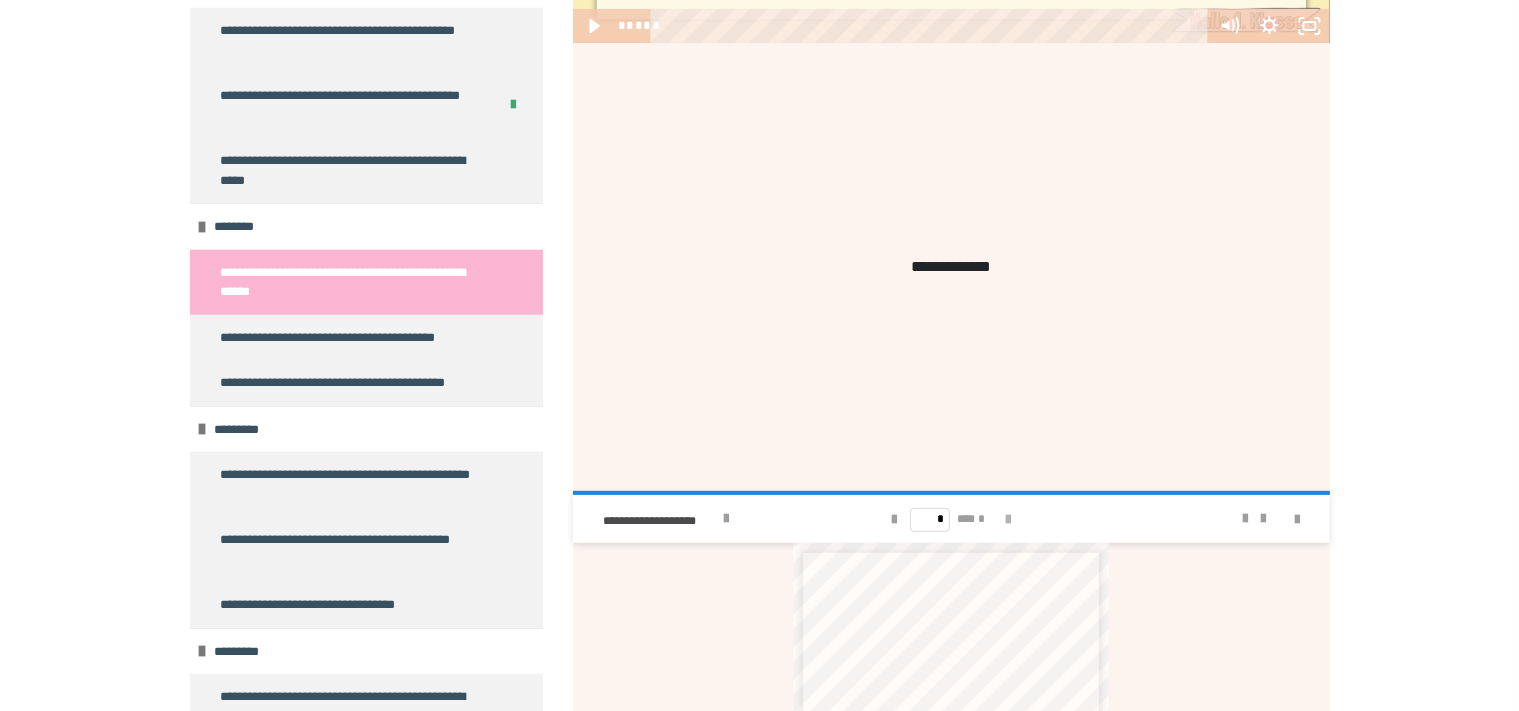 type on "*" 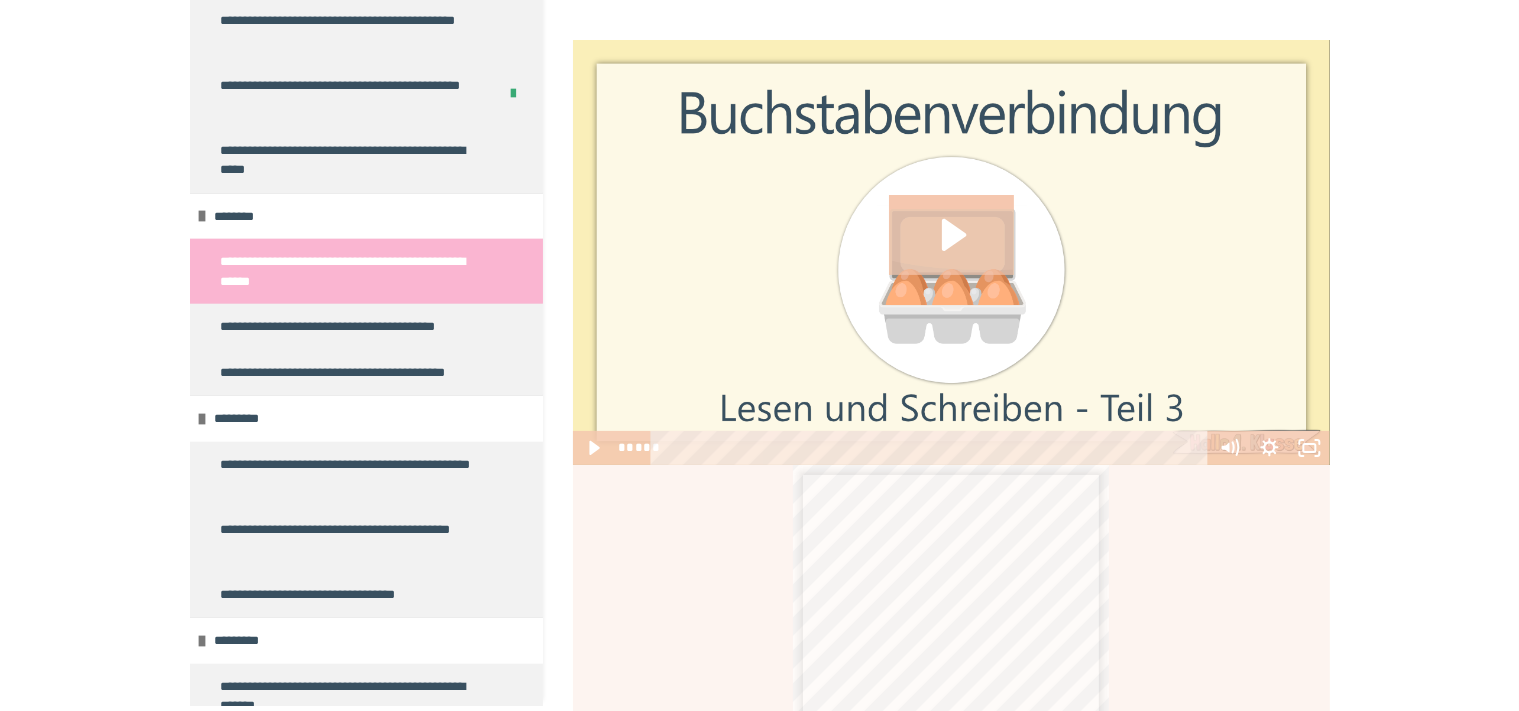 scroll, scrollTop: 237, scrollLeft: 0, axis: vertical 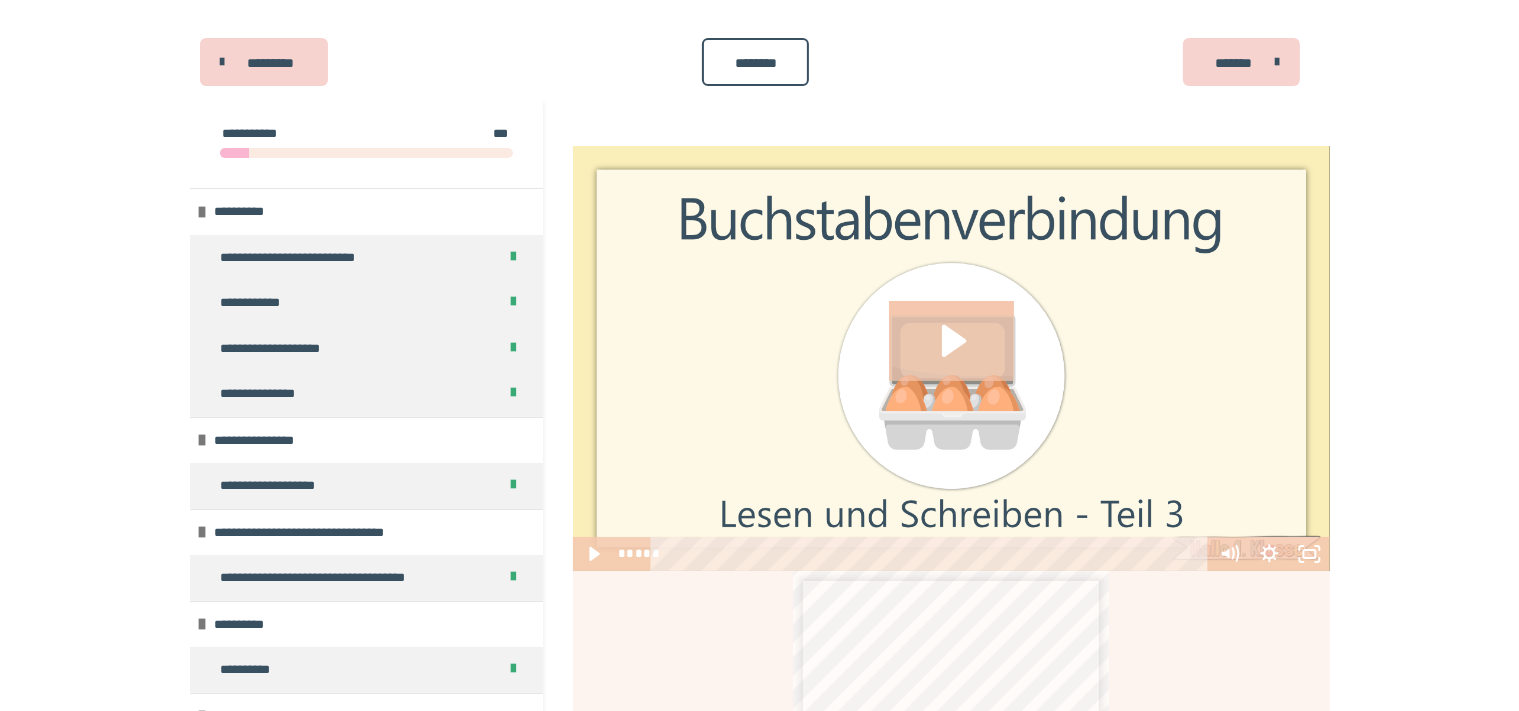 click at bounding box center [951, 359] 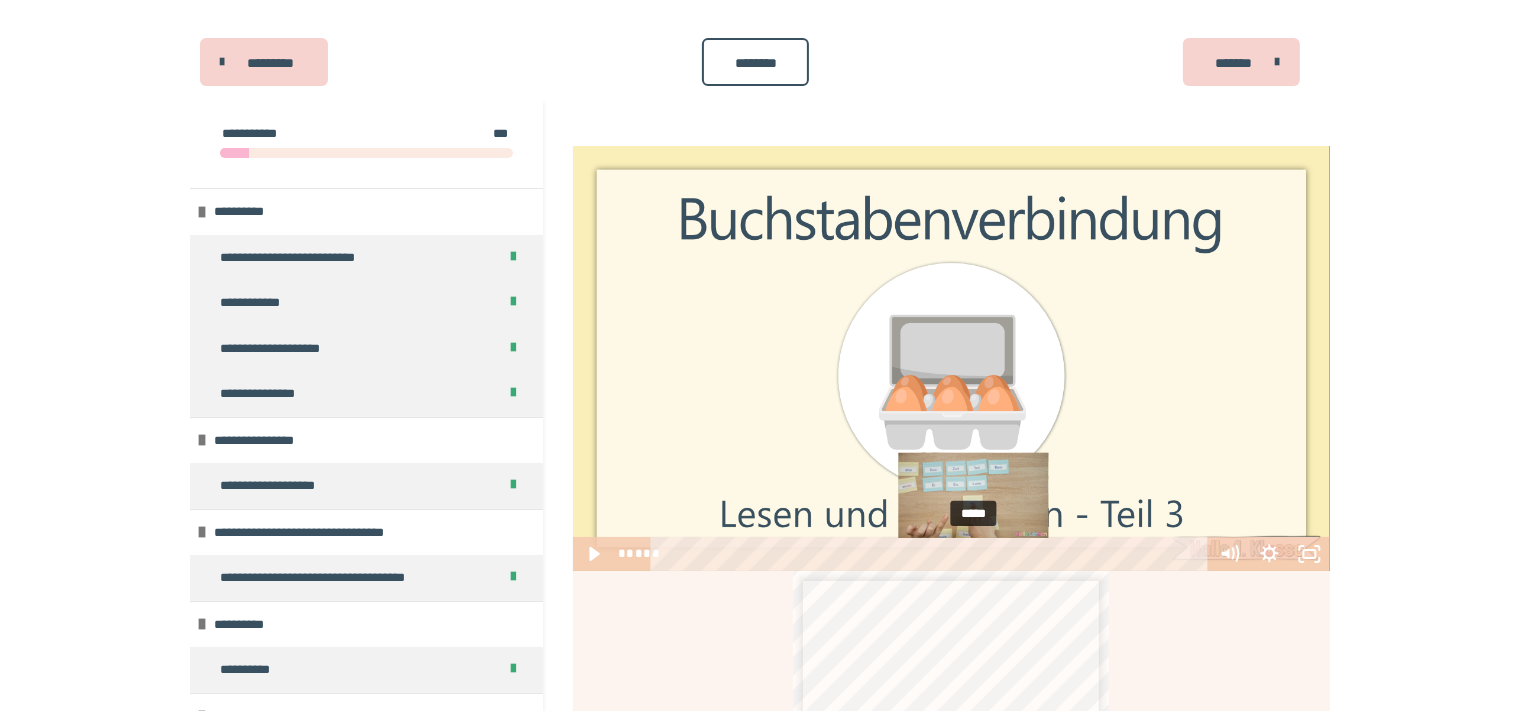 click on "*****" at bounding box center (932, 554) 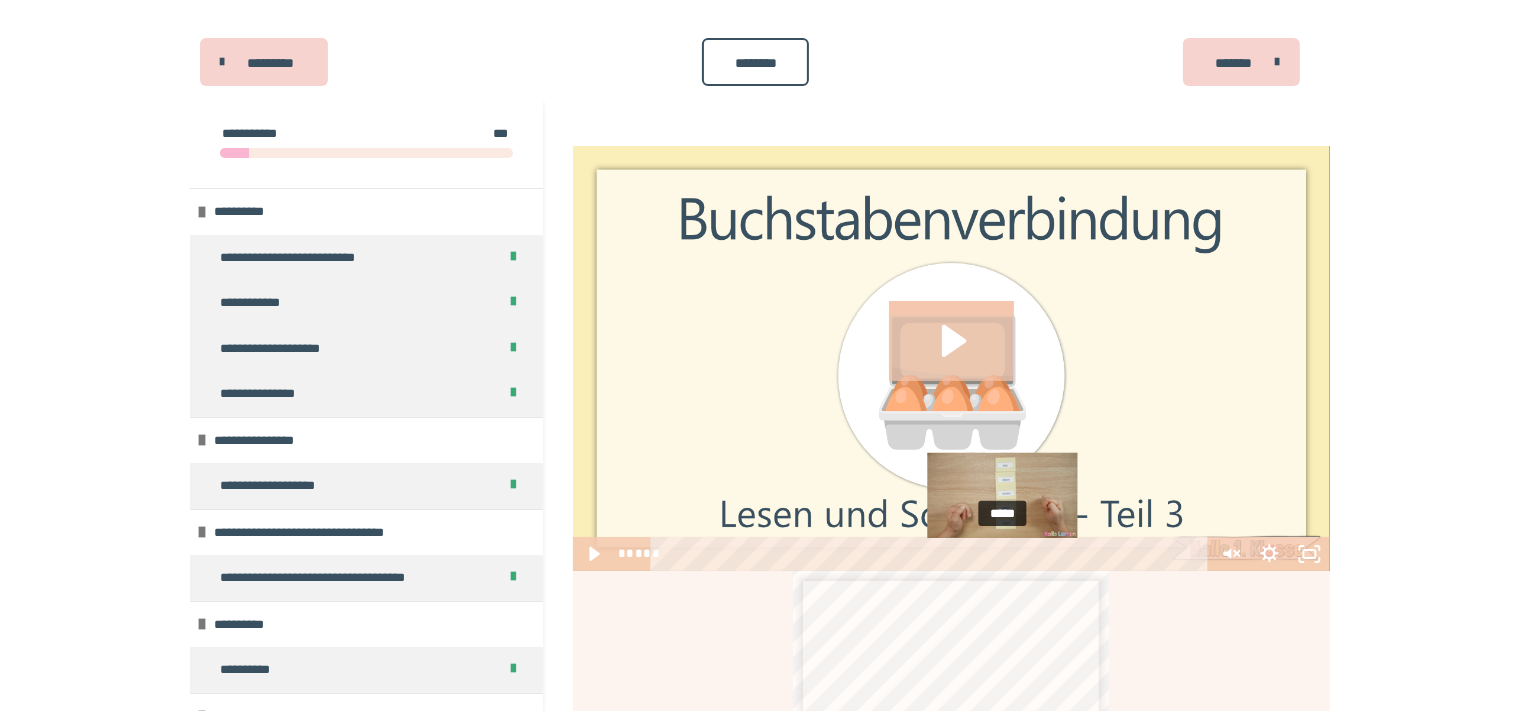 click on "*****" at bounding box center (932, 554) 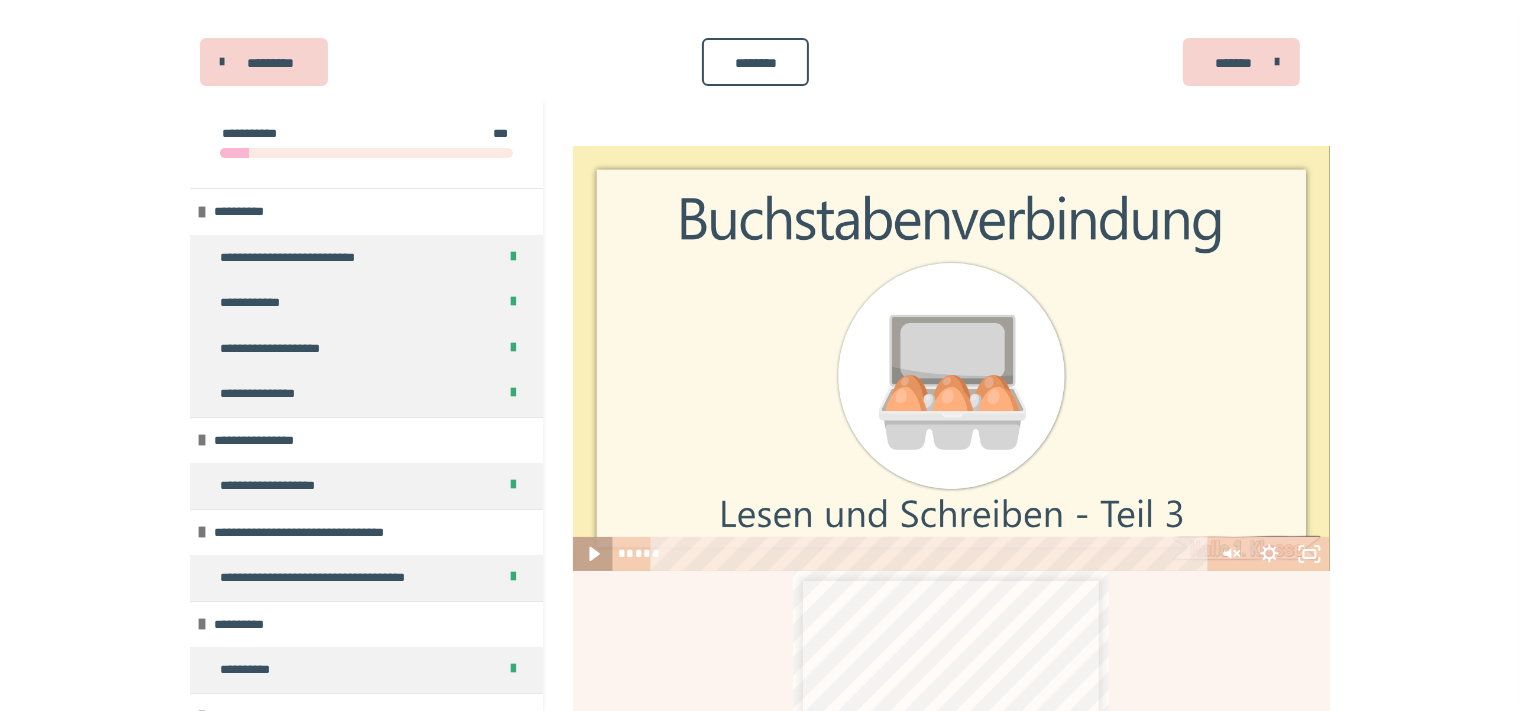 click 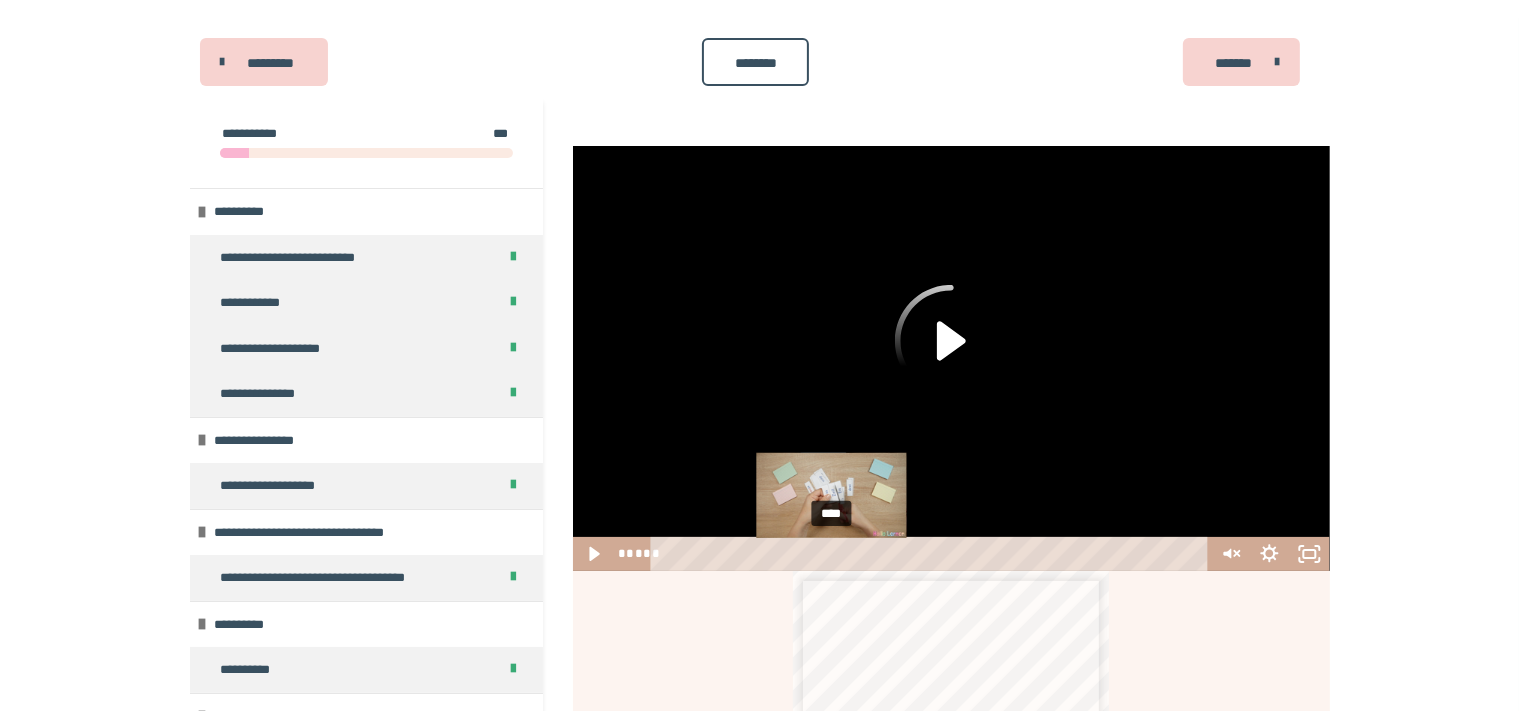 click on "****" at bounding box center (932, 554) 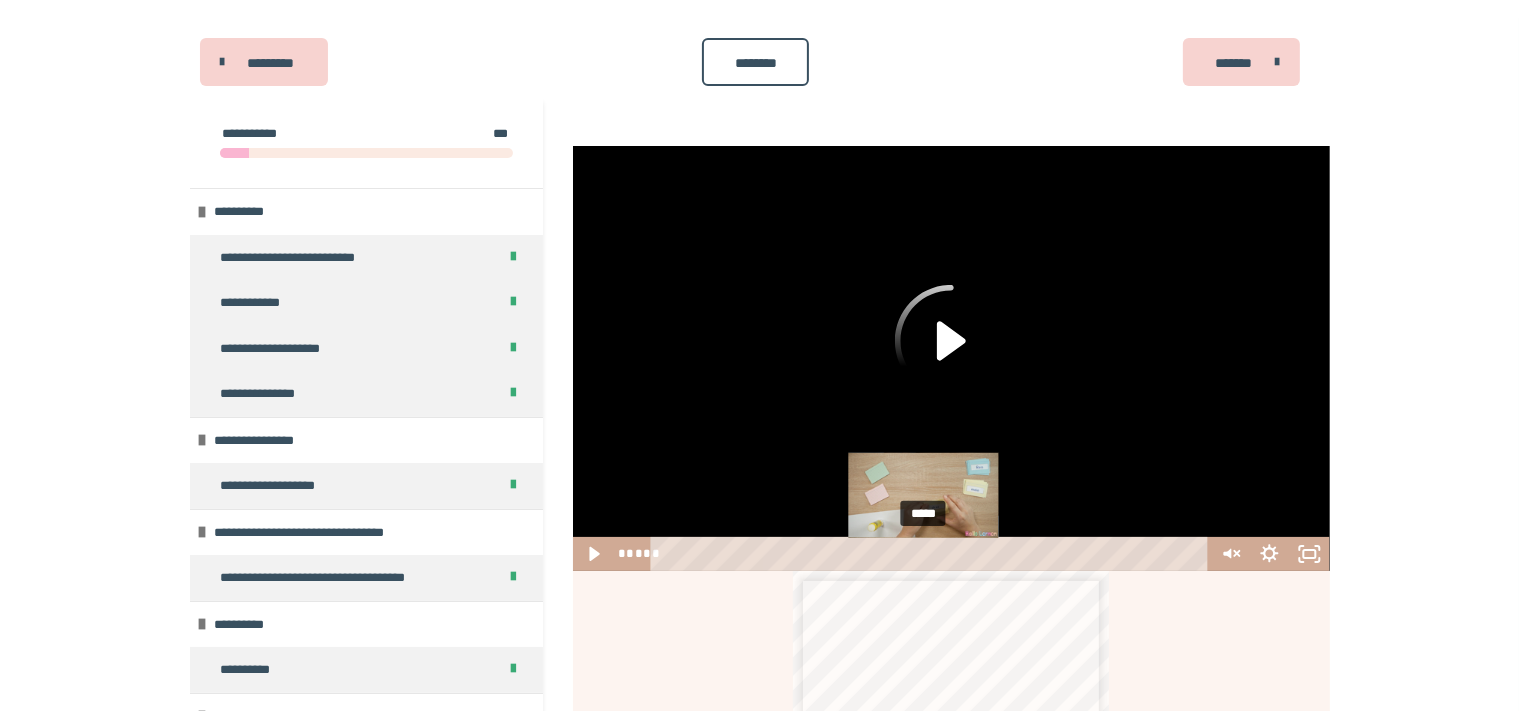 click on "*****" at bounding box center [932, 554] 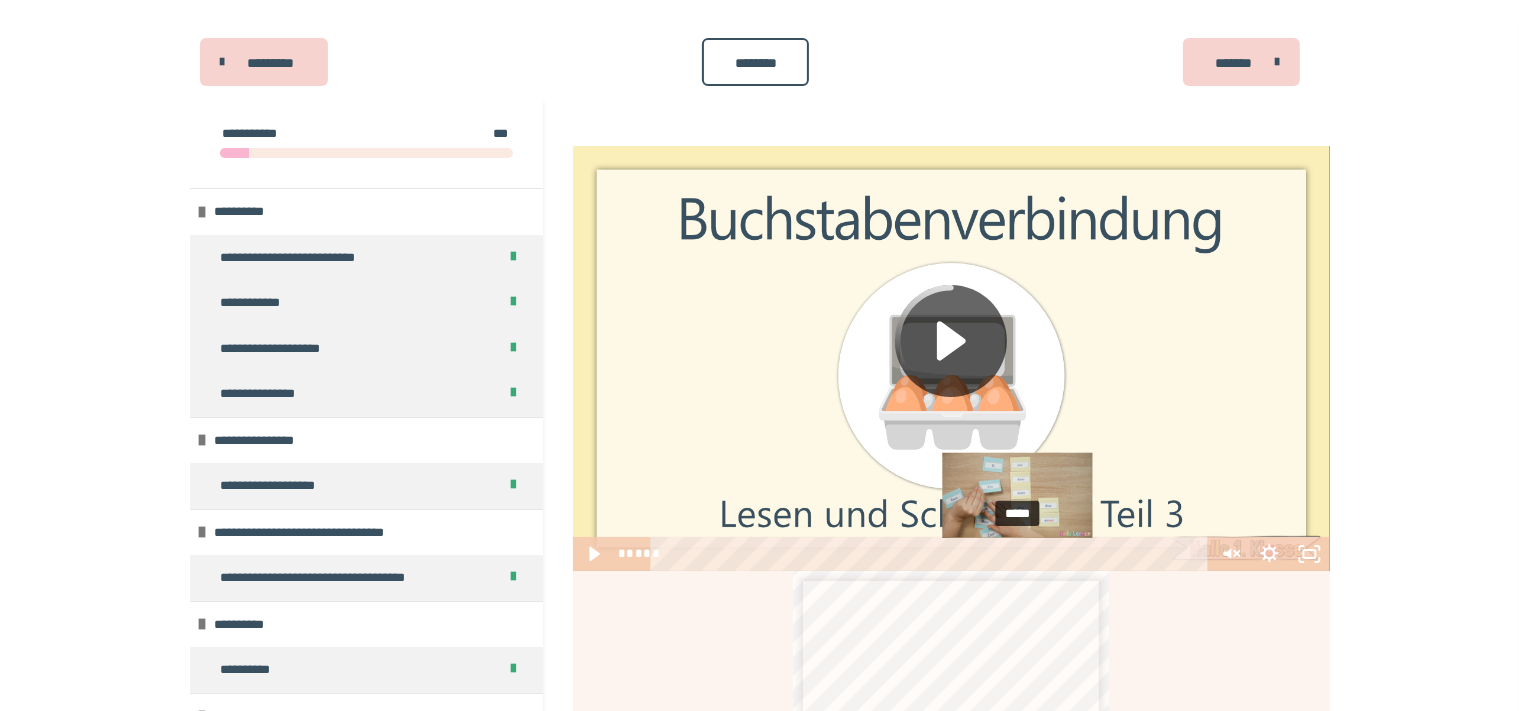 click on "*****" at bounding box center [932, 554] 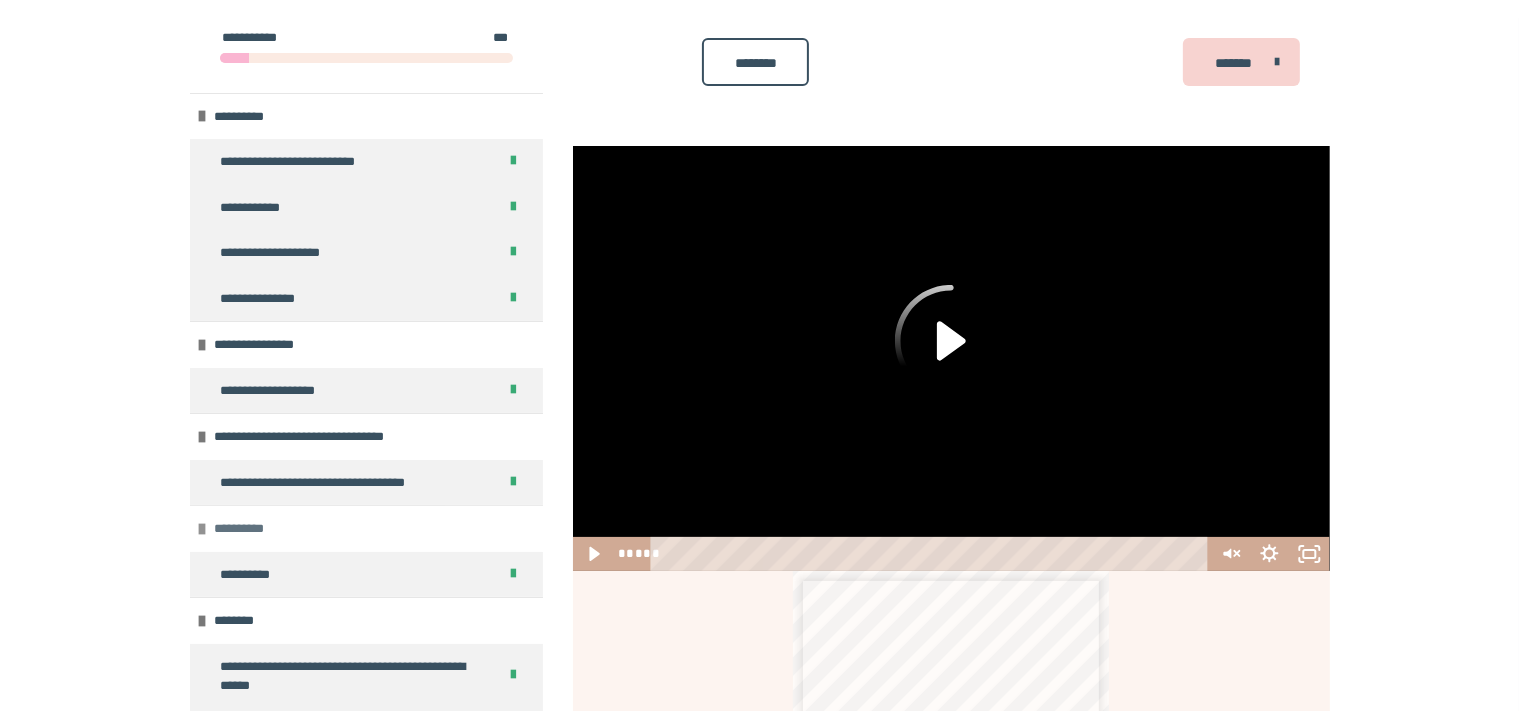 scroll, scrollTop: 343, scrollLeft: 0, axis: vertical 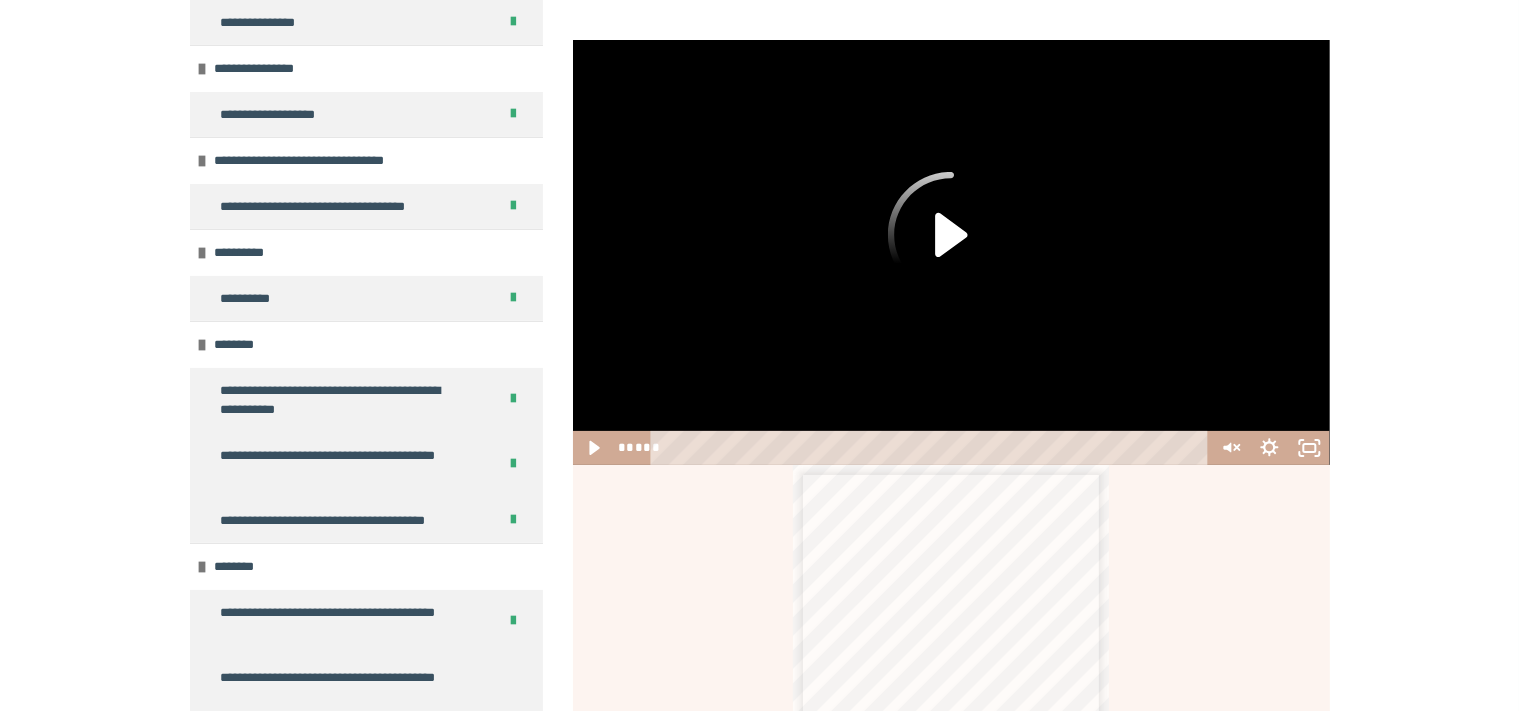 click 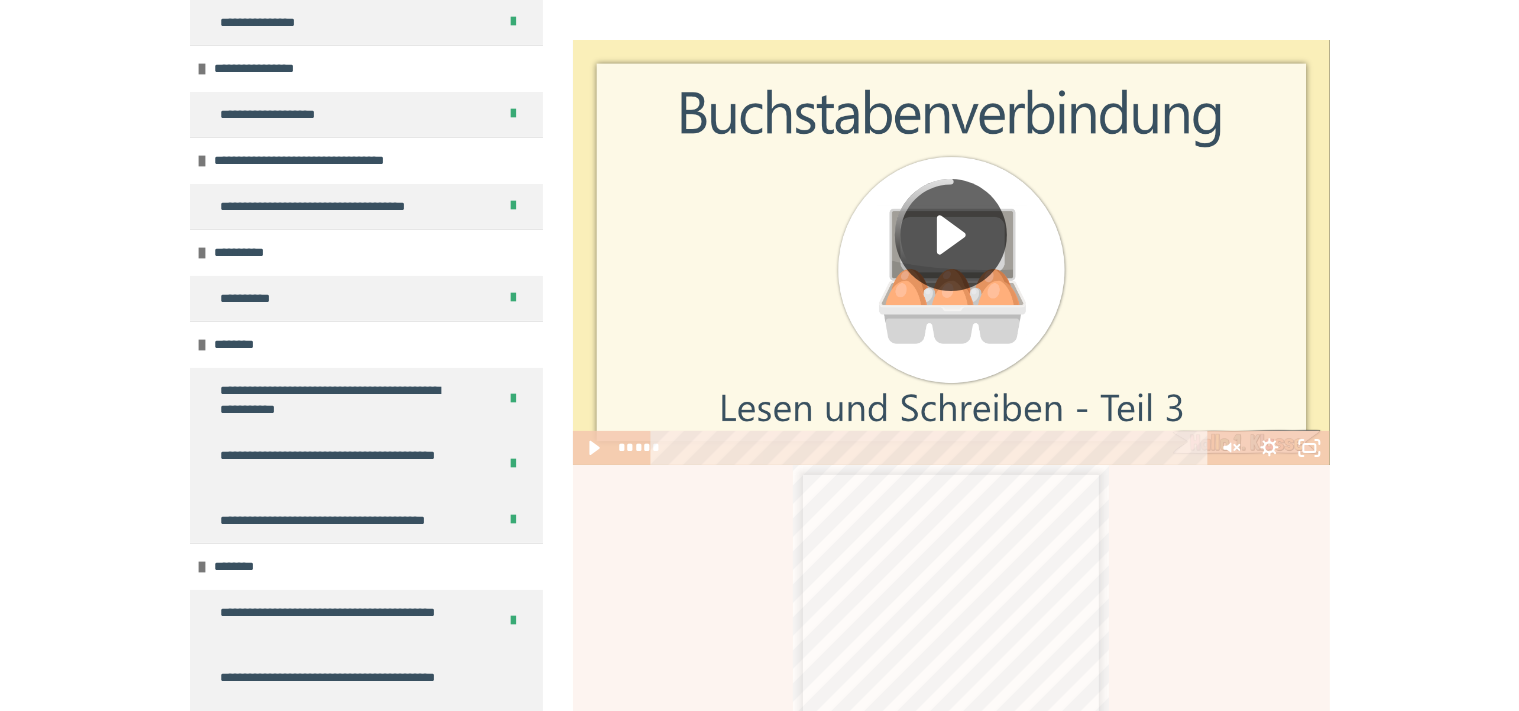type 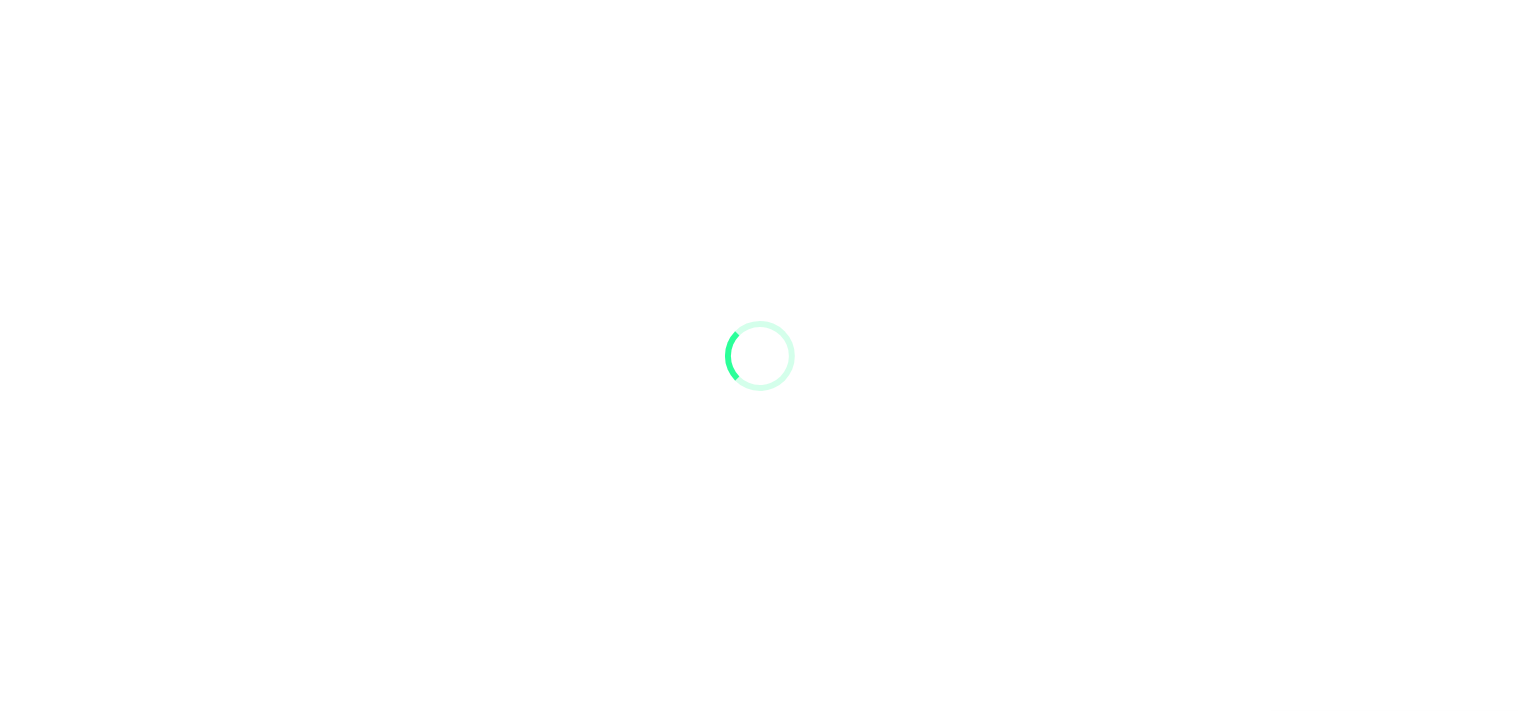 scroll, scrollTop: 0, scrollLeft: 0, axis: both 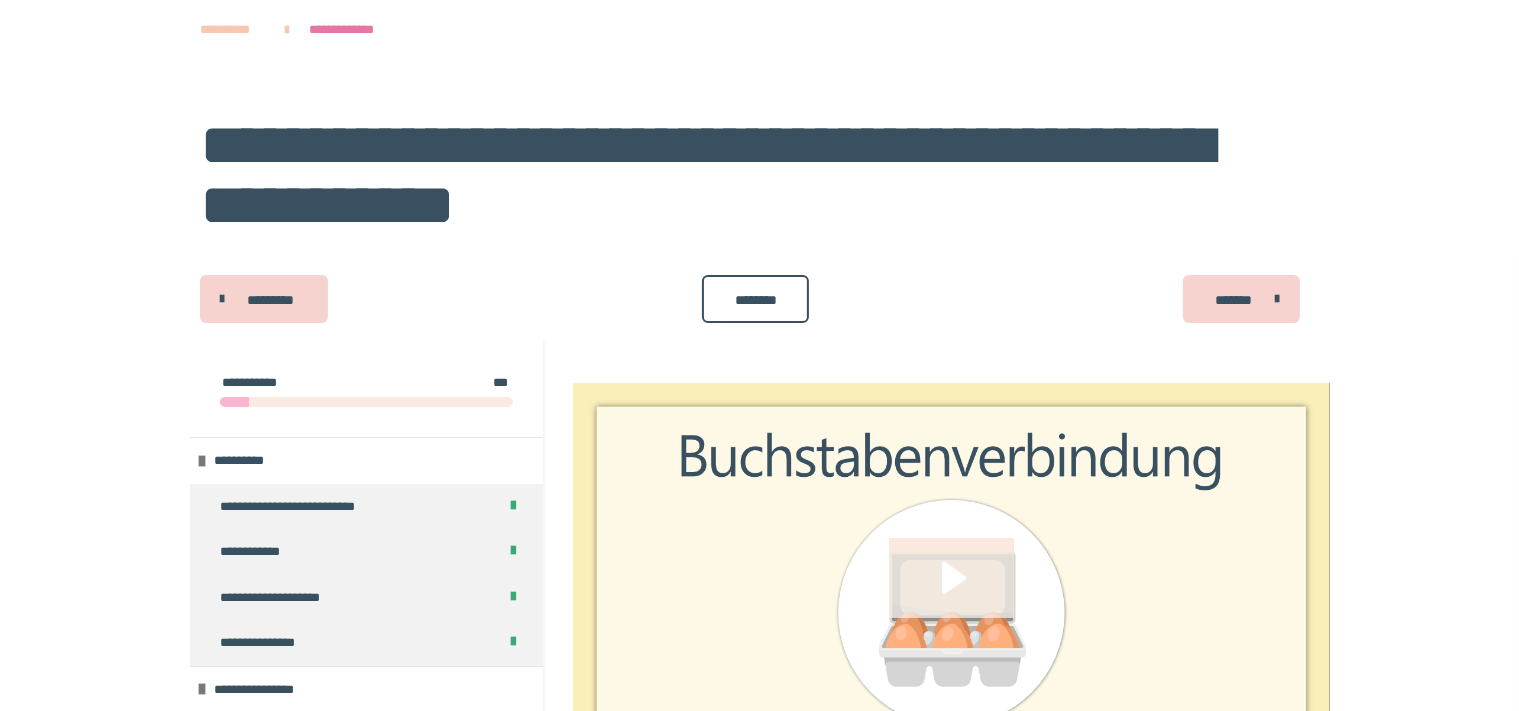 click 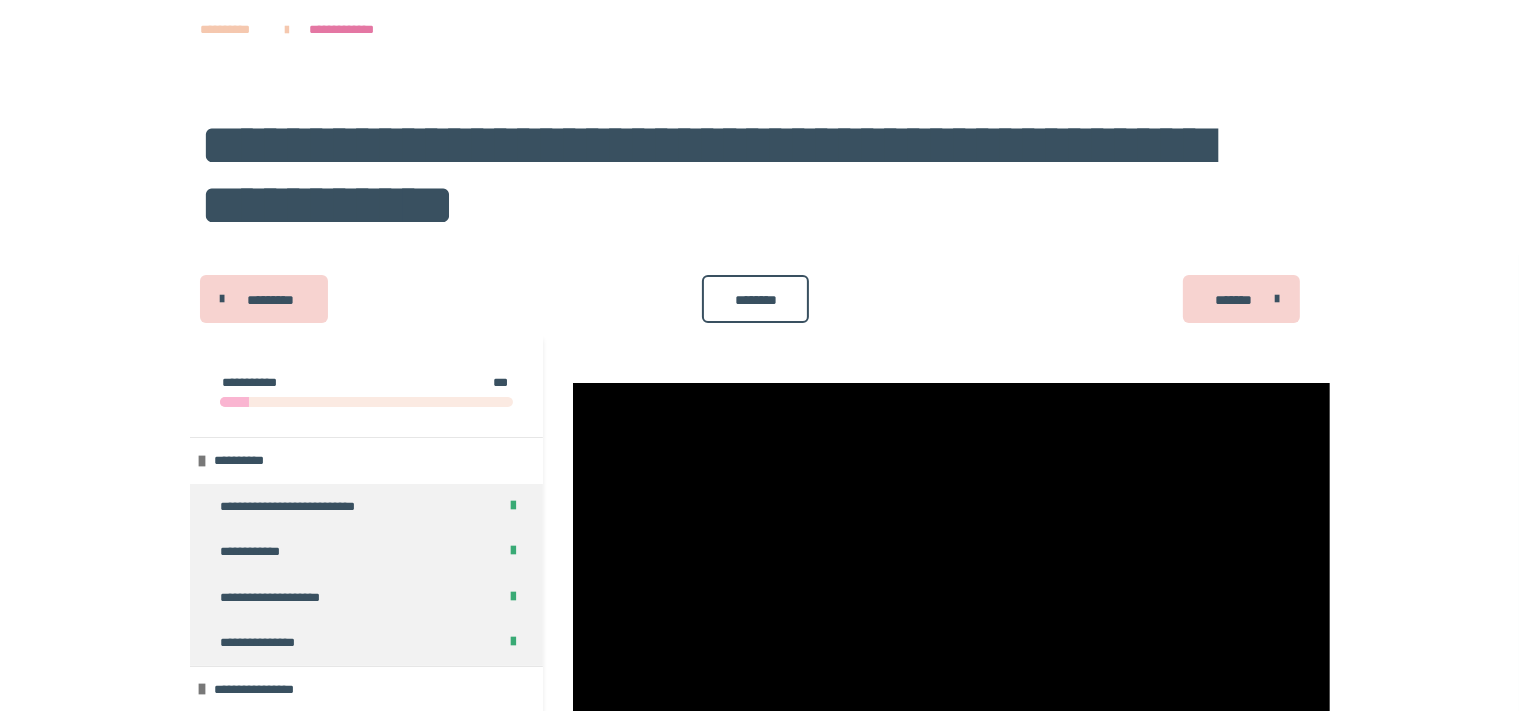 scroll, scrollTop: 211, scrollLeft: 0, axis: vertical 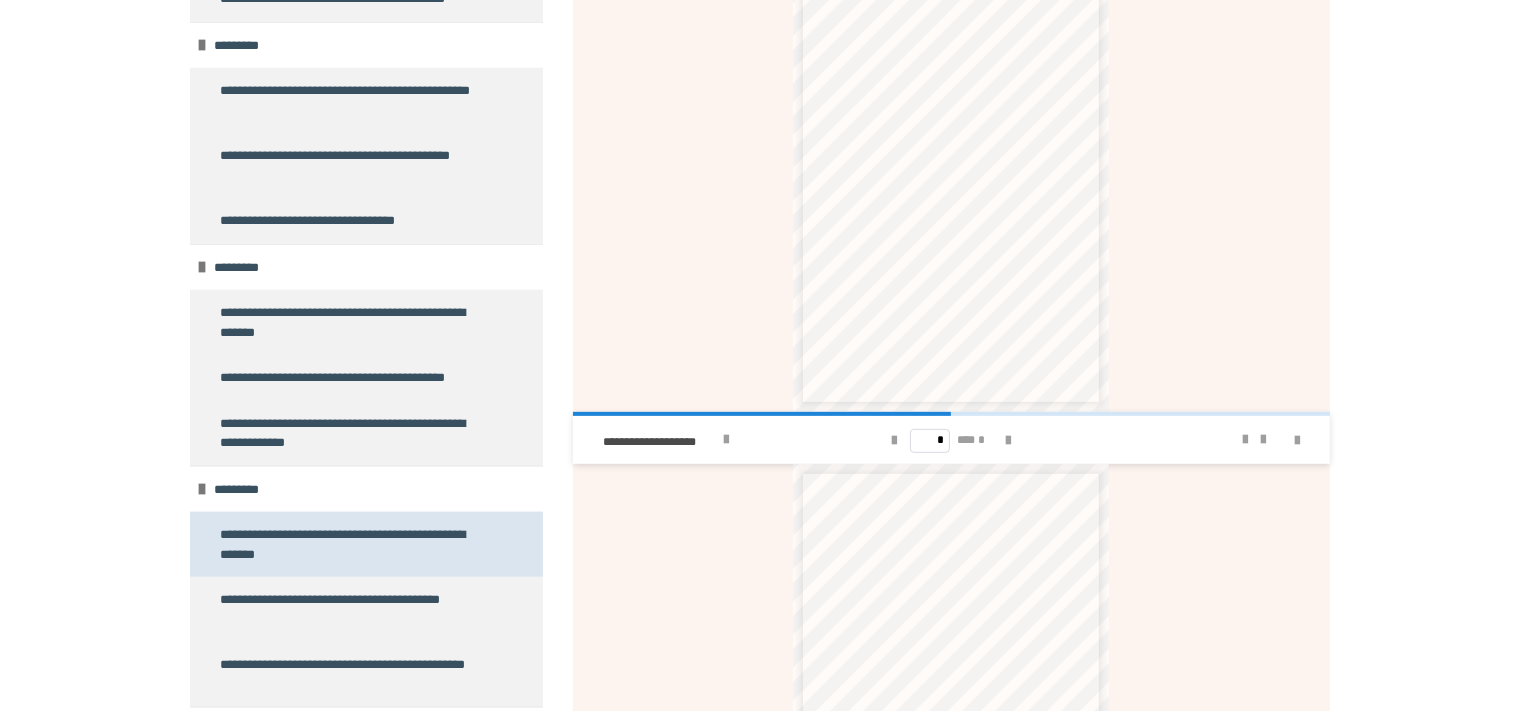 click on "**********" at bounding box center [350, 544] 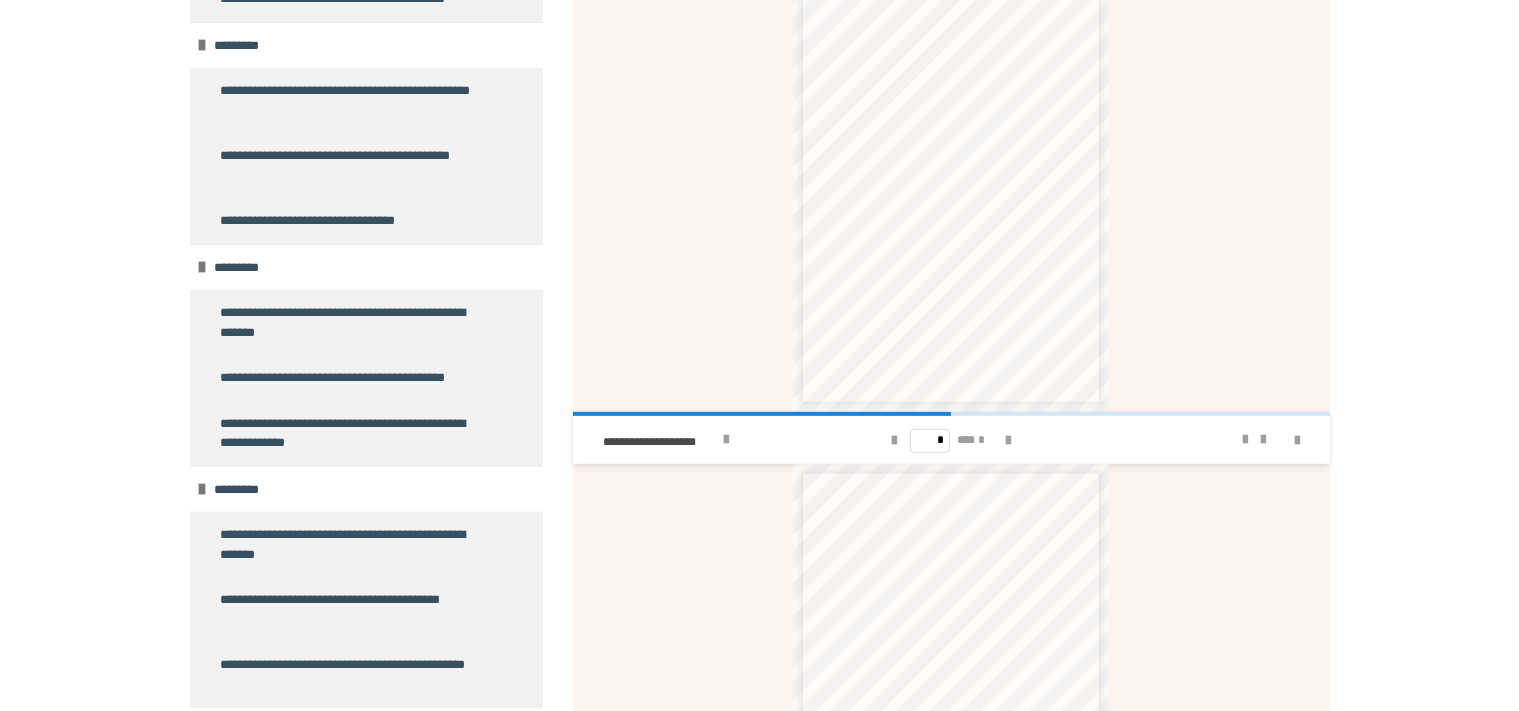 scroll, scrollTop: 343, scrollLeft: 0, axis: vertical 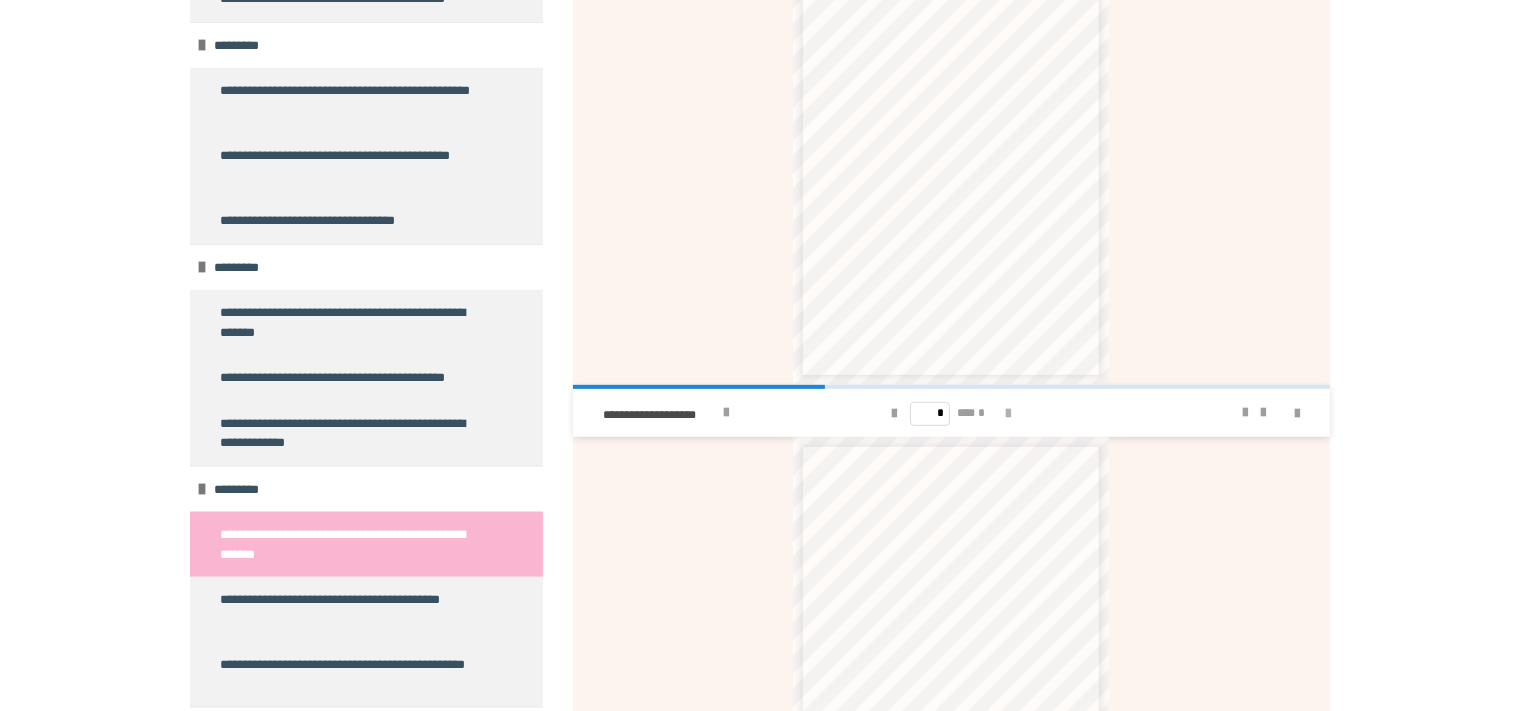 click at bounding box center (1008, 413) 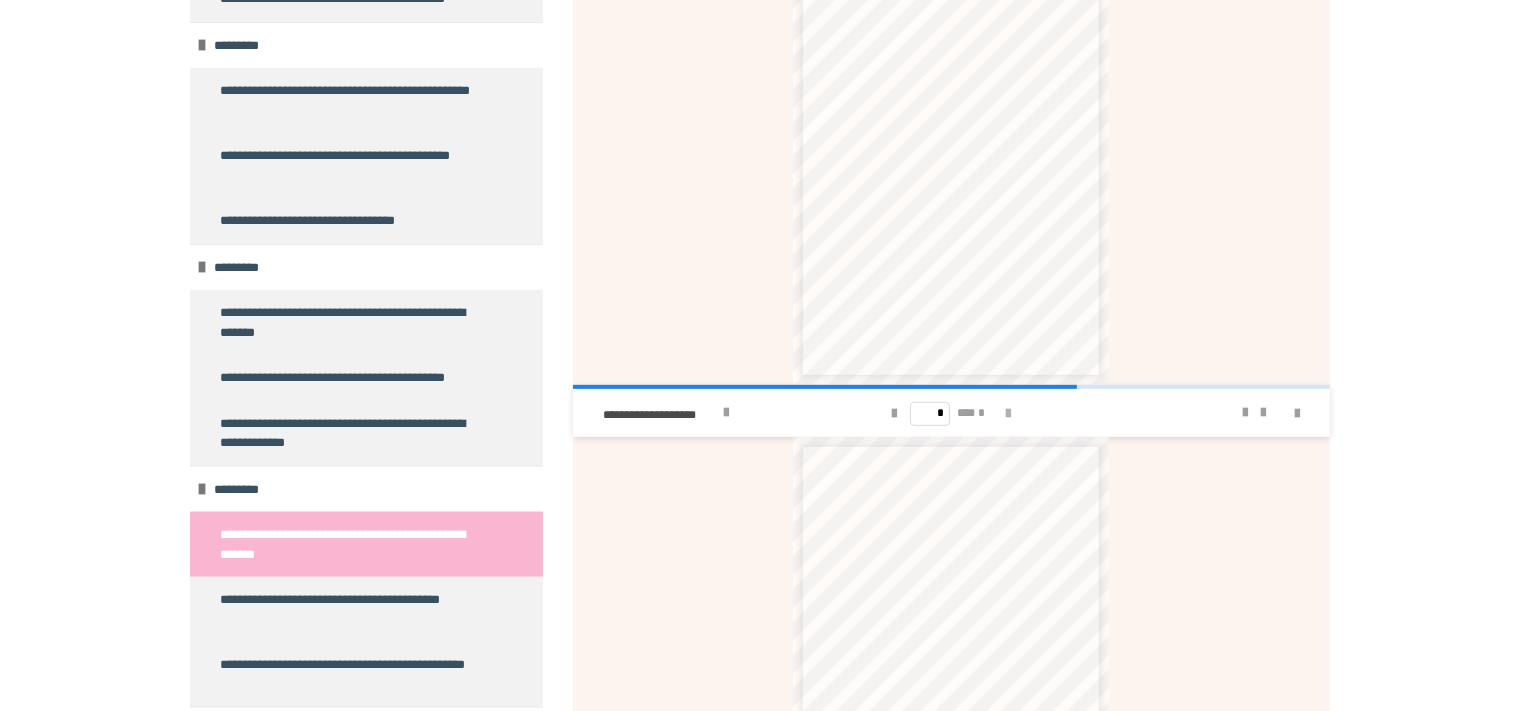 scroll, scrollTop: 765, scrollLeft: 0, axis: vertical 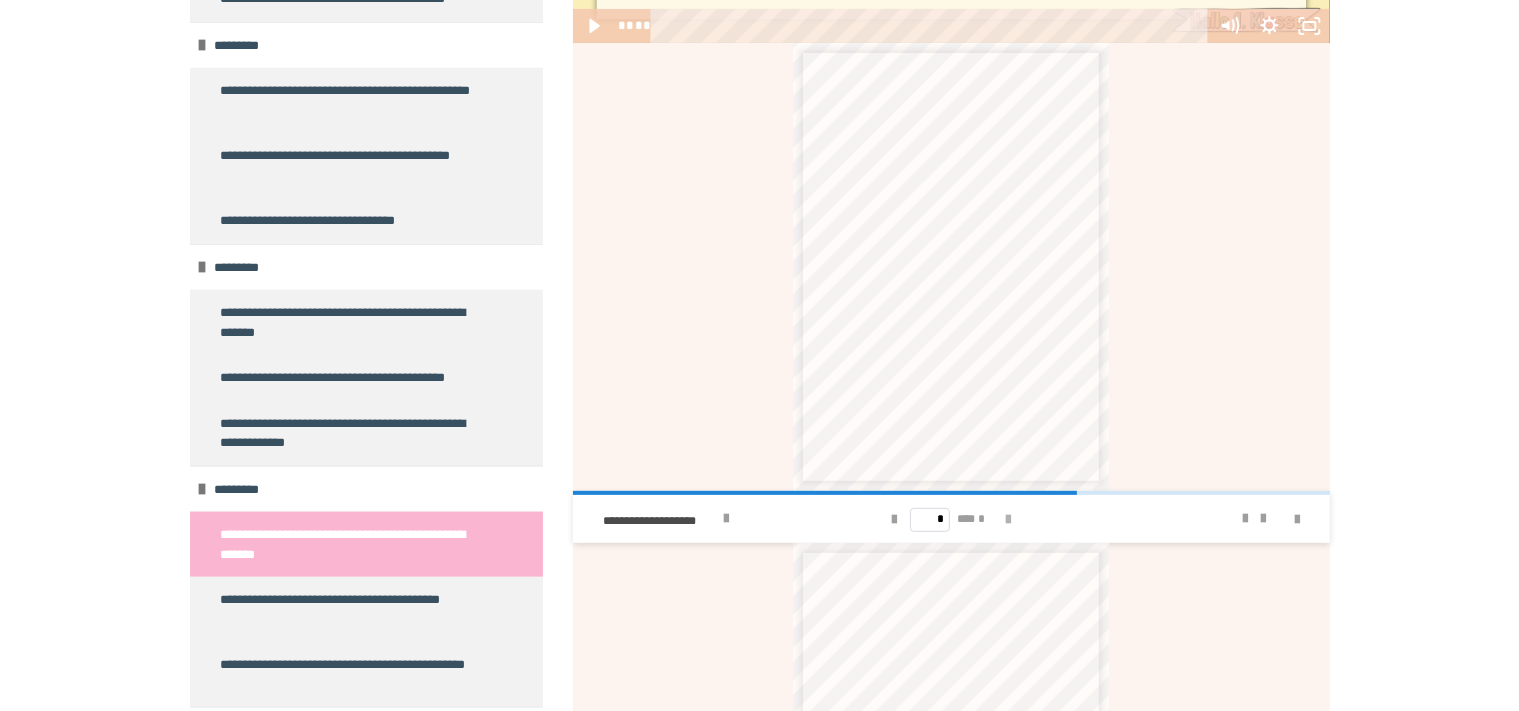 click at bounding box center [1008, 520] 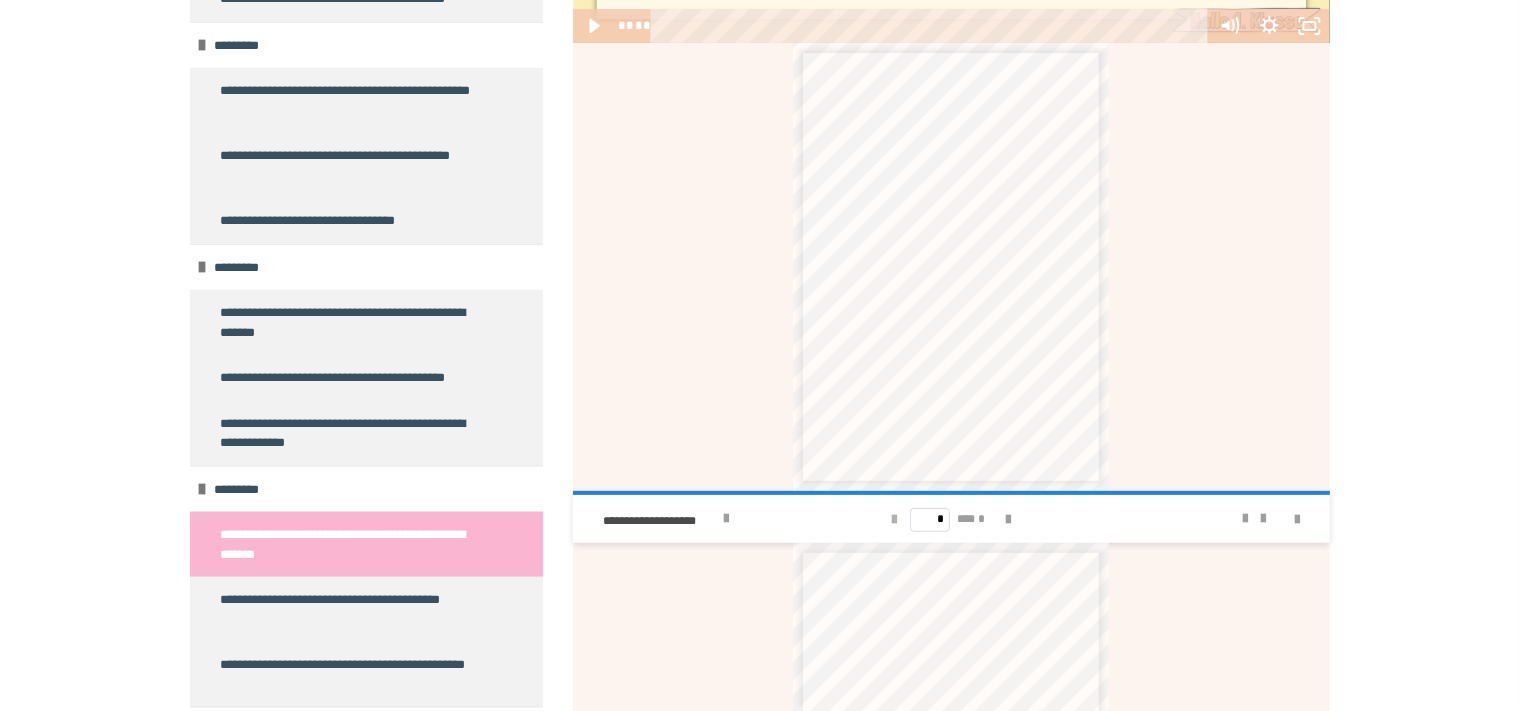 click at bounding box center (894, 520) 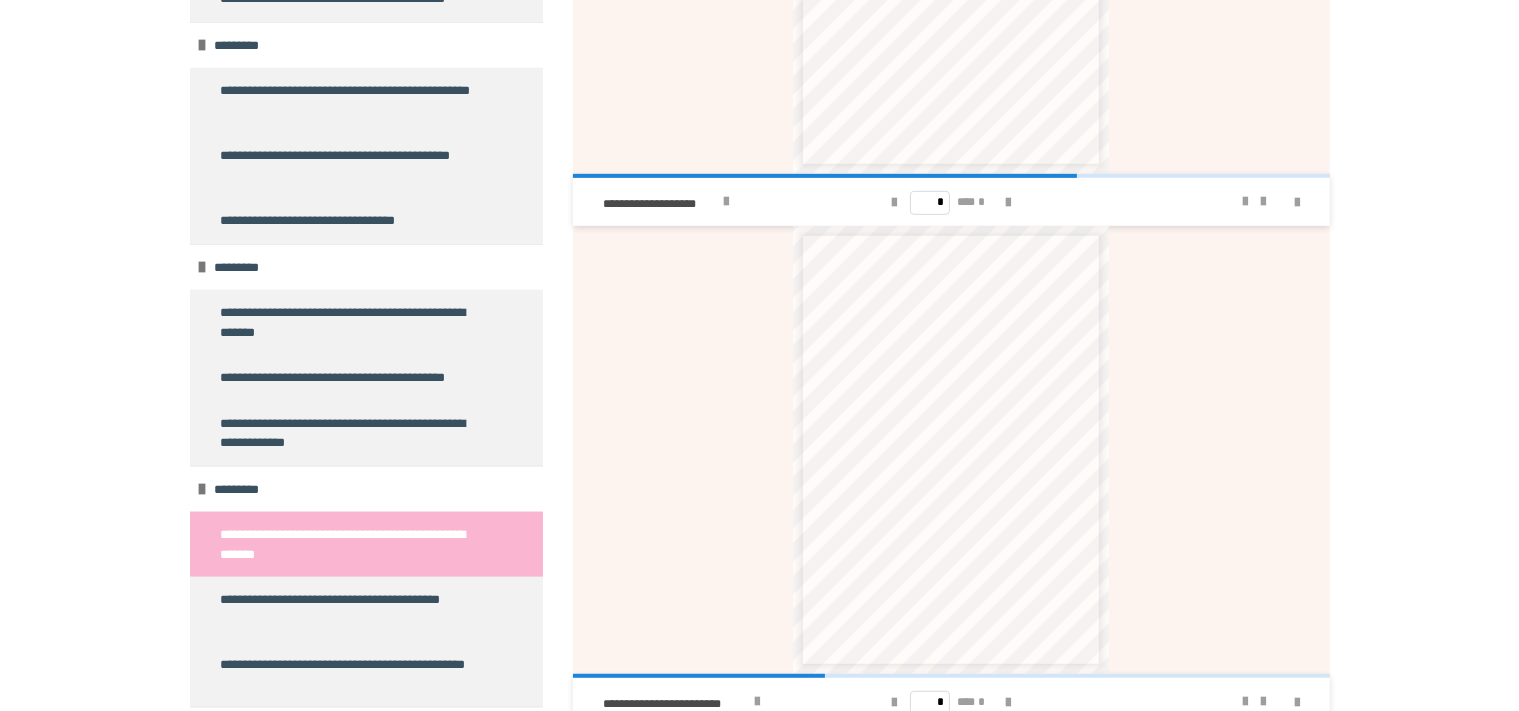 scroll, scrollTop: 1188, scrollLeft: 0, axis: vertical 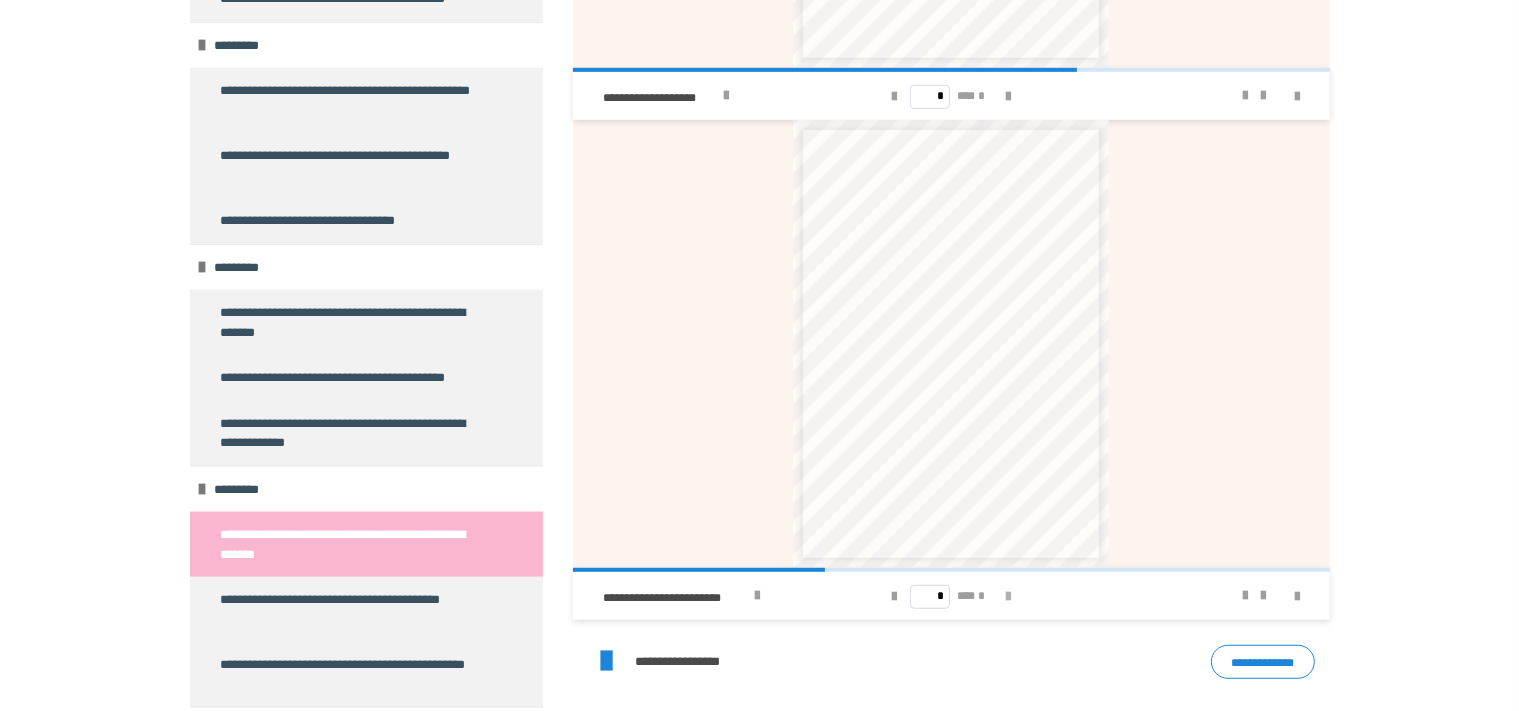 click at bounding box center [1008, 597] 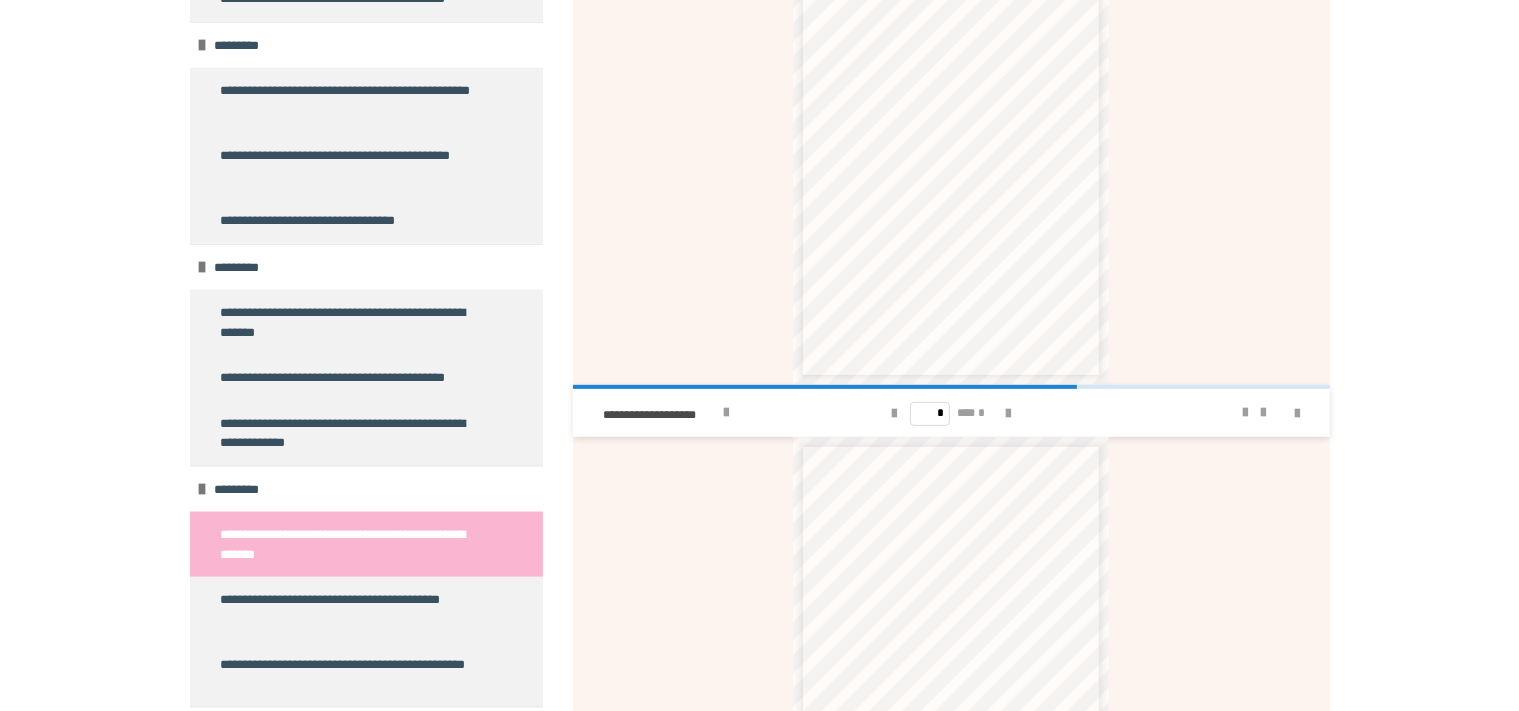 scroll, scrollTop: 660, scrollLeft: 0, axis: vertical 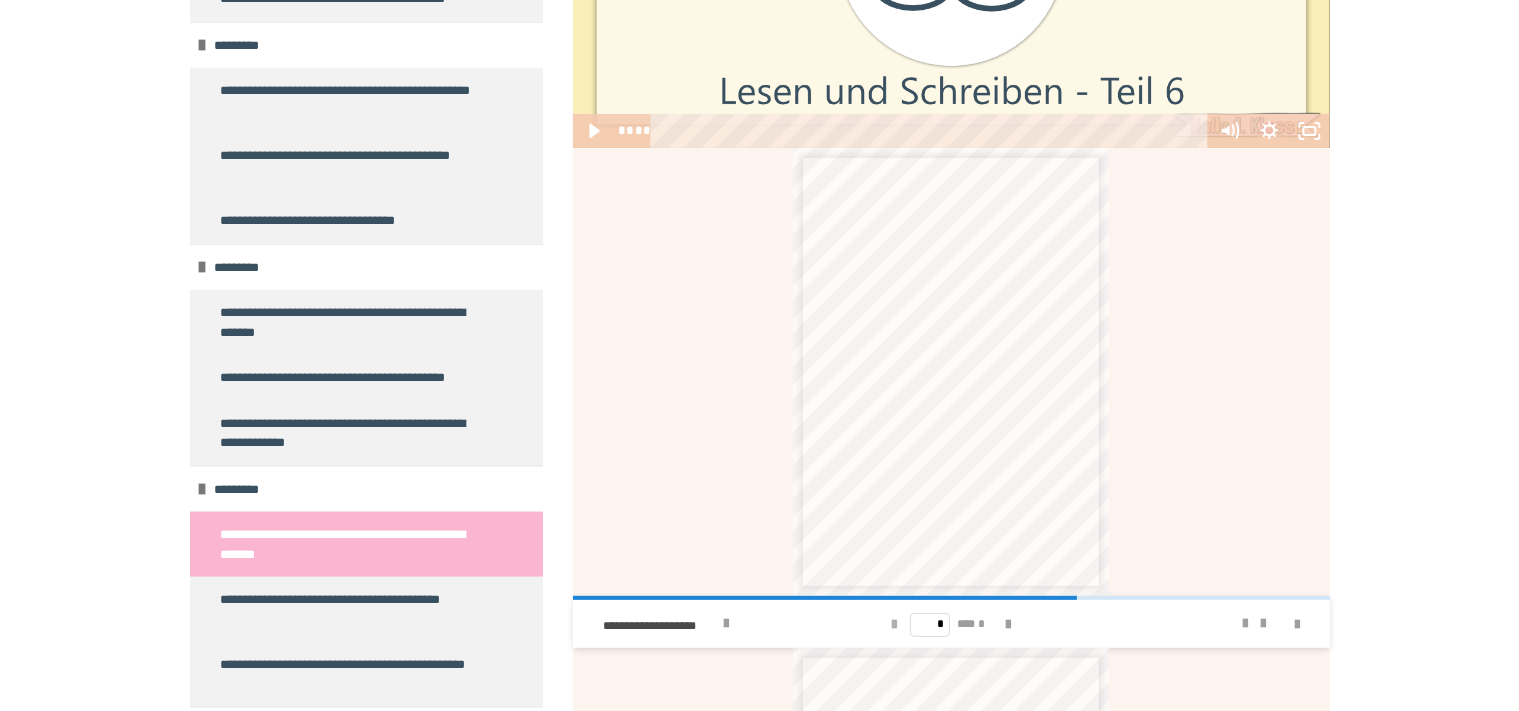 click at bounding box center (894, 625) 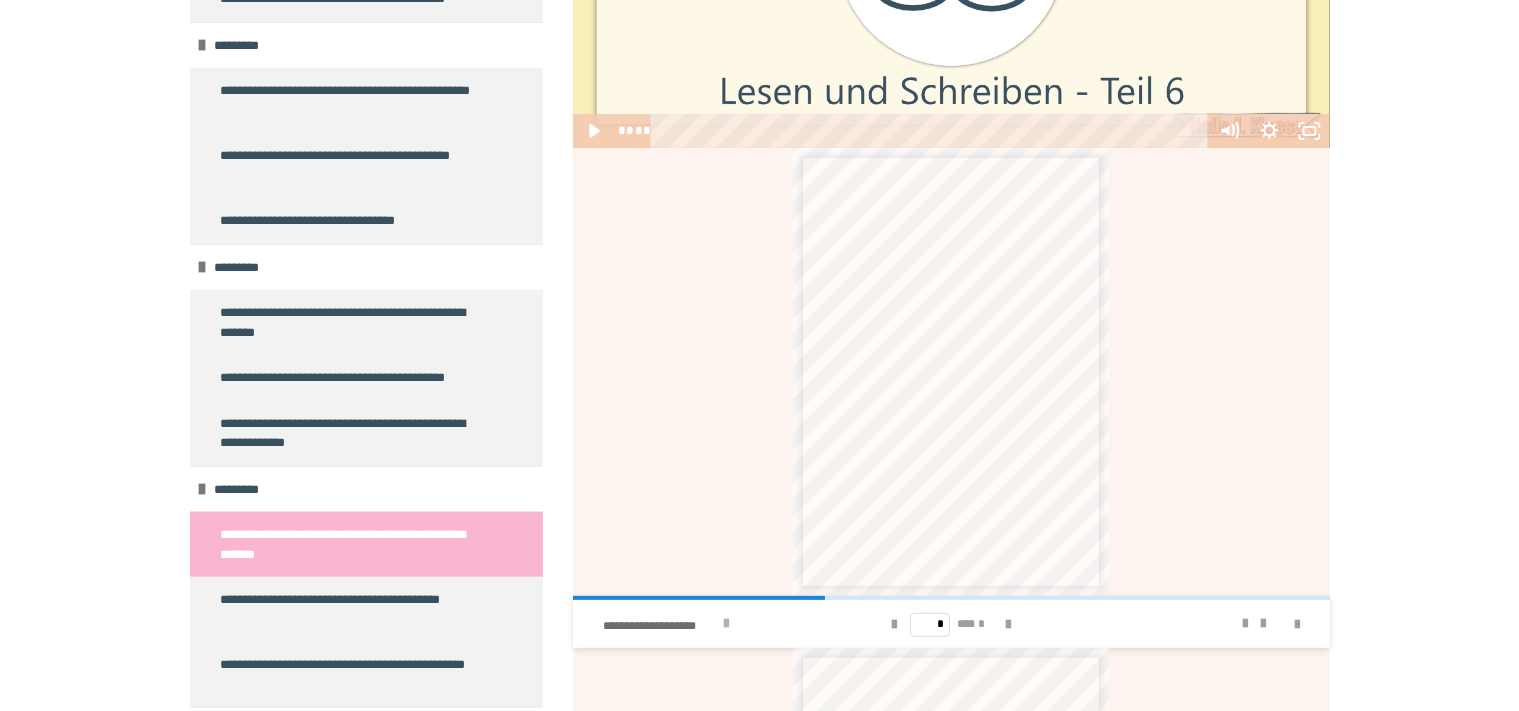 click at bounding box center (726, 624) 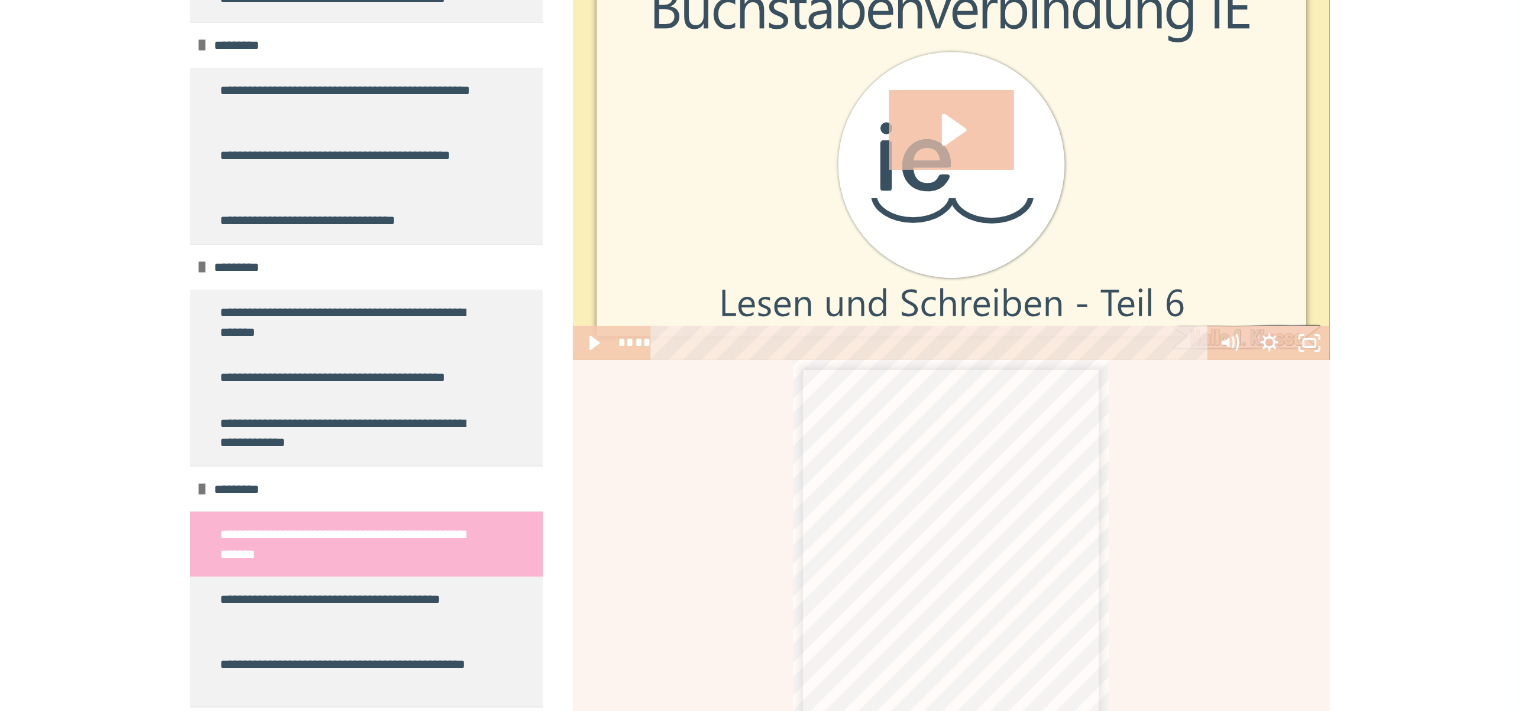 scroll, scrollTop: 343, scrollLeft: 0, axis: vertical 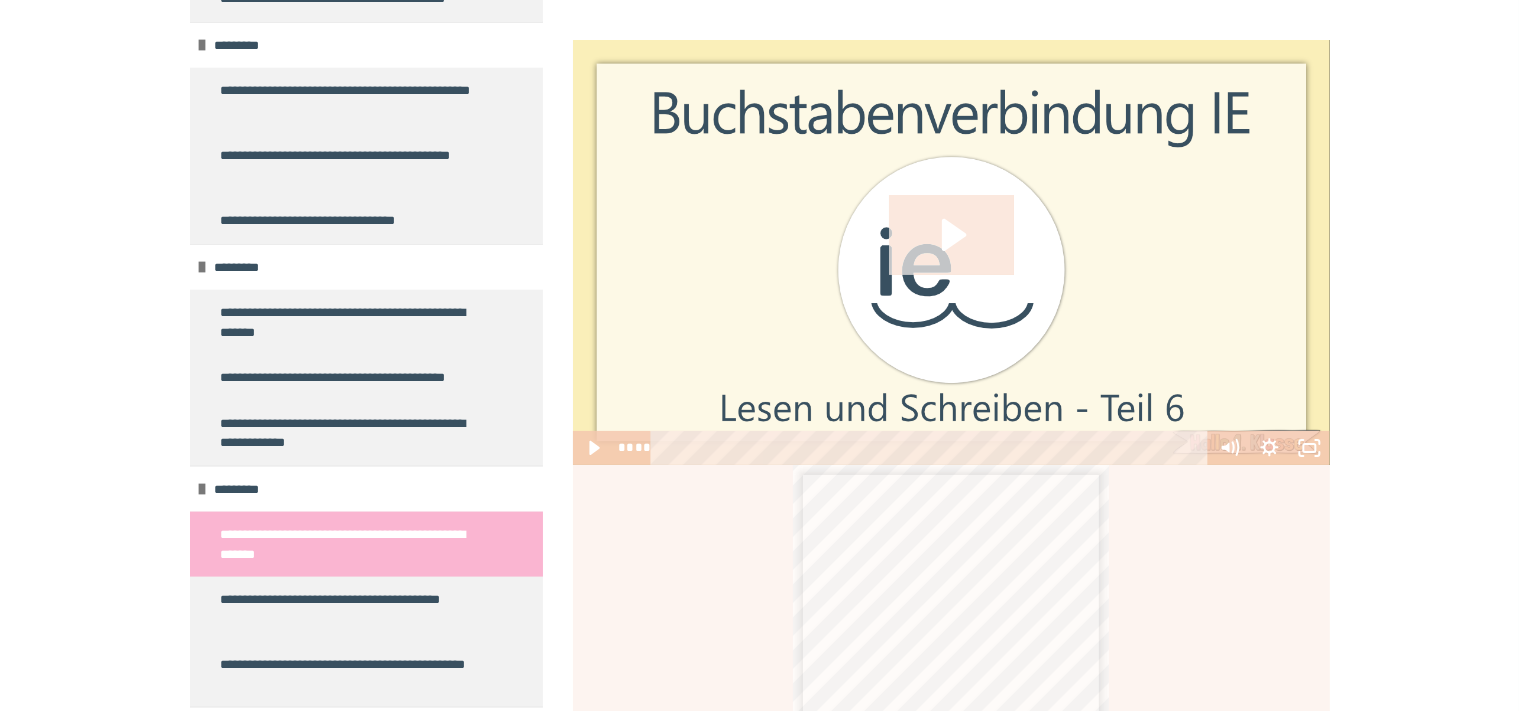 click 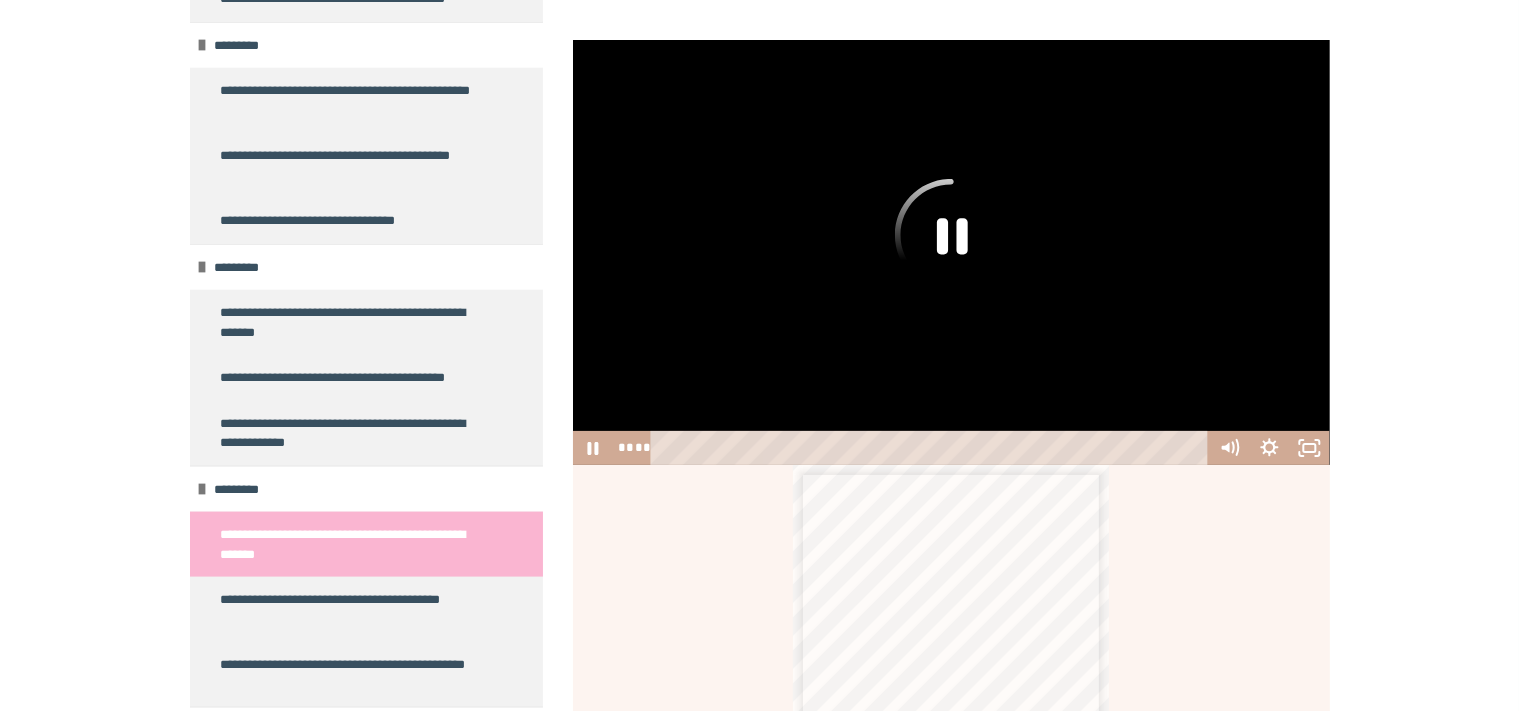 type 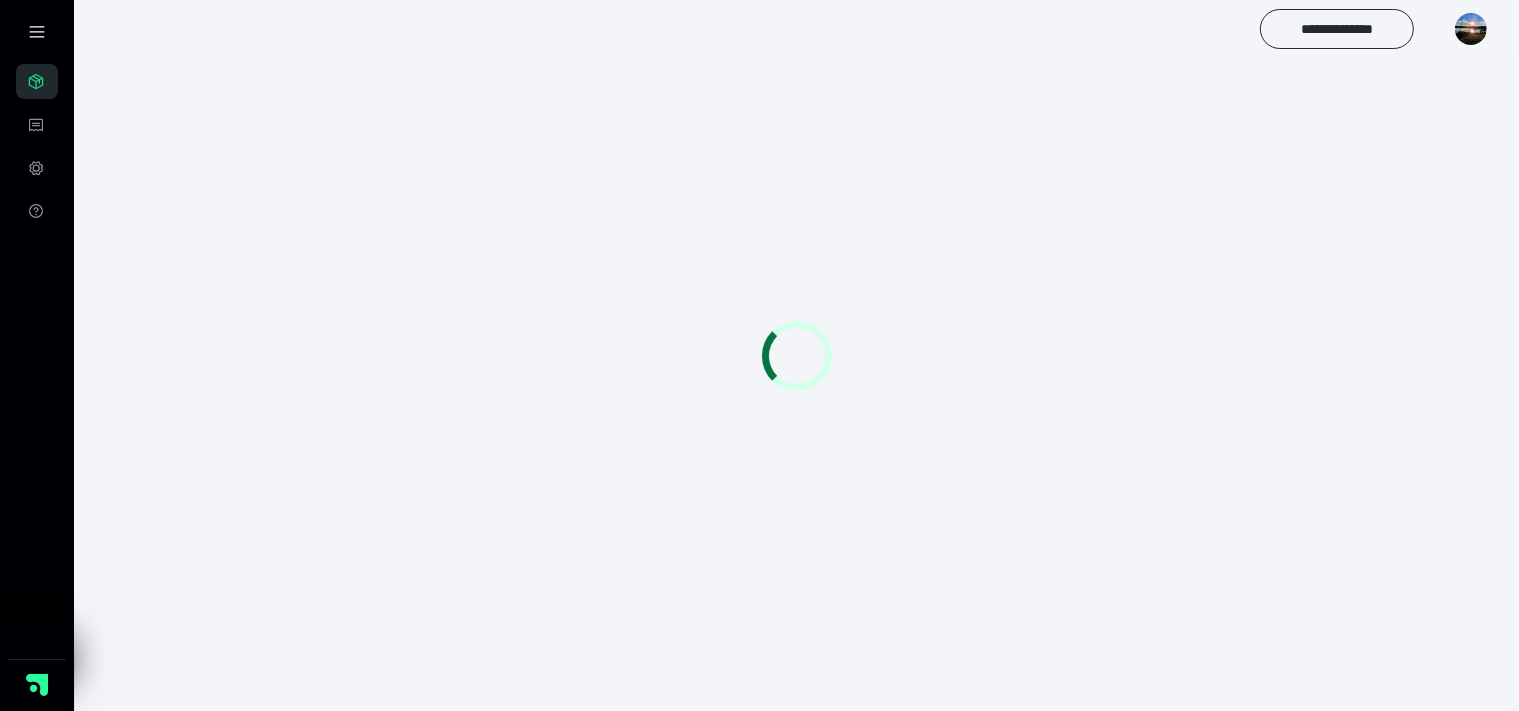 scroll, scrollTop: 0, scrollLeft: 0, axis: both 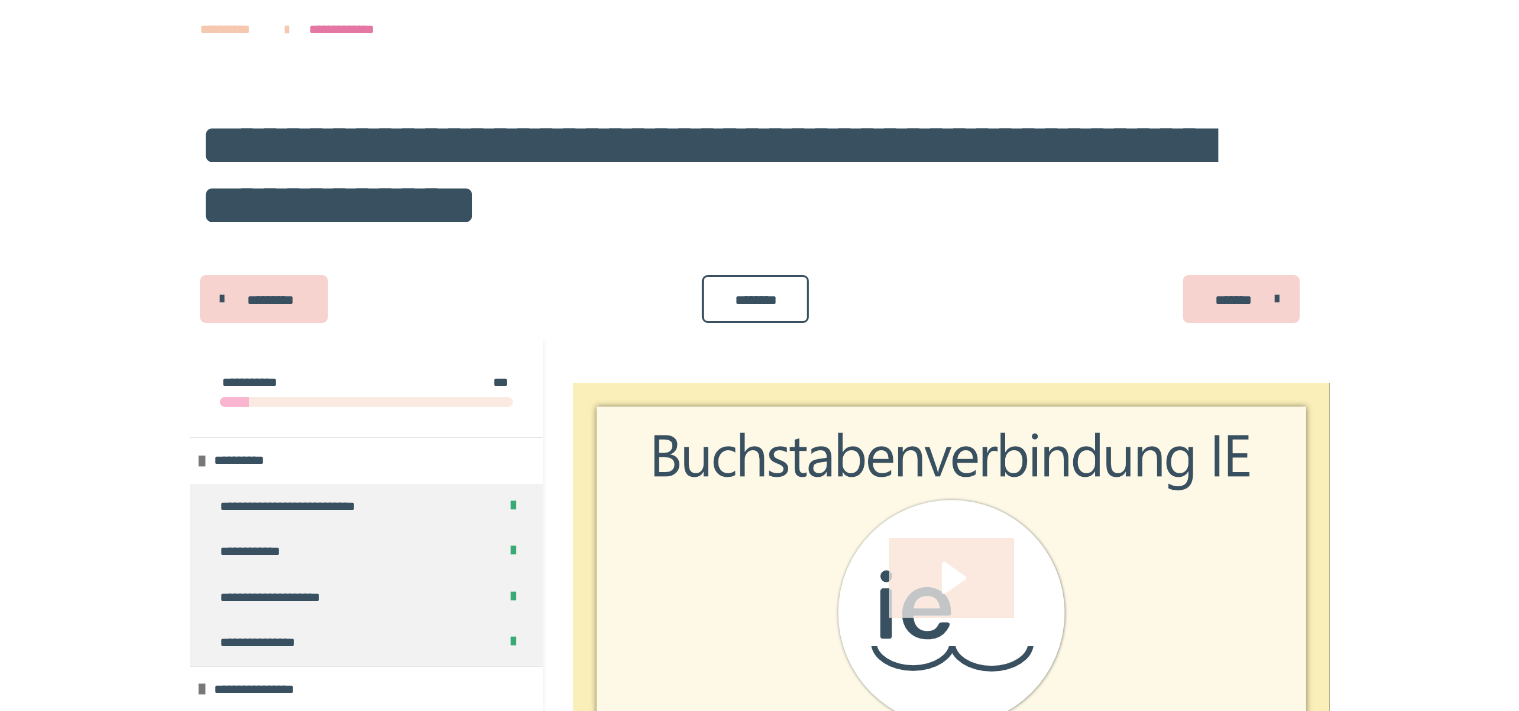 click at bounding box center (951, 596) 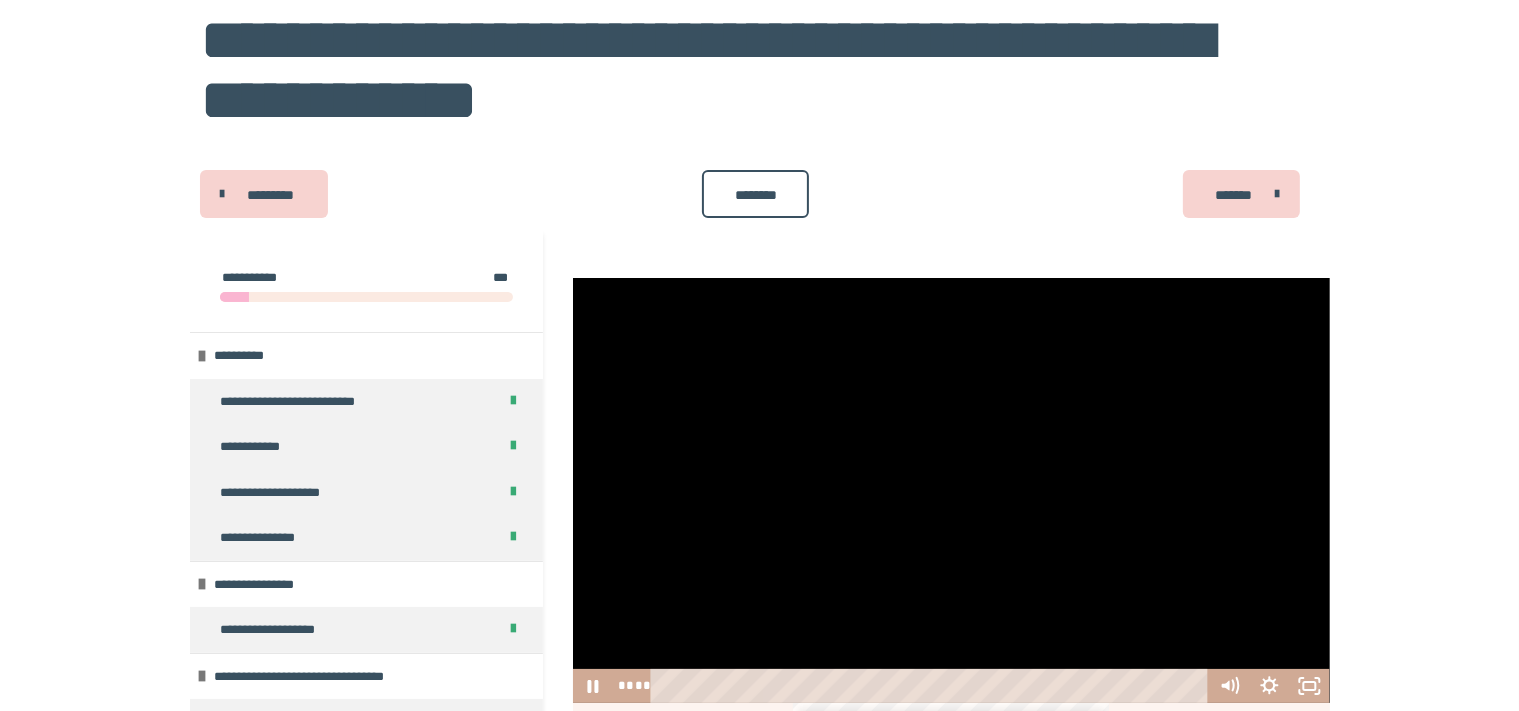 scroll, scrollTop: 211, scrollLeft: 0, axis: vertical 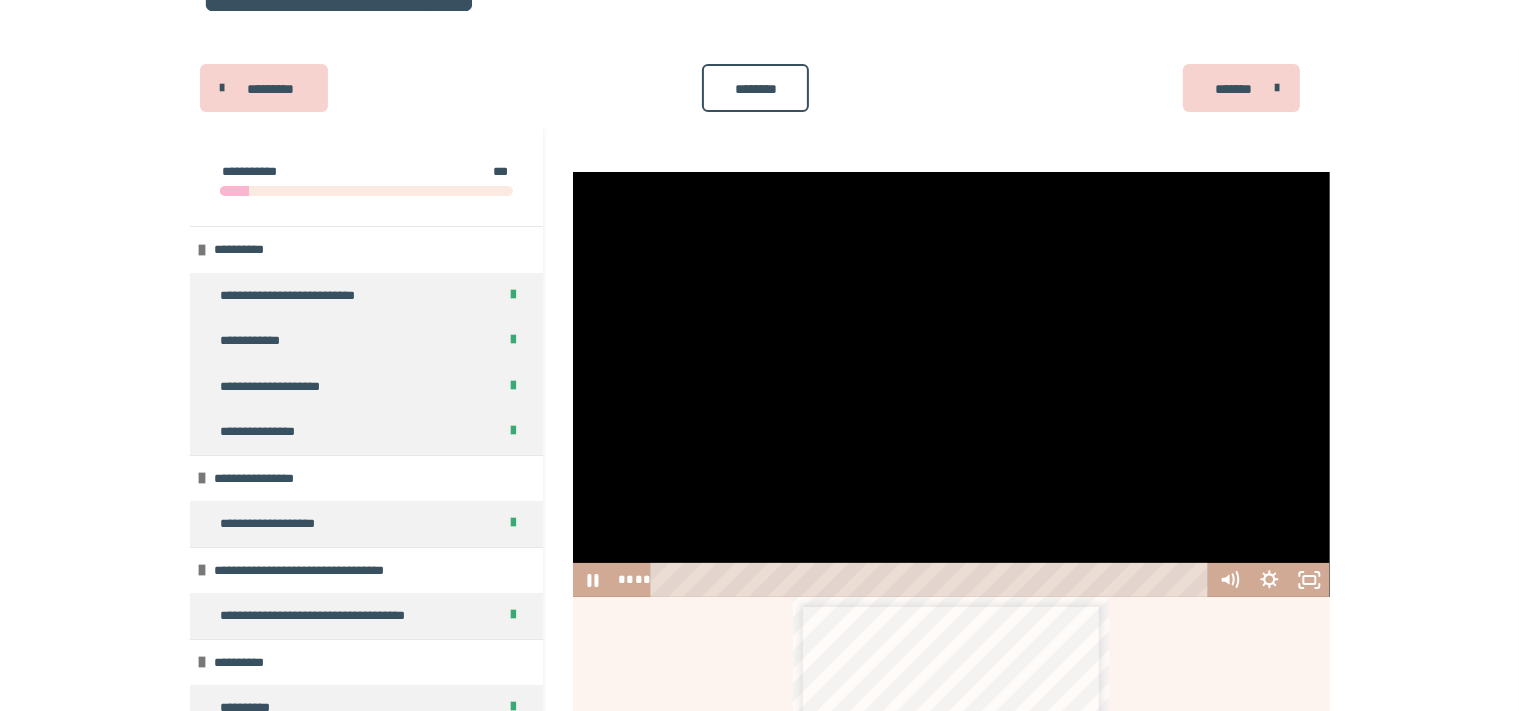 click at bounding box center (932, 580) 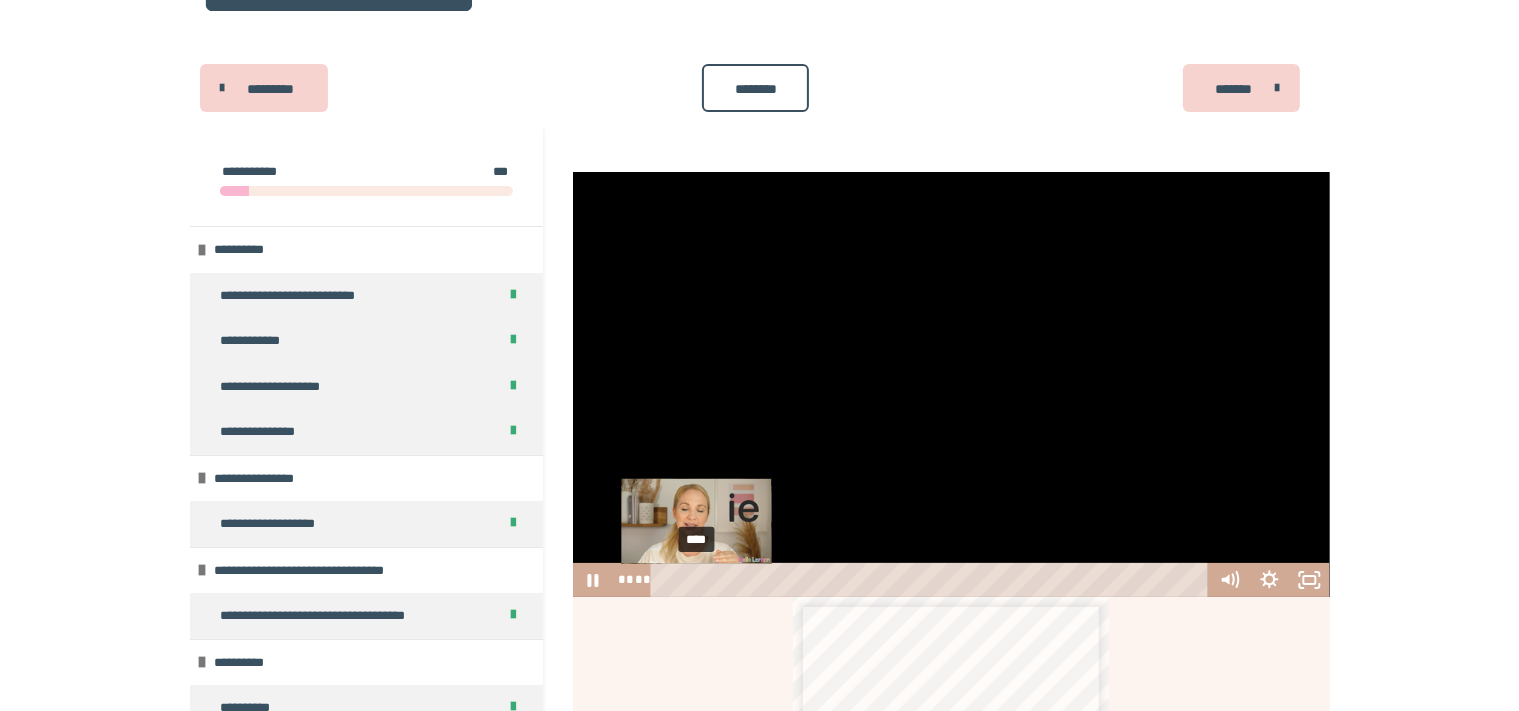 click on "****" at bounding box center (932, 580) 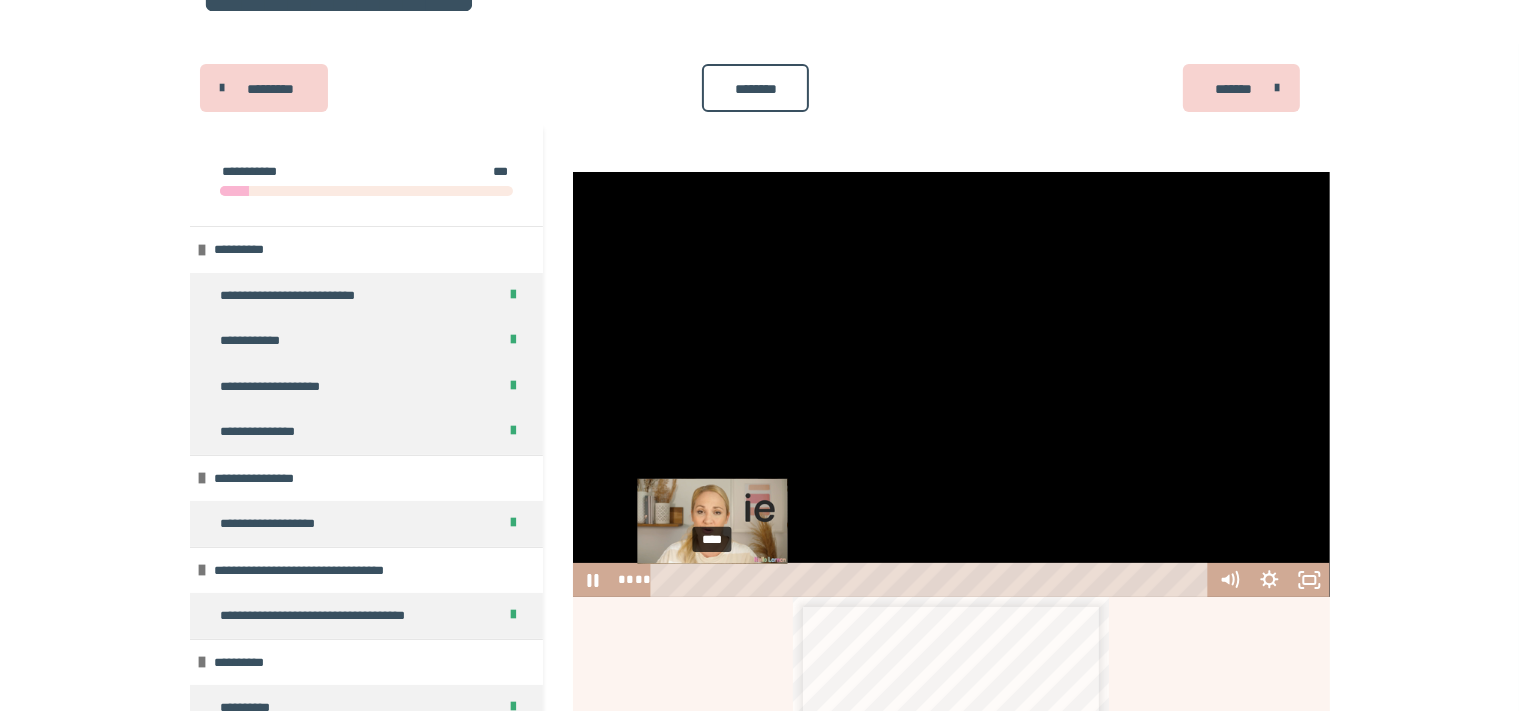 click on "****" at bounding box center (932, 580) 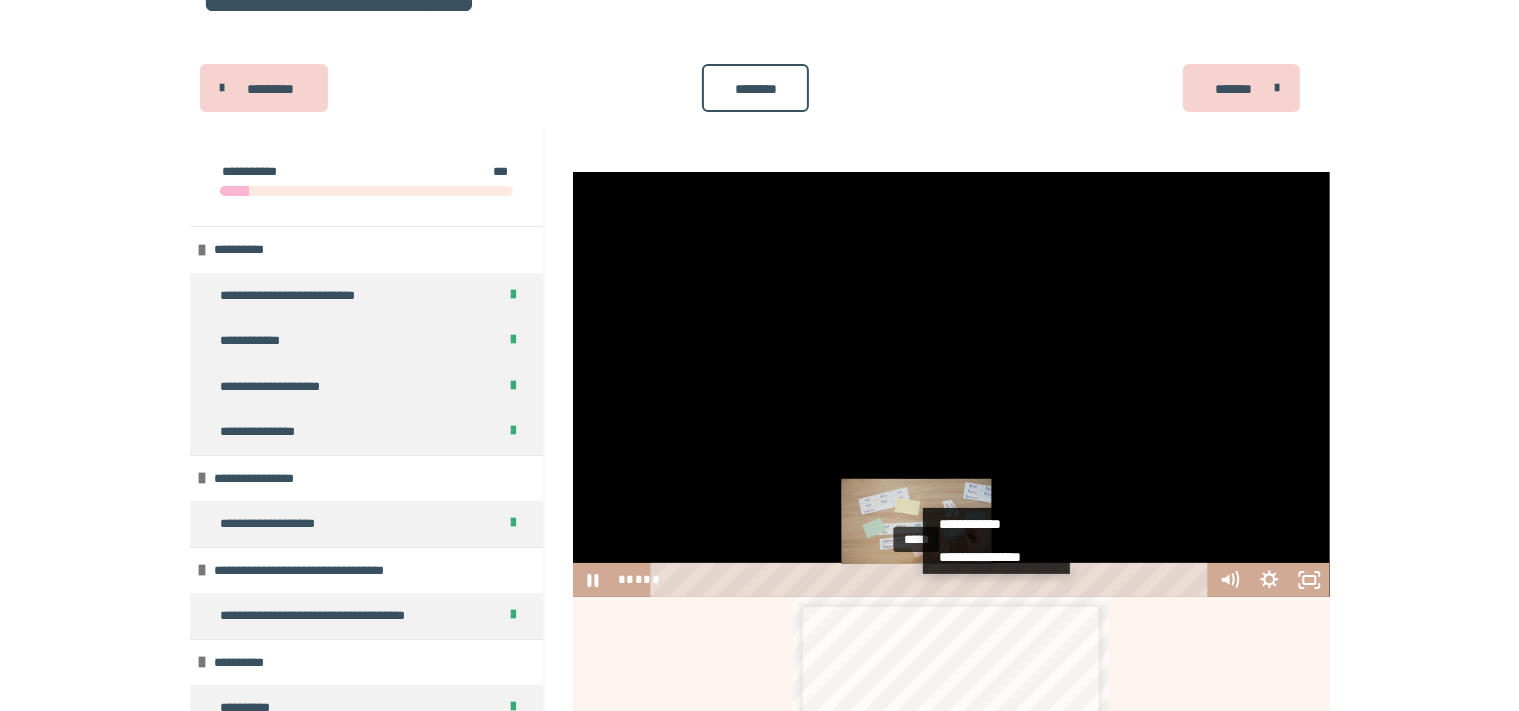 click on "*****" at bounding box center [932, 580] 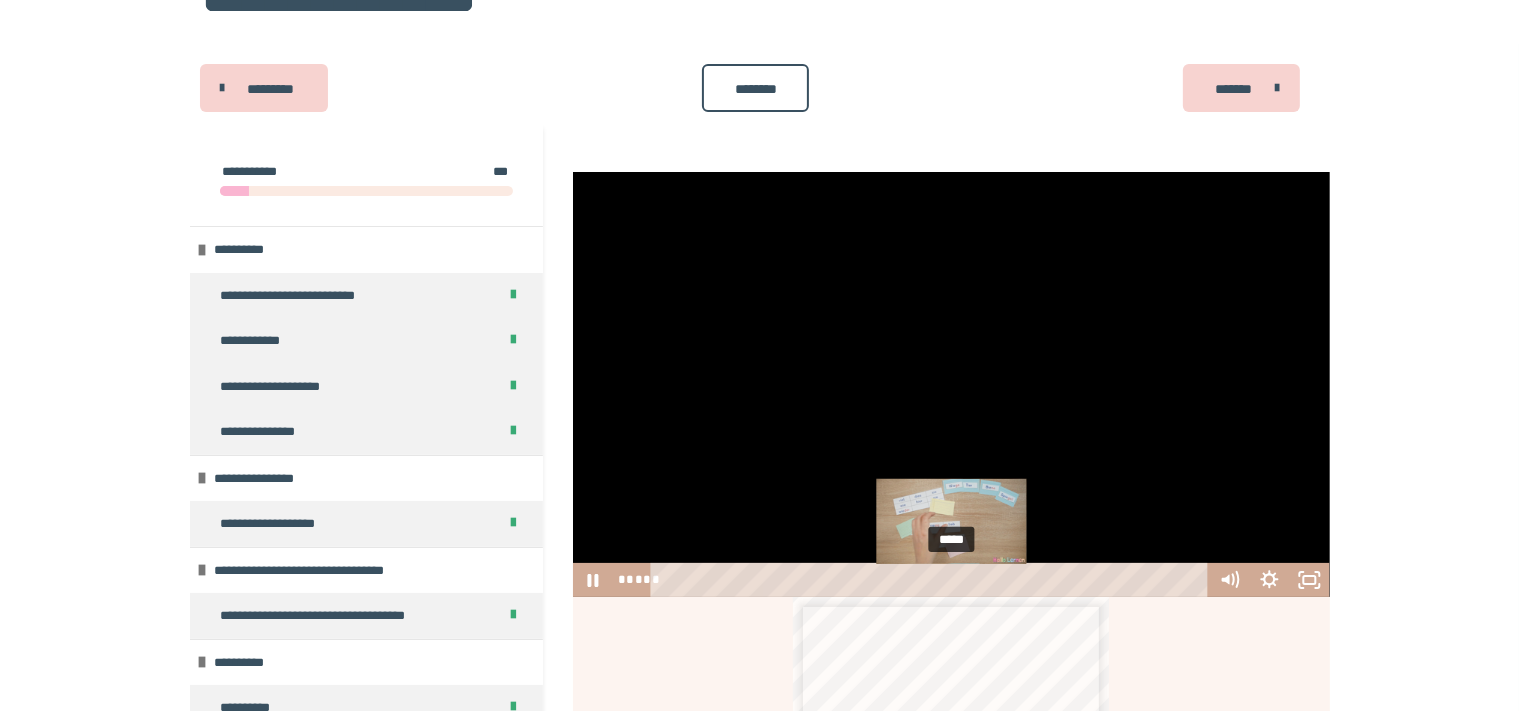 click on "*****" at bounding box center (932, 580) 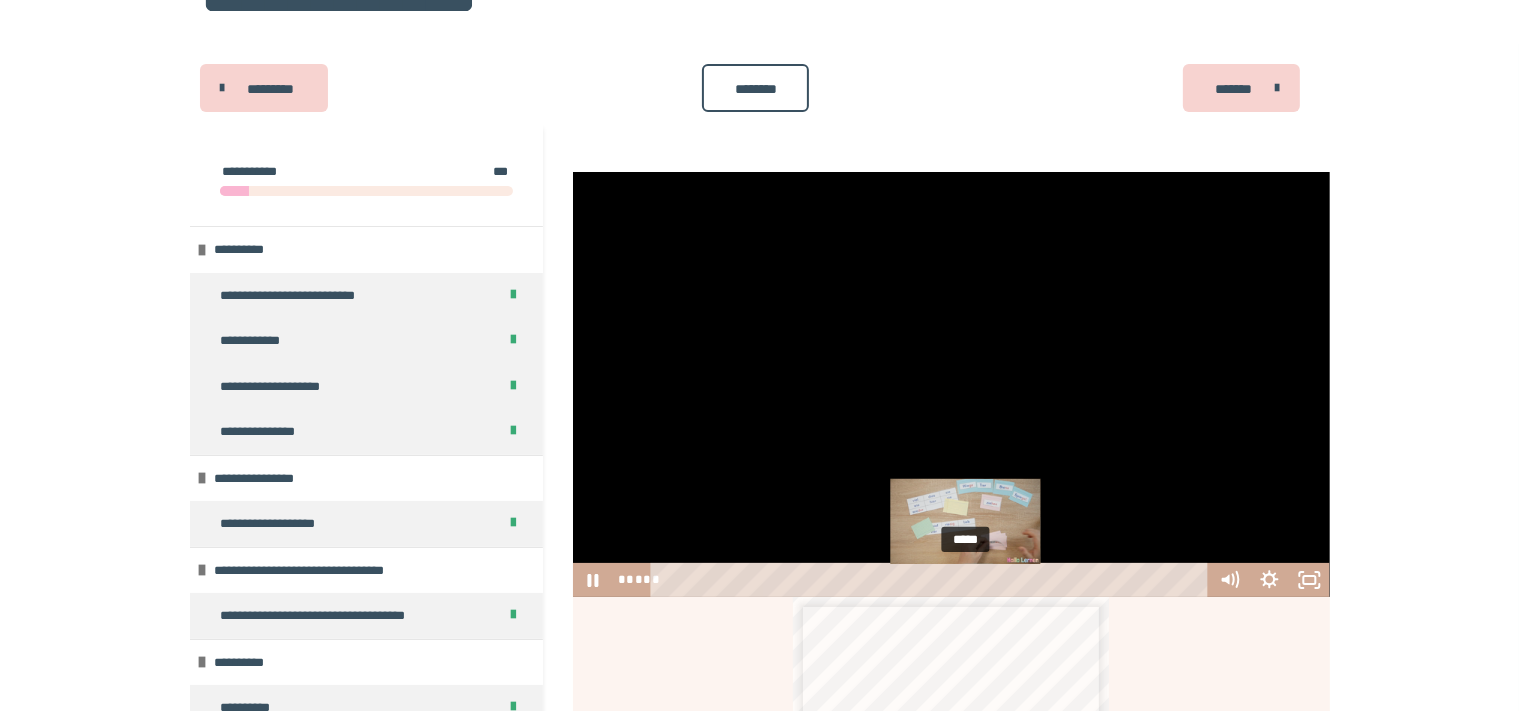click on "*****" at bounding box center (932, 580) 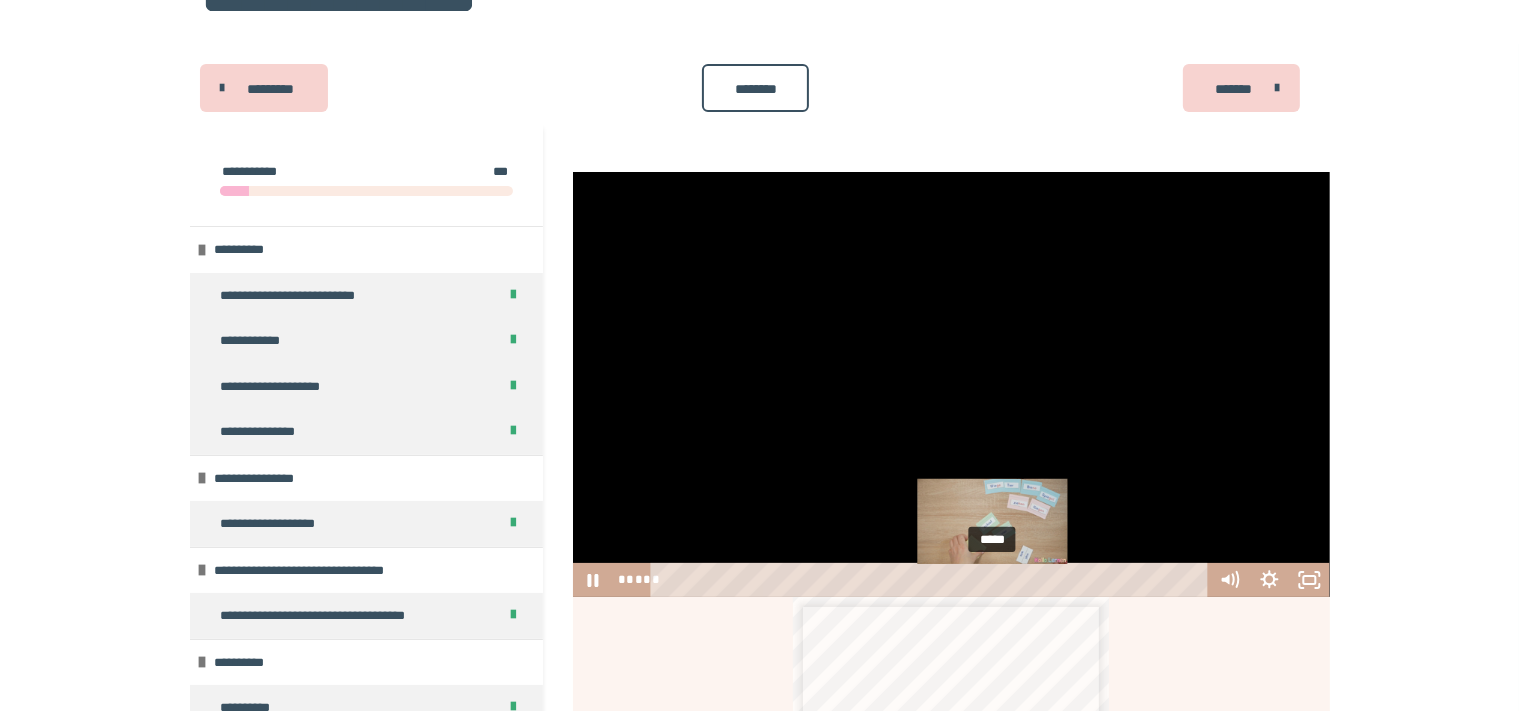 click on "*****" at bounding box center [932, 580] 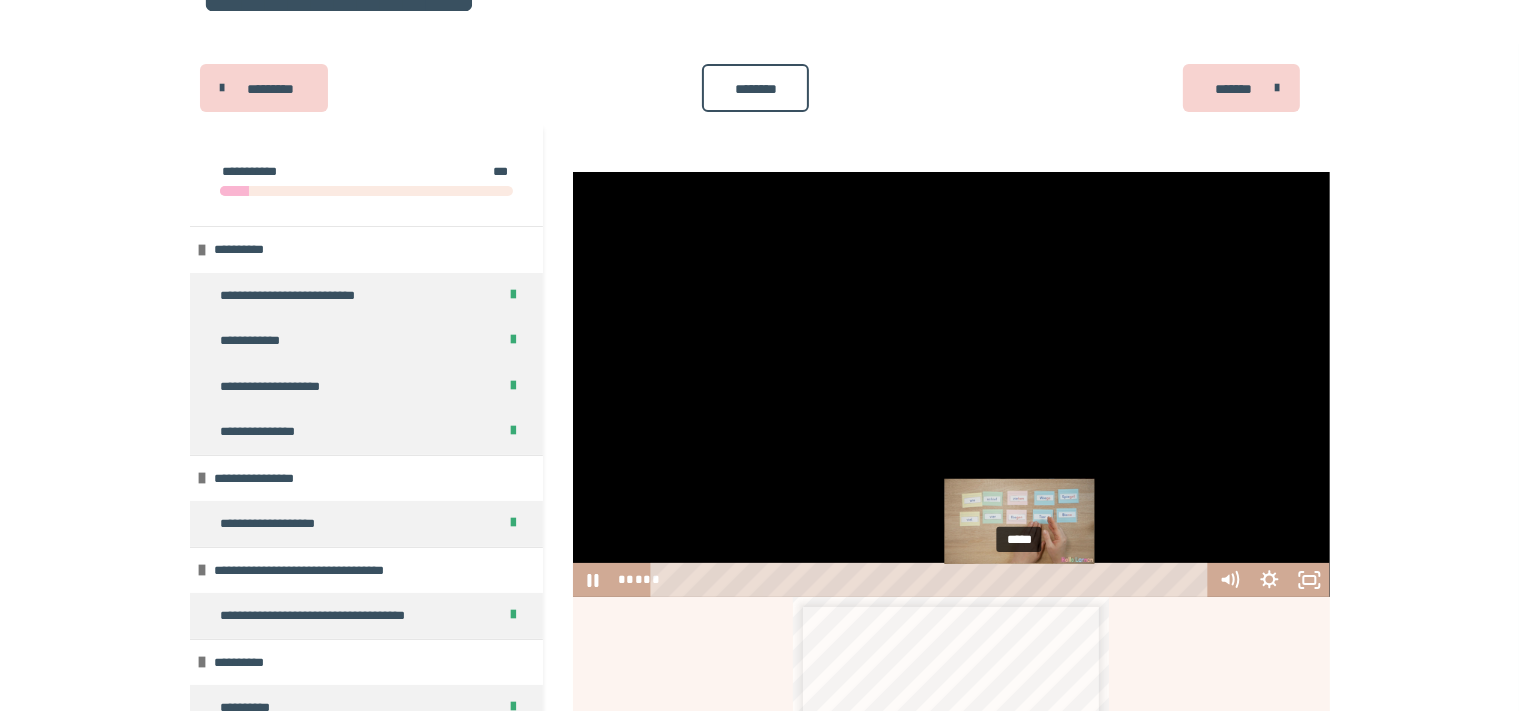 click on "*****" at bounding box center (932, 580) 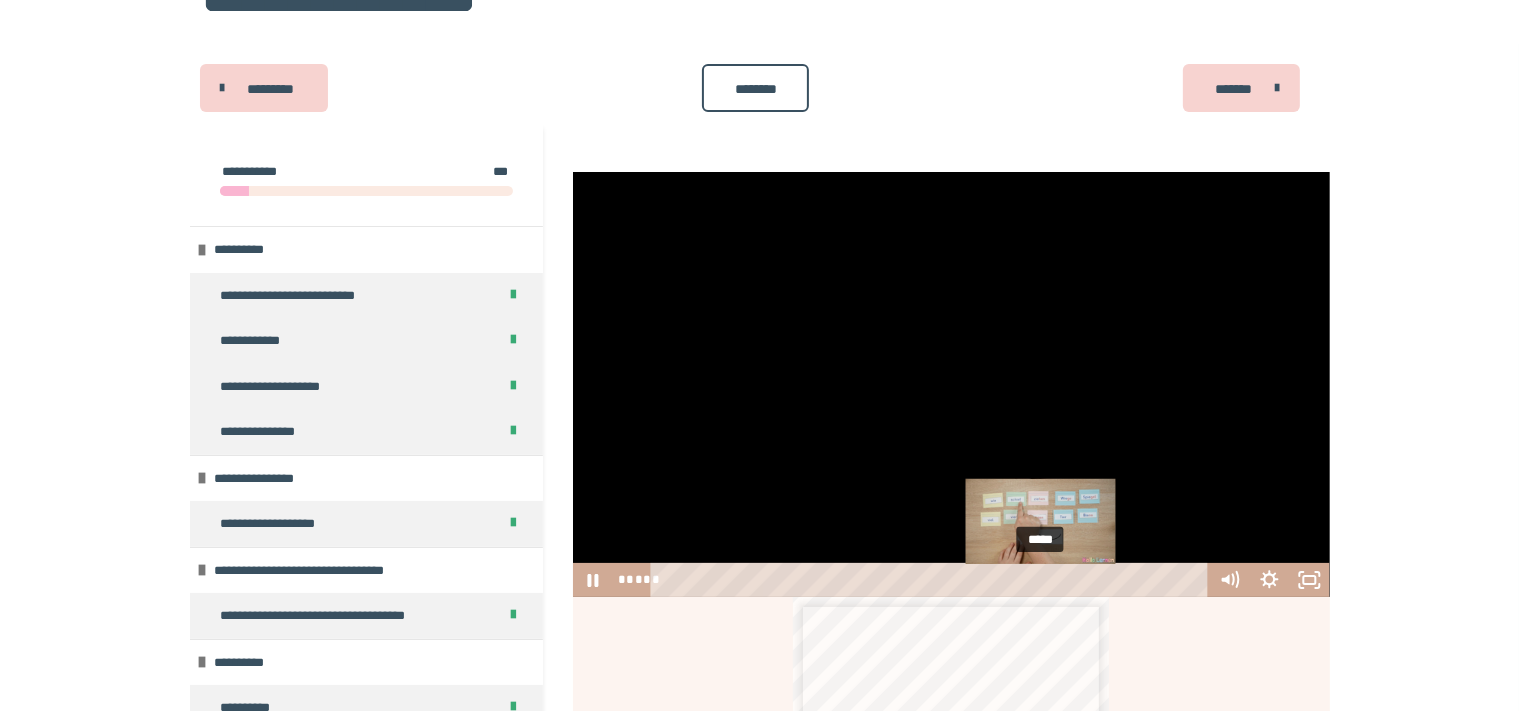 click on "*****" at bounding box center [932, 580] 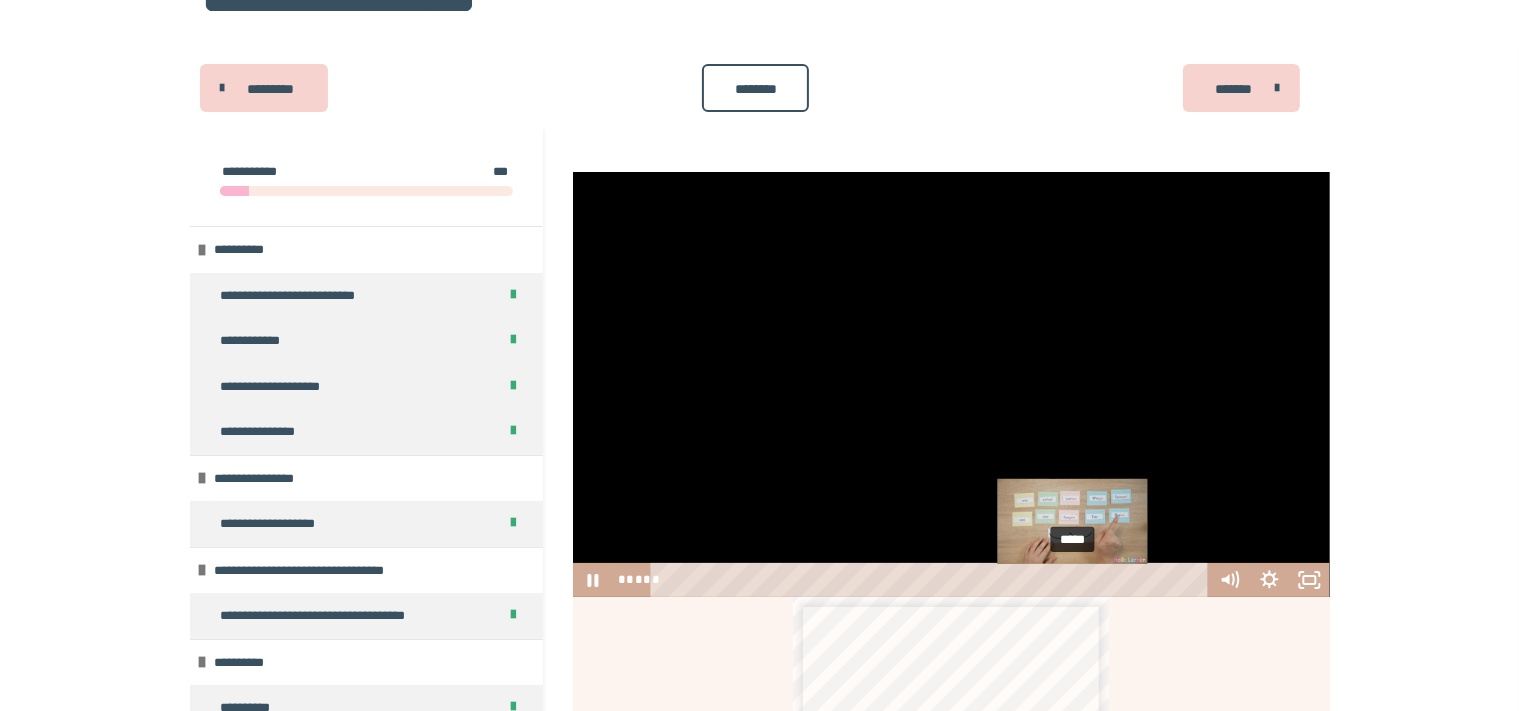click on "*****" at bounding box center [932, 580] 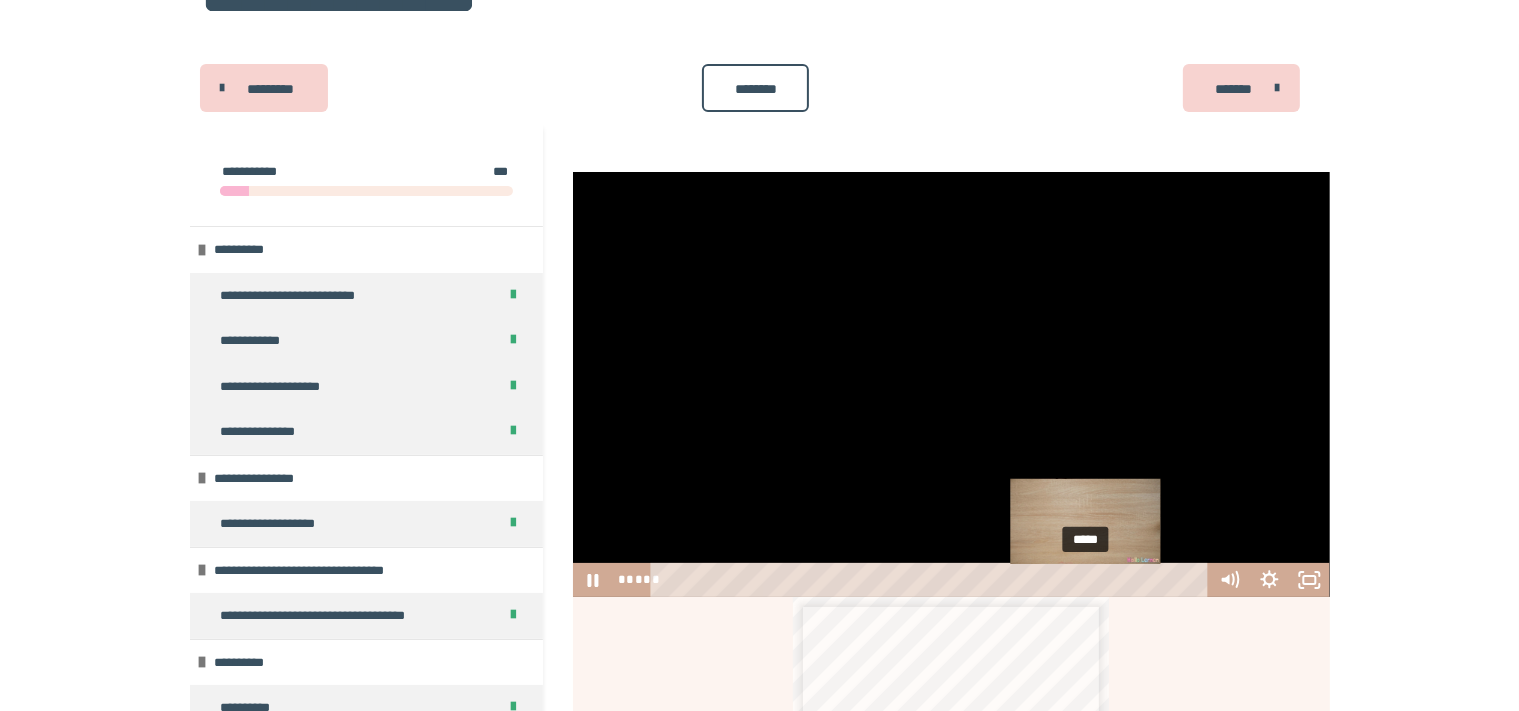 click on "*****" at bounding box center (932, 580) 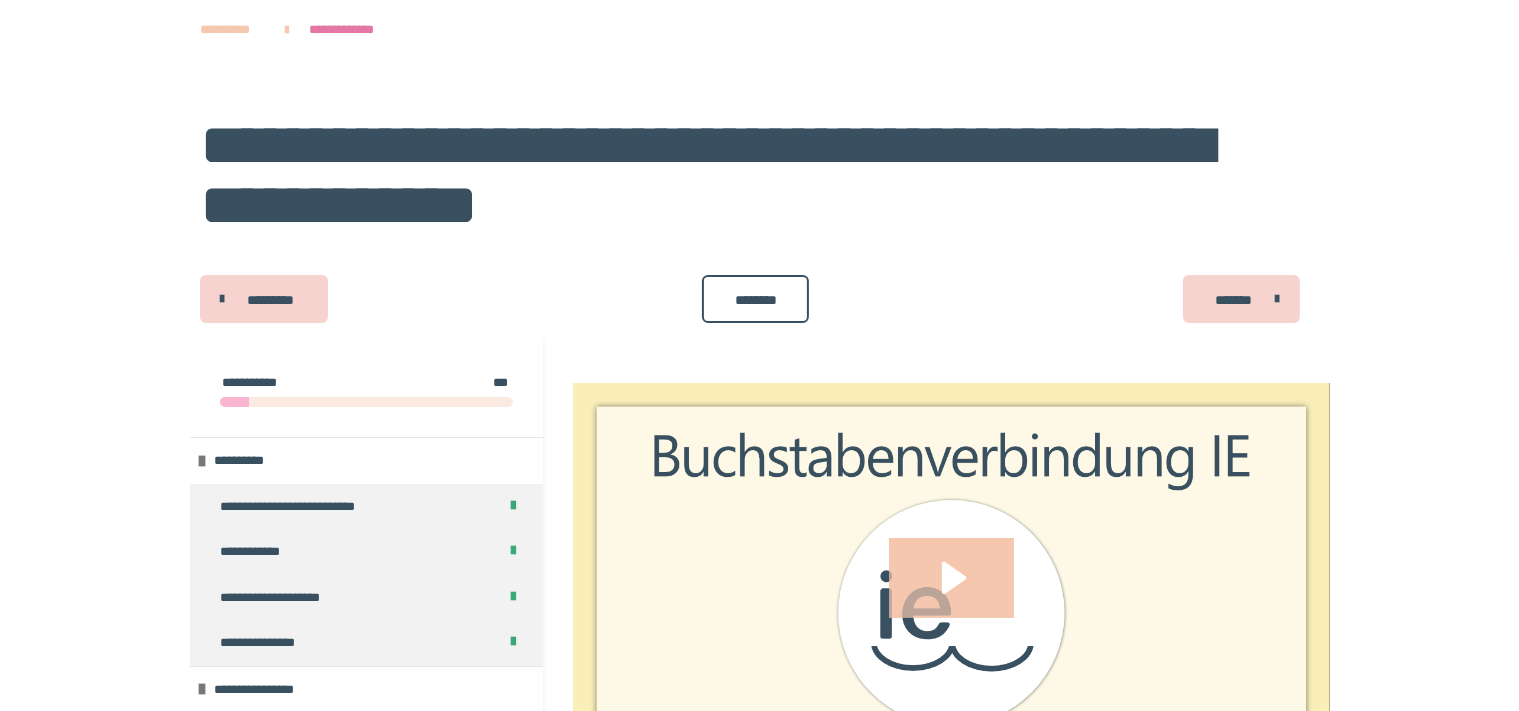 scroll, scrollTop: 211, scrollLeft: 0, axis: vertical 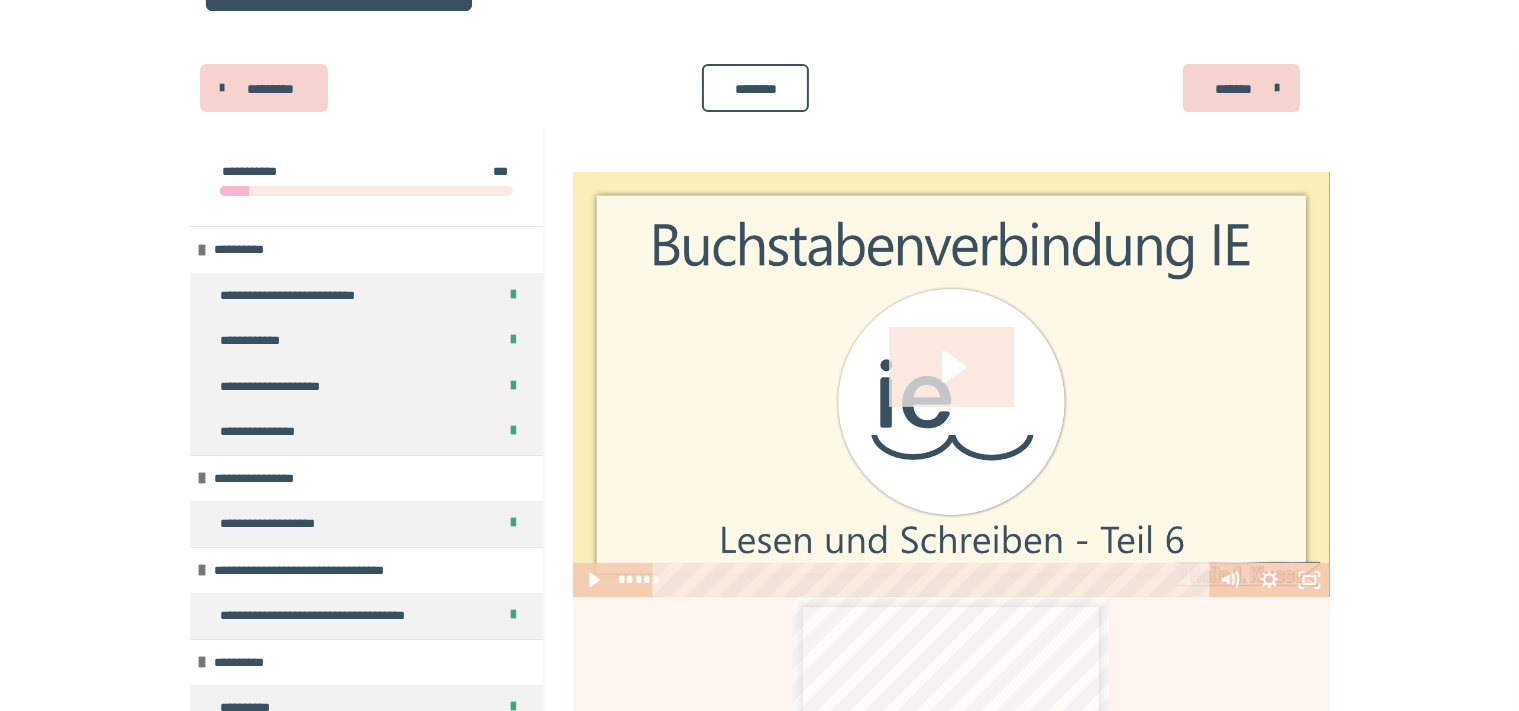 click 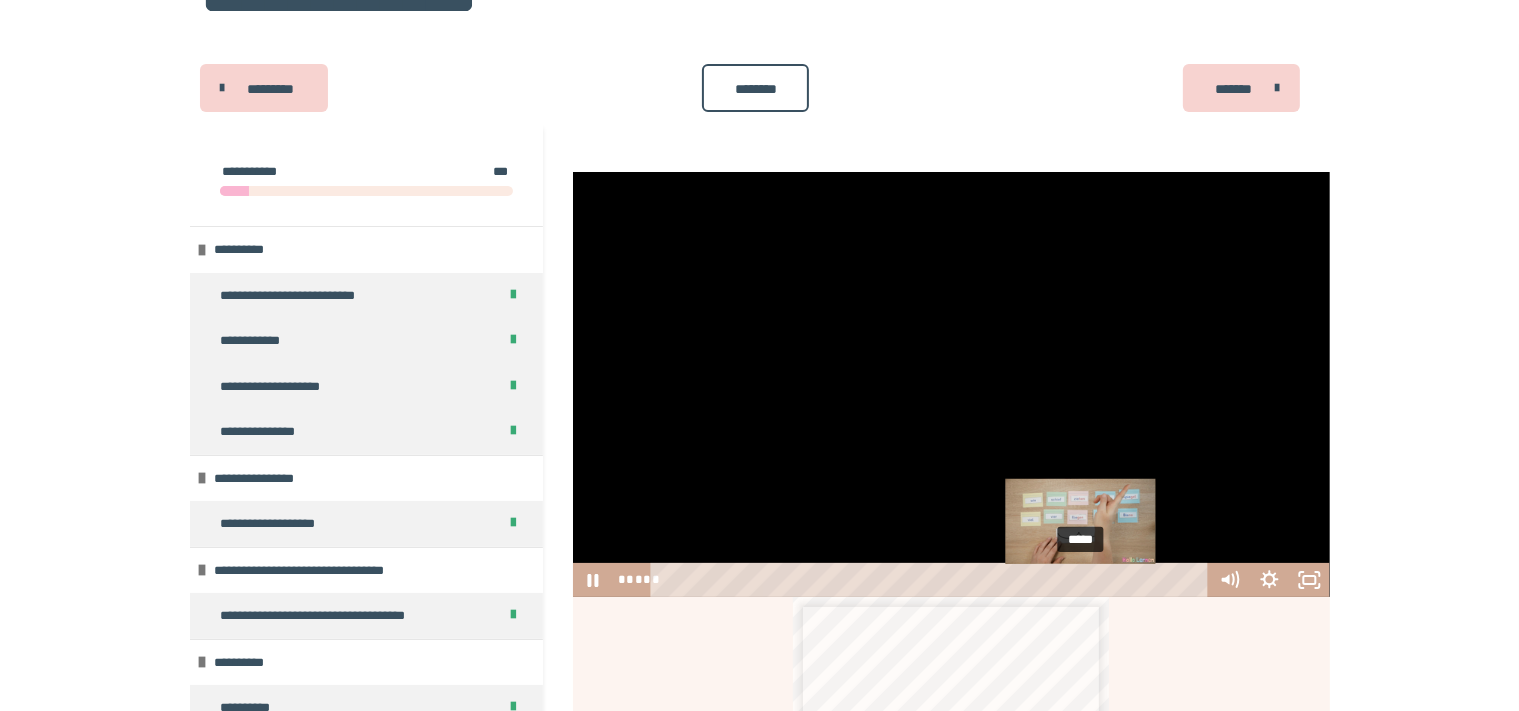 click on "*****" at bounding box center [932, 580] 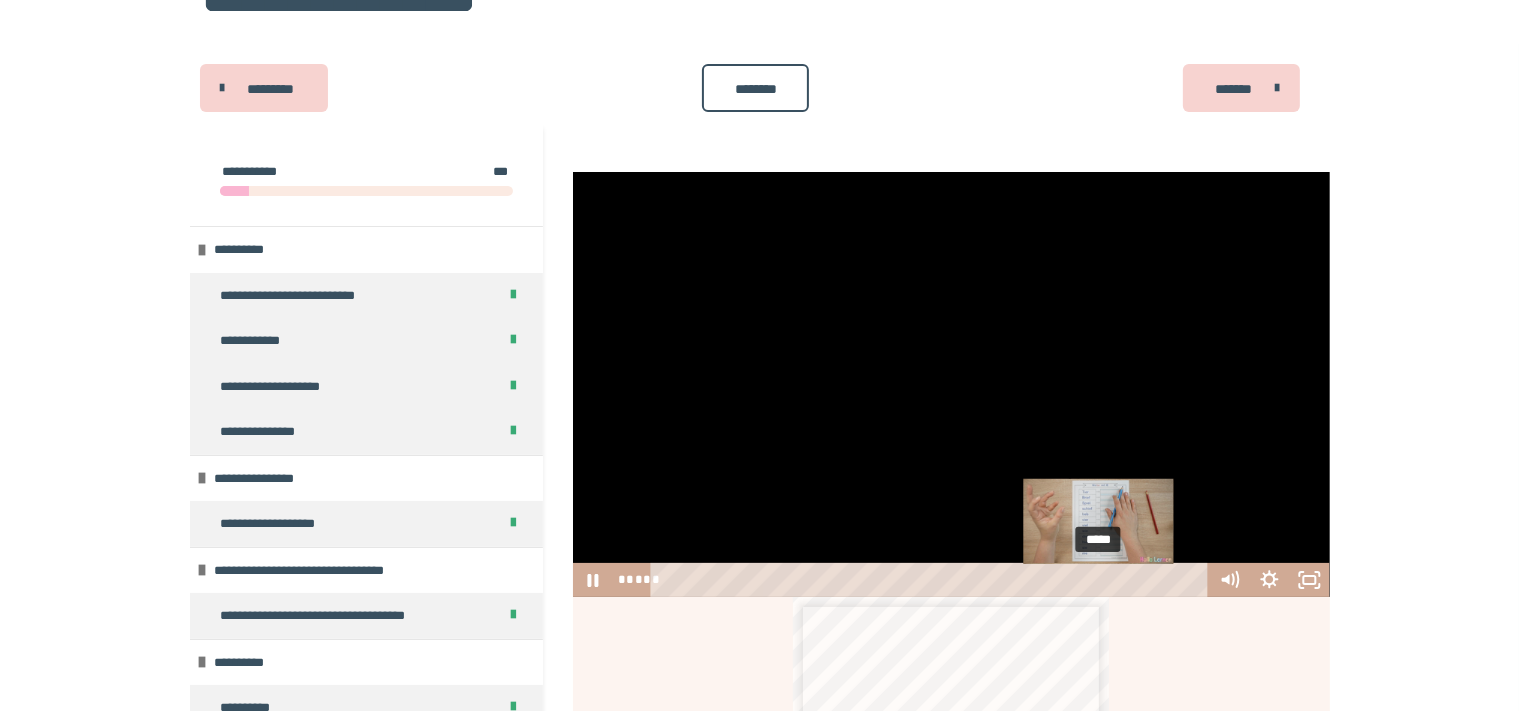 click on "*****" at bounding box center (932, 580) 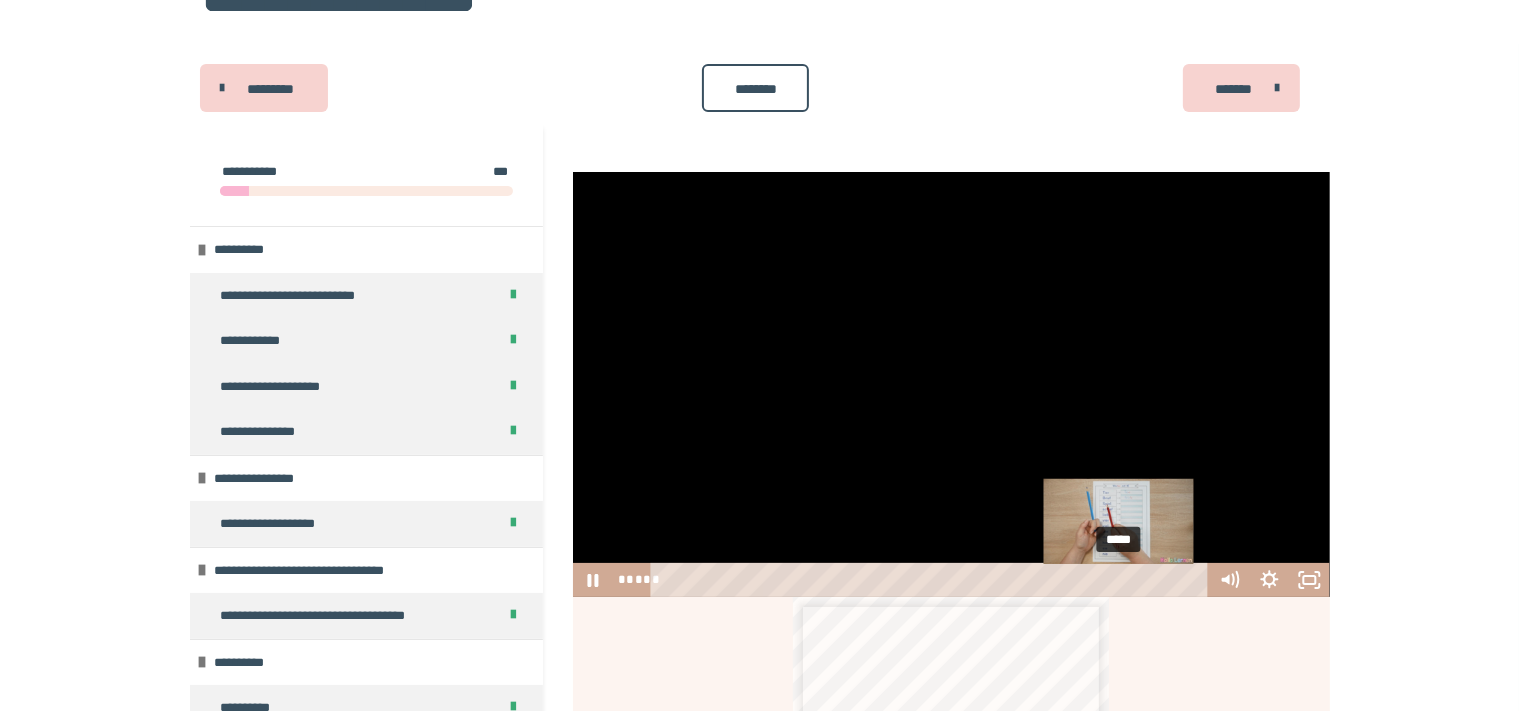click on "*****" at bounding box center [932, 580] 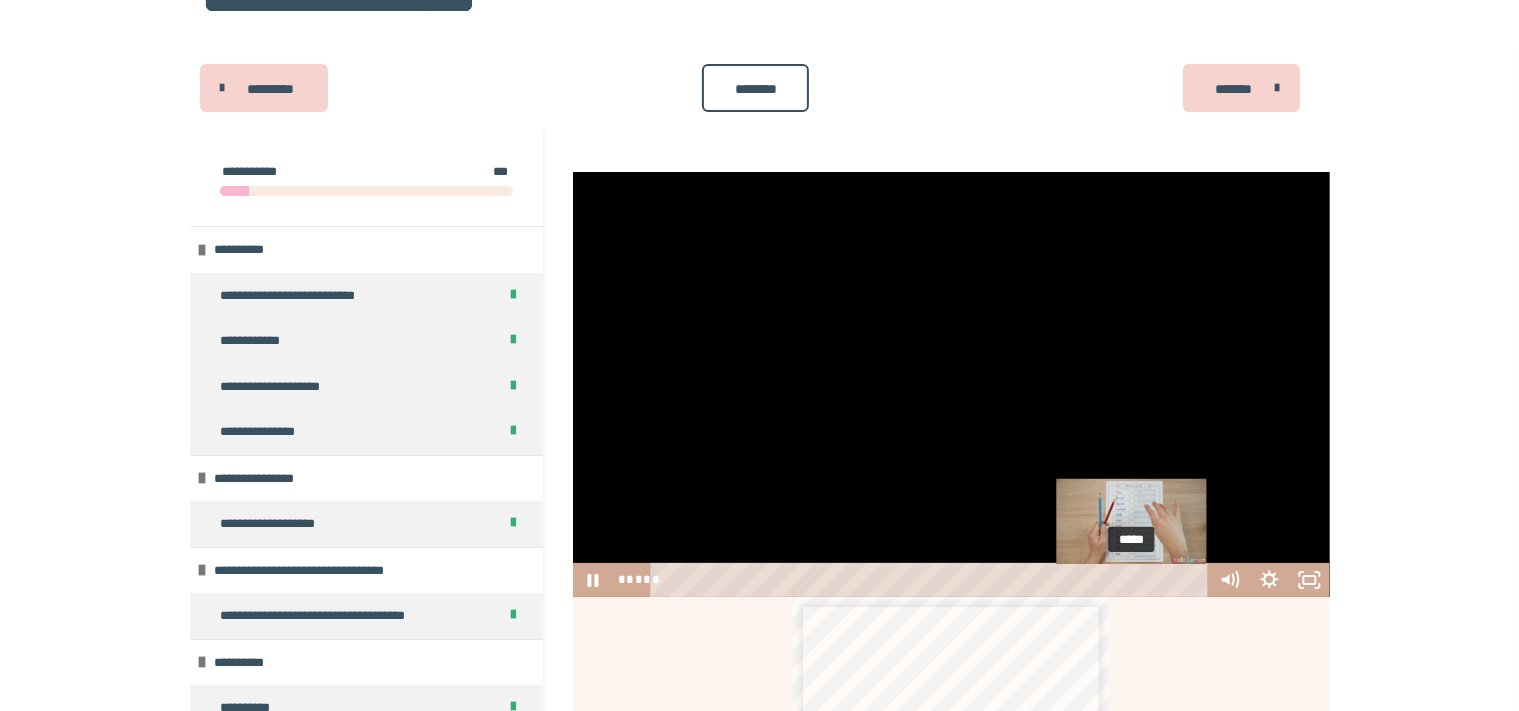 click on "*****" at bounding box center (932, 580) 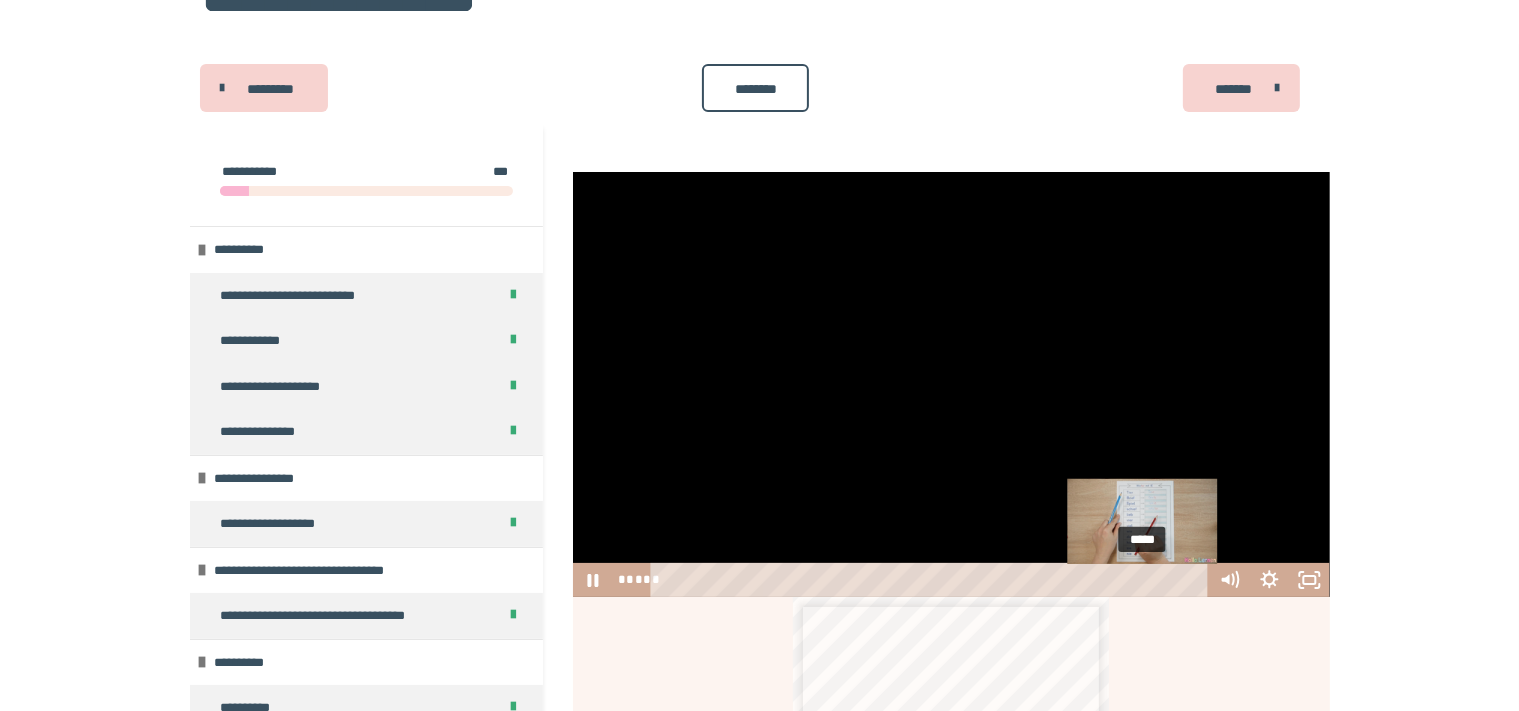 click on "*****" at bounding box center (932, 580) 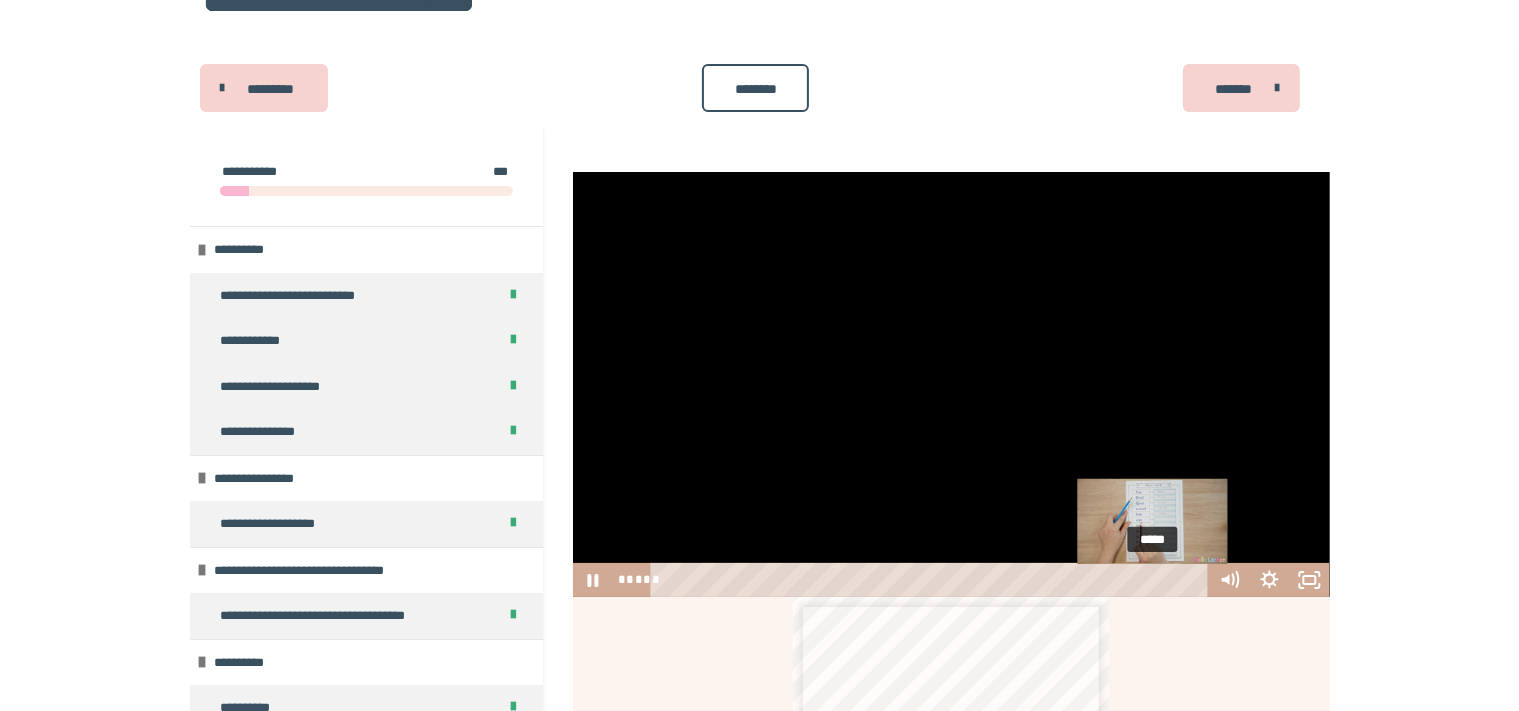 click on "*****" at bounding box center [932, 580] 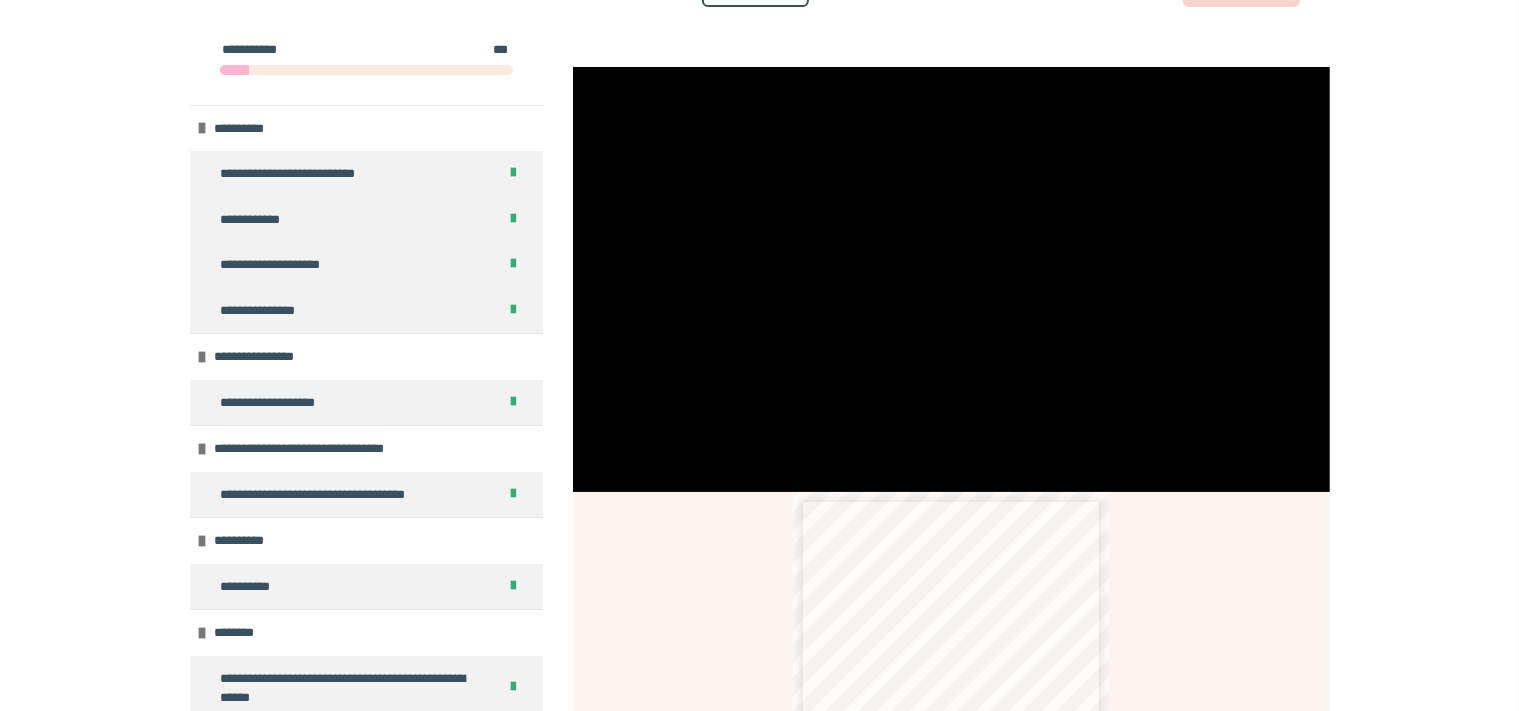 scroll, scrollTop: 1161, scrollLeft: 0, axis: vertical 